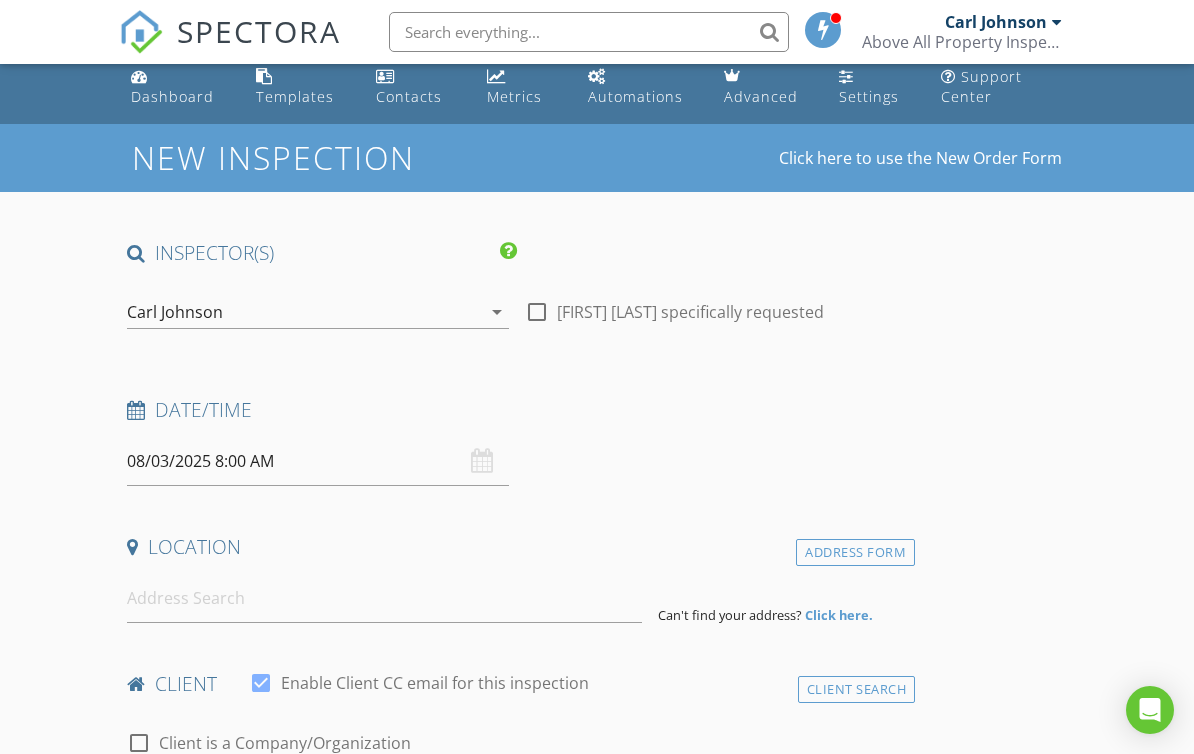 scroll, scrollTop: 0, scrollLeft: 0, axis: both 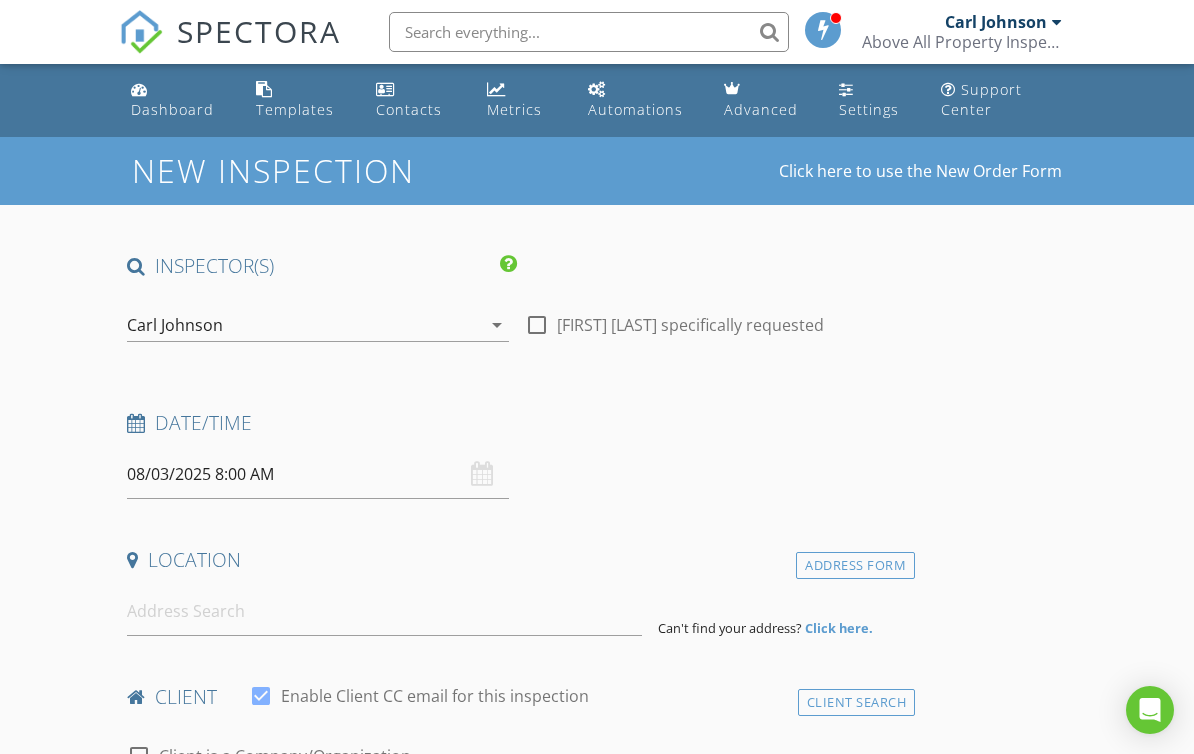 click on "Dashboard" at bounding box center [177, 100] 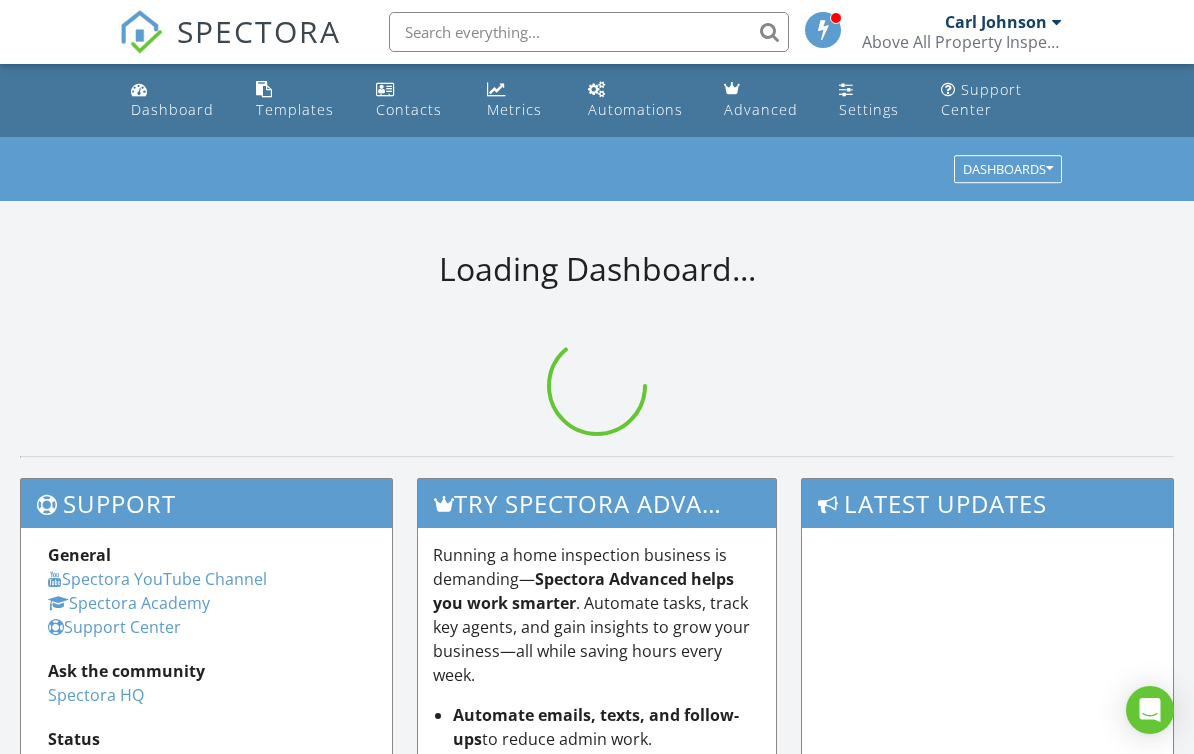 scroll, scrollTop: 0, scrollLeft: 0, axis: both 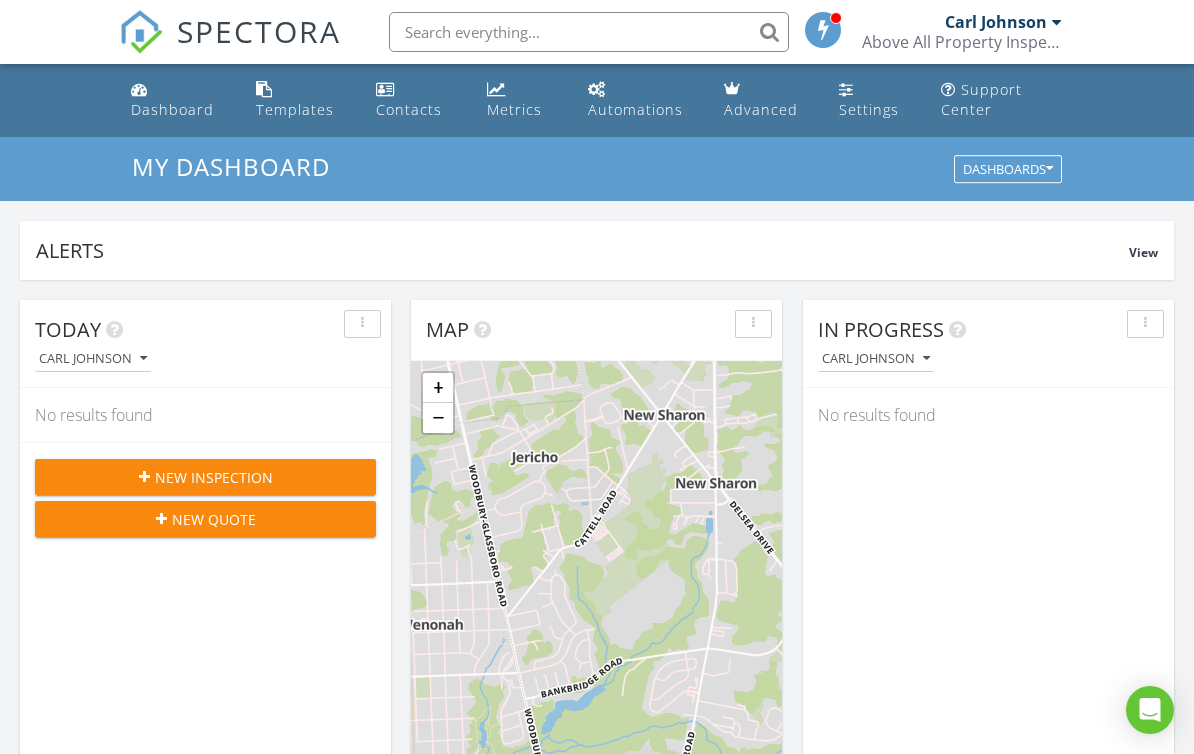 click on "+ − Leaflet  |  © MapTiler   © OpenStreetMap contributors" at bounding box center [596, 620] 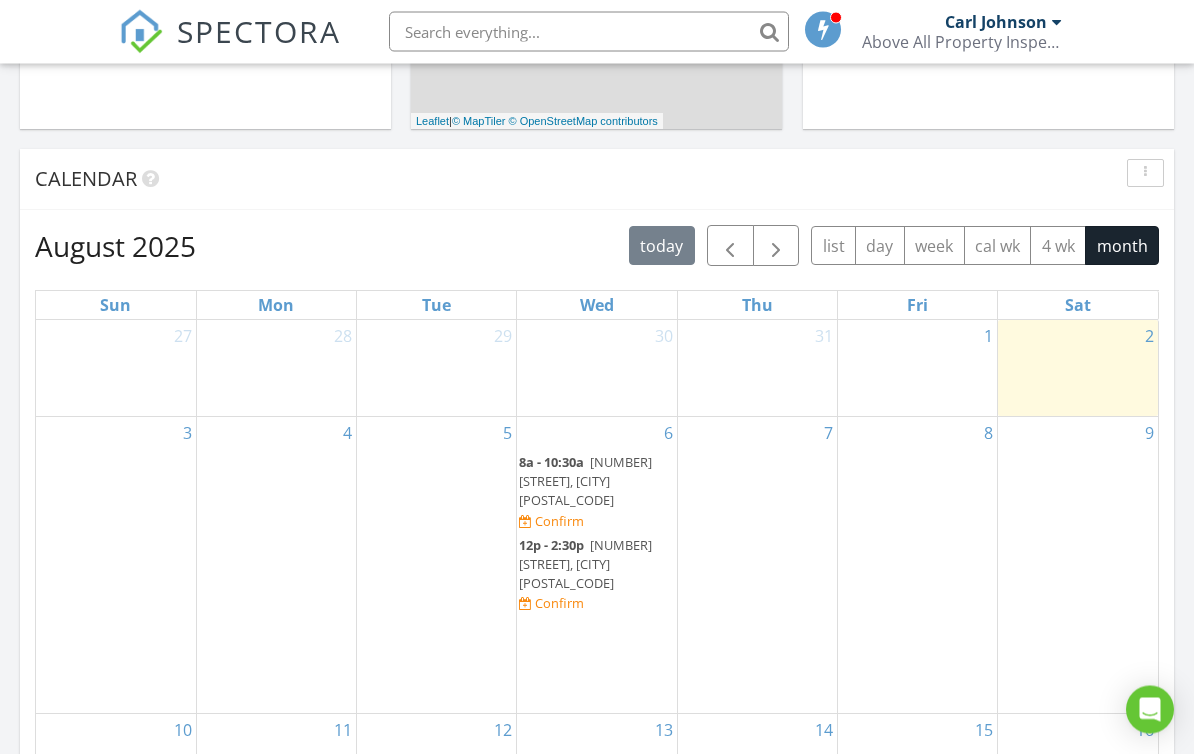 scroll, scrollTop: 751, scrollLeft: 0, axis: vertical 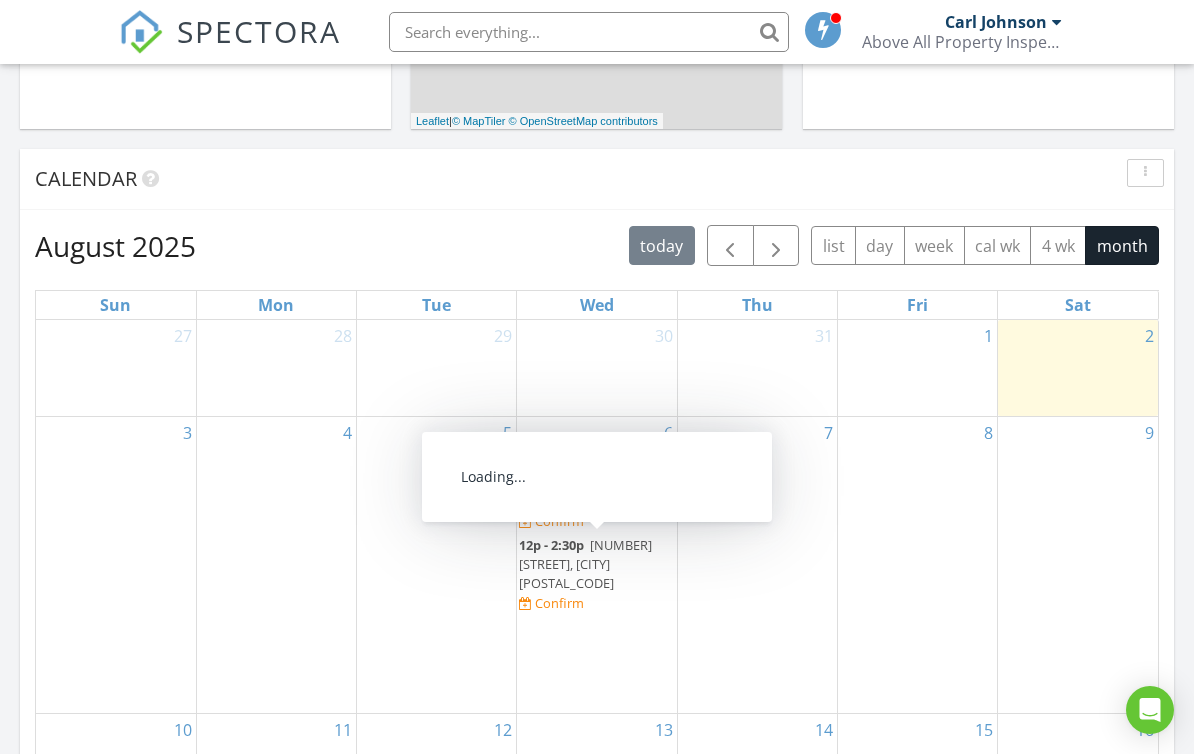 click on "Confirm" at bounding box center [559, 603] 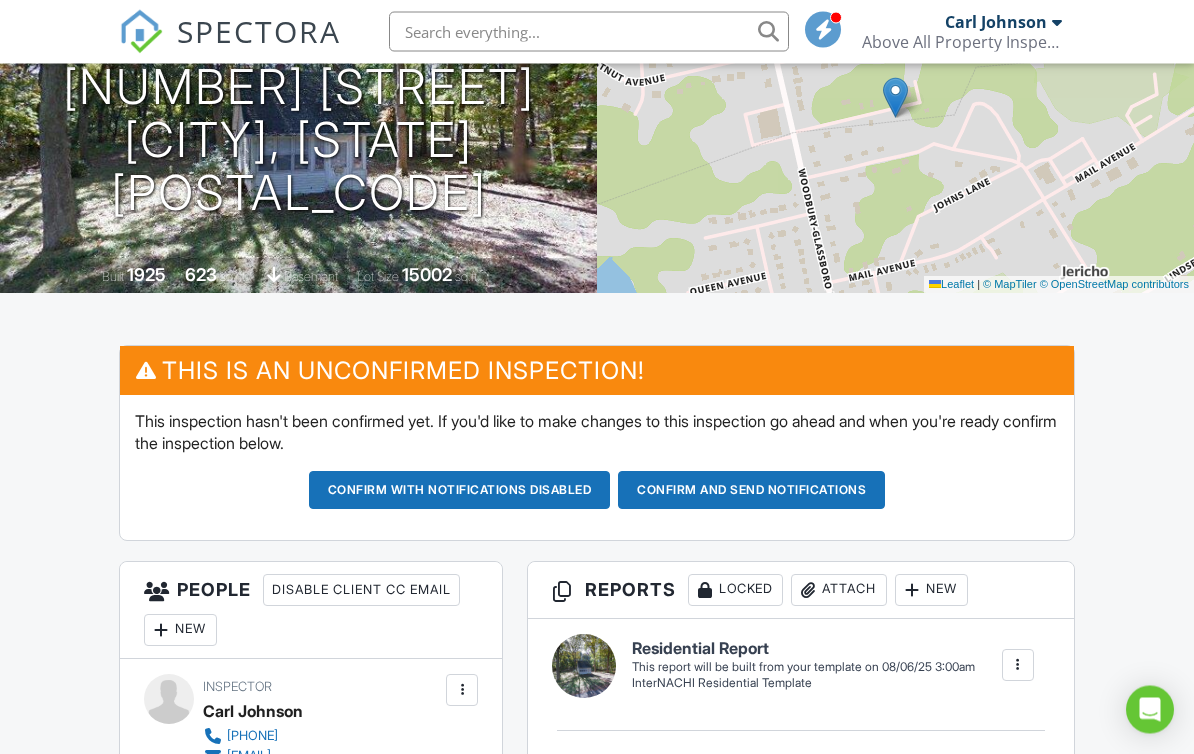 scroll, scrollTop: 262, scrollLeft: 0, axis: vertical 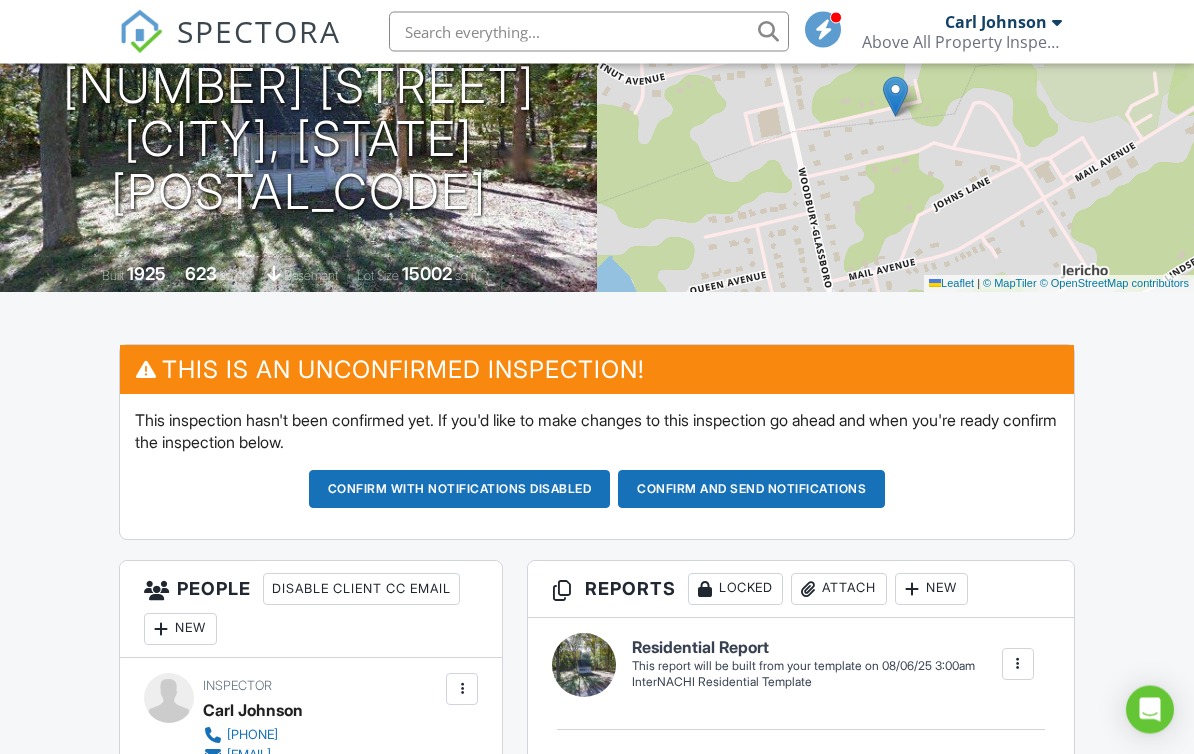 click on "Dashboard
Templates
Contacts
Metrics
Automations
Advanced
Settings
Support Center
Inspection Details
Client View
More
Property Details
Reschedule
Reorder / Copy
Share
Cancel
Delete
Print Order
Convert to V10
Disable Pass on CC Fees
View Change Log
08/06/2025 12:00 pm
- 2:30 pm
760 Woodland Ave
Woodbury Heights, NJ 08097
Built
1925
623
sq. ft.
basement
Lot Size
15002
sq.ft.
+ −  Leaflet   |   © MapTiler   © OpenStreetMap contributors
This is an Unconfirmed Inspection!
This inspection hasn't been confirmed yet. If you'd like to make changes to this inspection go ahead and when you're ready confirm the inspection below.
Confirm with notifications disabled" at bounding box center [597, 1111] 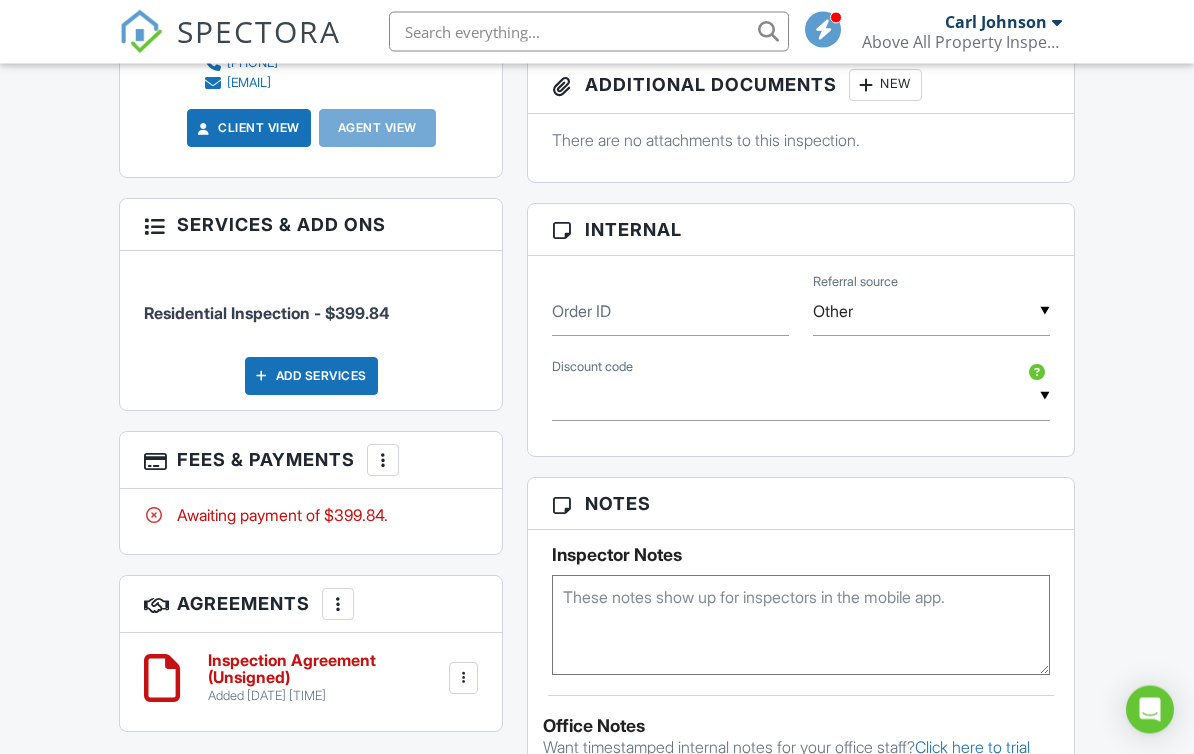 scroll, scrollTop: 1044, scrollLeft: 0, axis: vertical 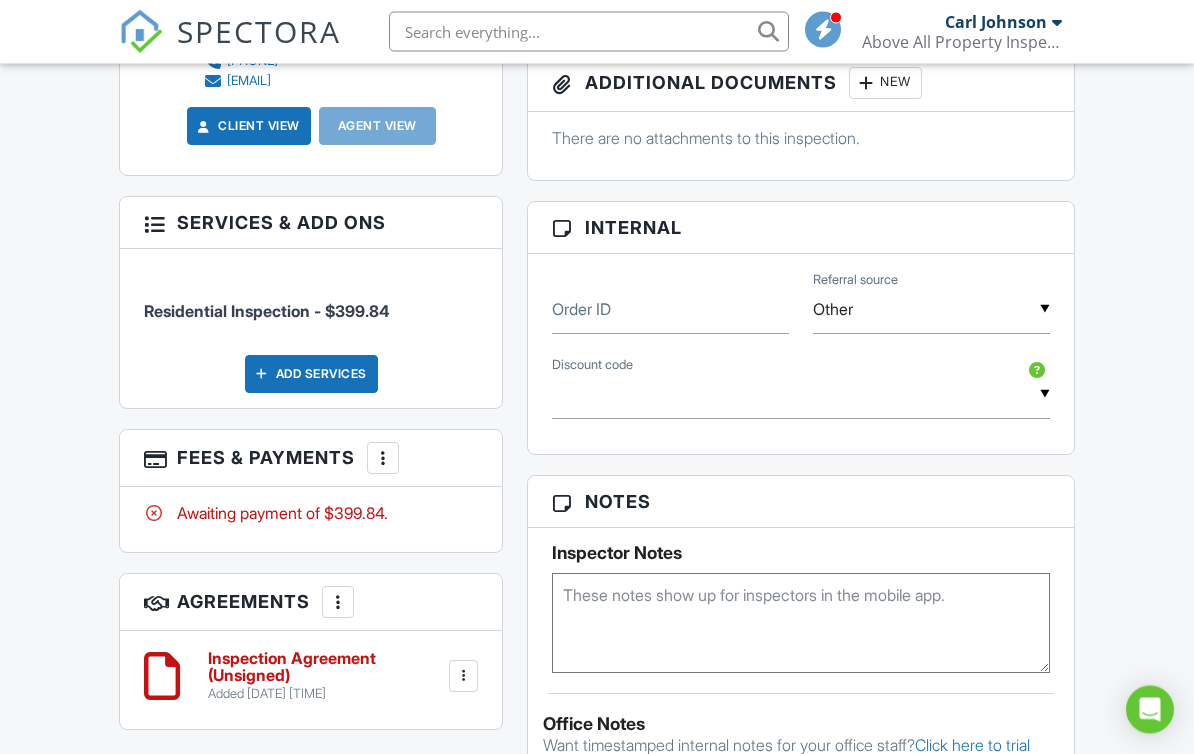 click at bounding box center [383, 459] 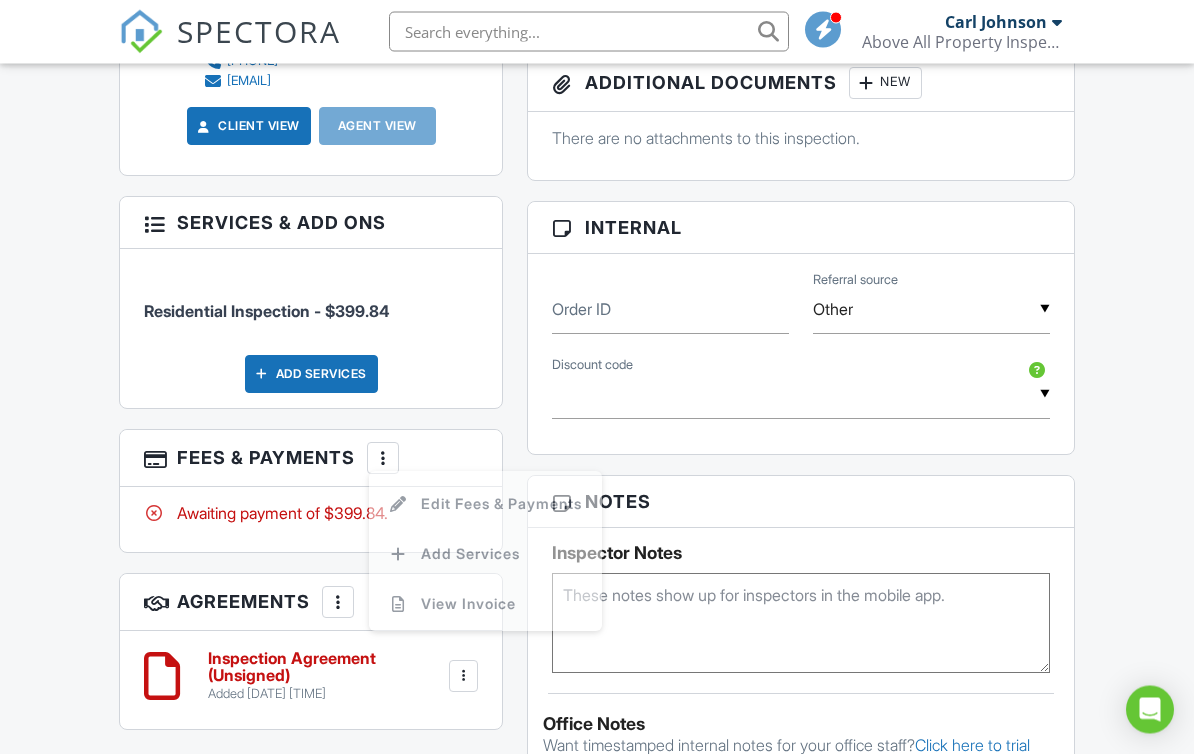 scroll, scrollTop: 1045, scrollLeft: 0, axis: vertical 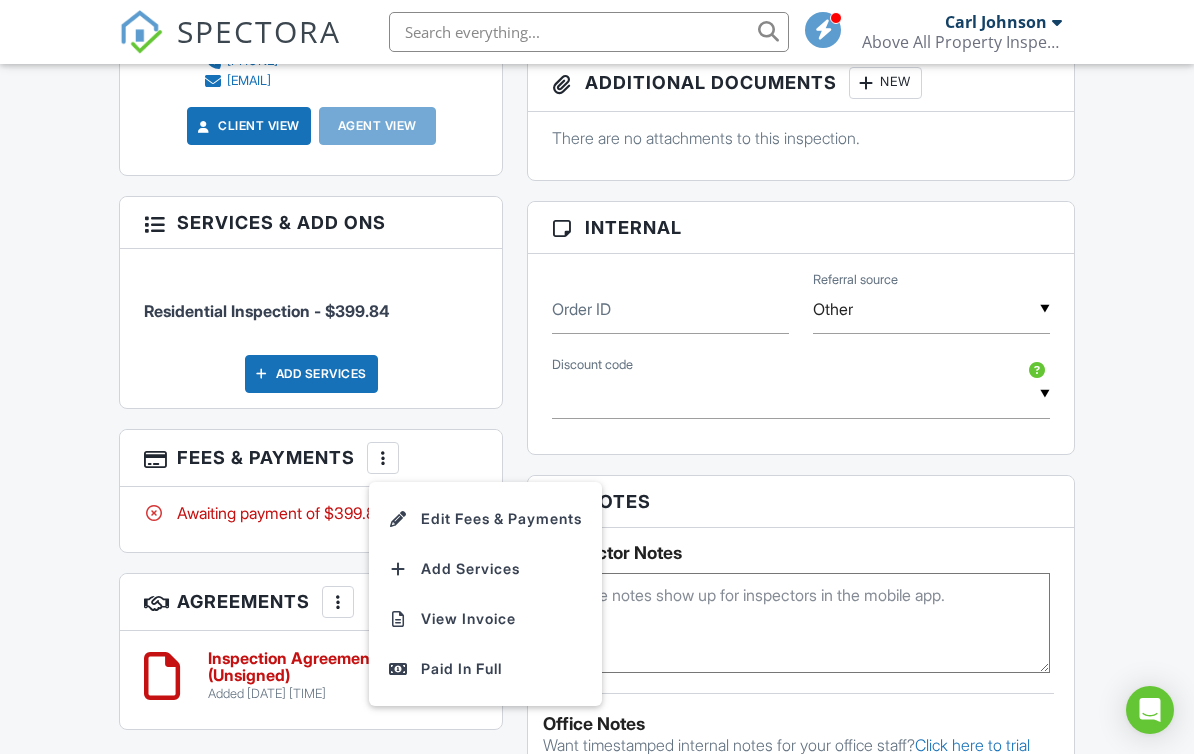 click on "Edit Fees & Payments" at bounding box center [485, 519] 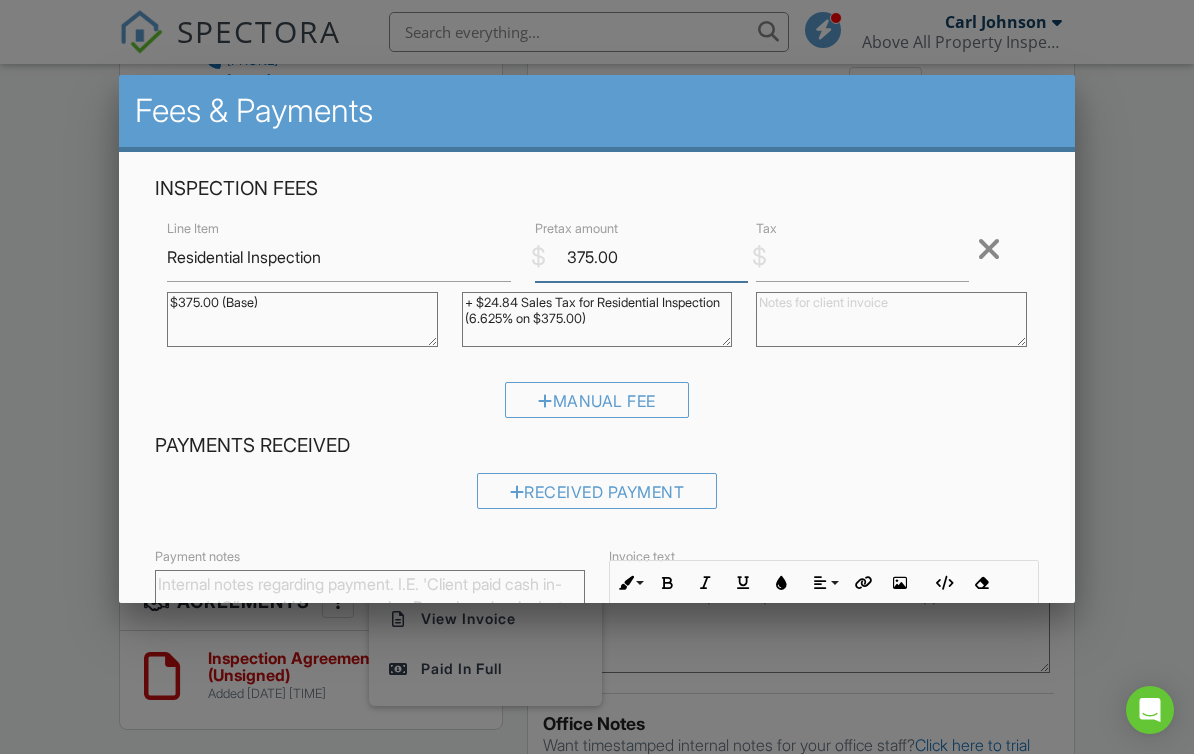 click on "375.00" at bounding box center [641, 257] 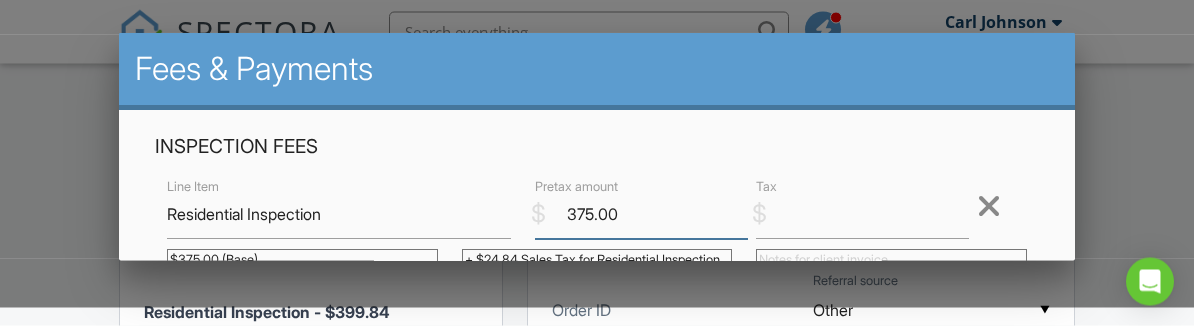 scroll, scrollTop: 1045, scrollLeft: 0, axis: vertical 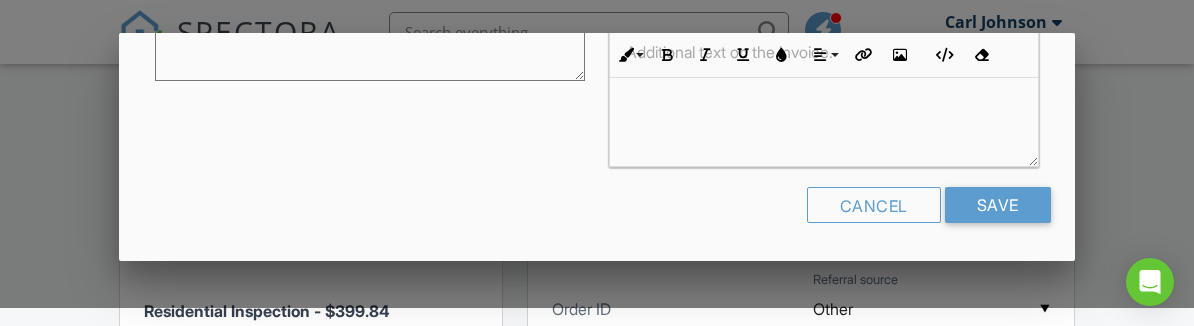 type on "150.00" 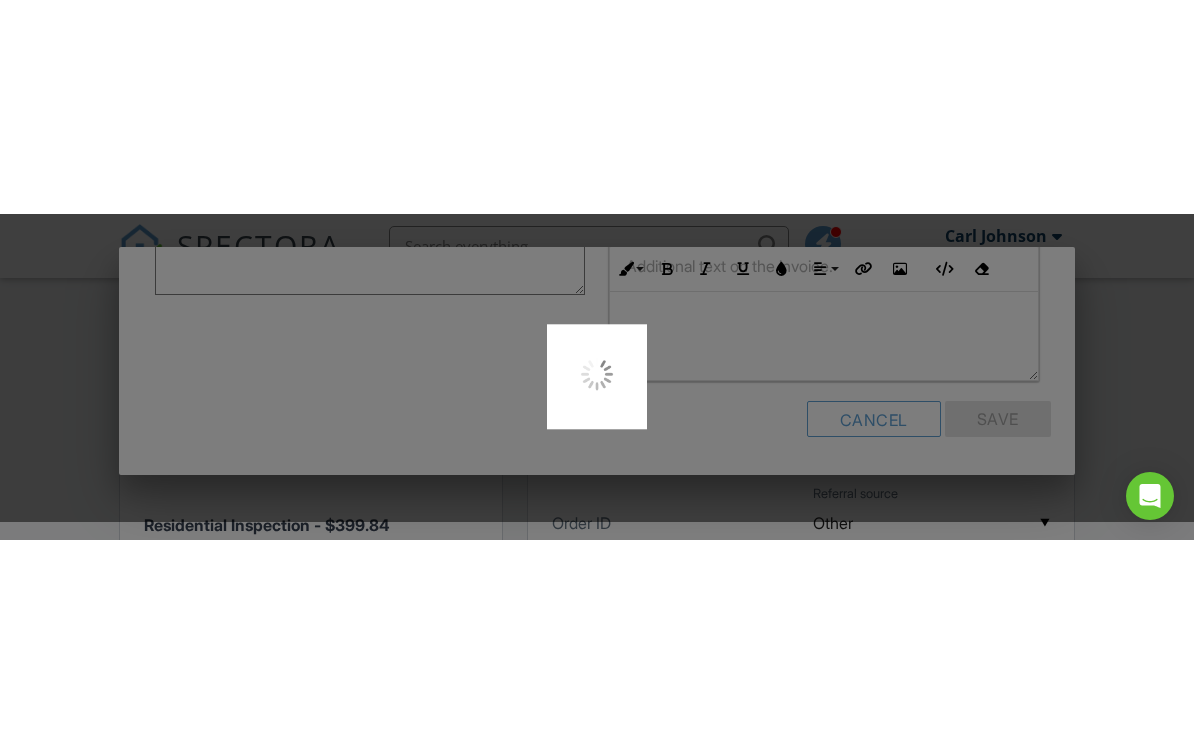 scroll, scrollTop: 246, scrollLeft: 0, axis: vertical 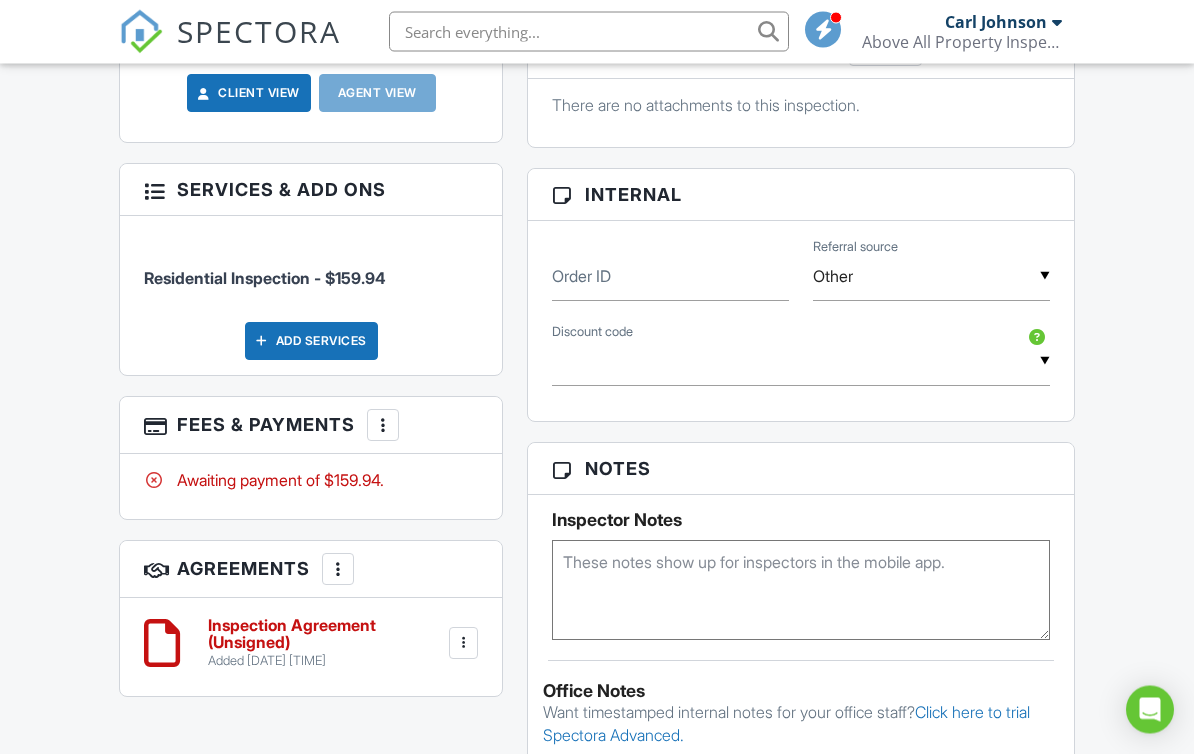 click on "Awaiting payment of $159.94." at bounding box center [311, 481] 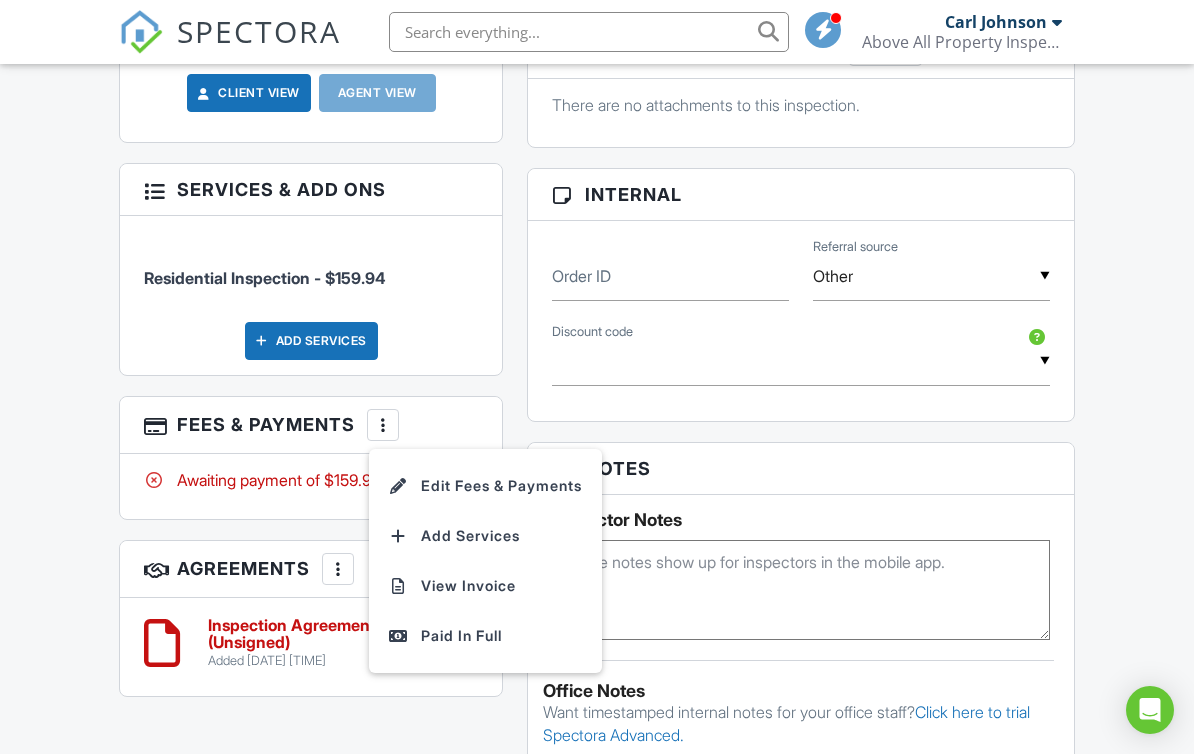 click on "Paid In Full" at bounding box center [485, 636] 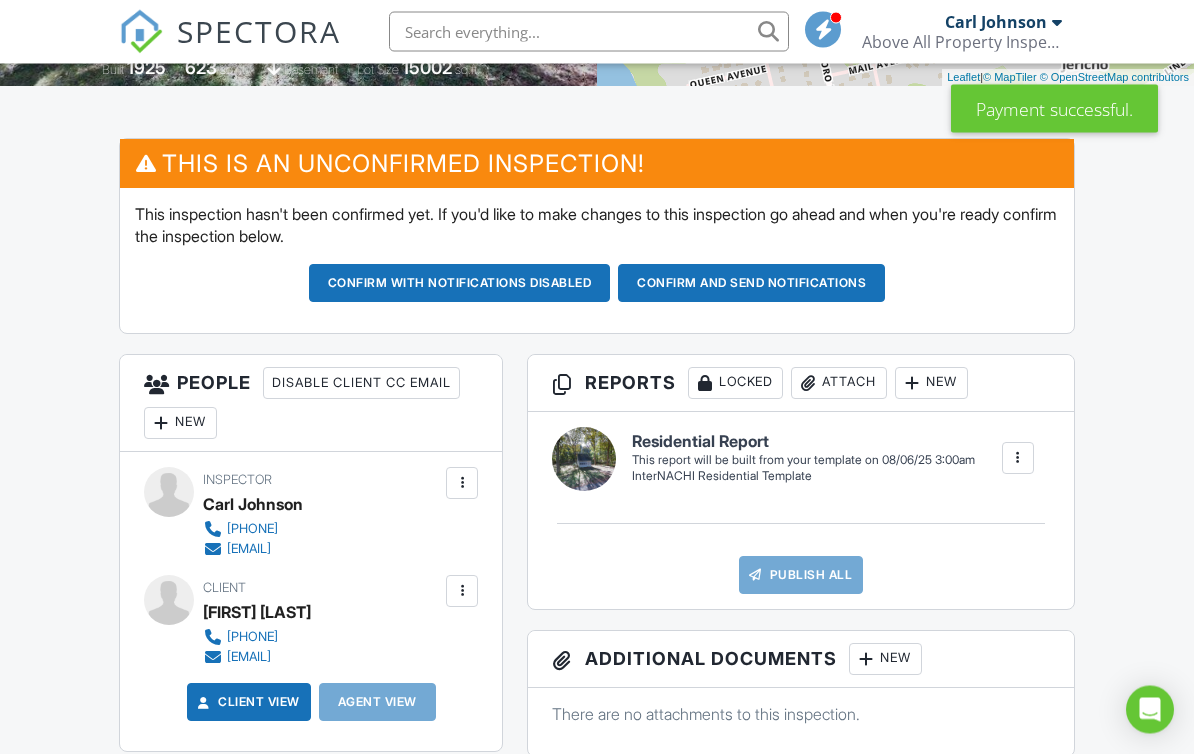 scroll, scrollTop: 469, scrollLeft: 0, axis: vertical 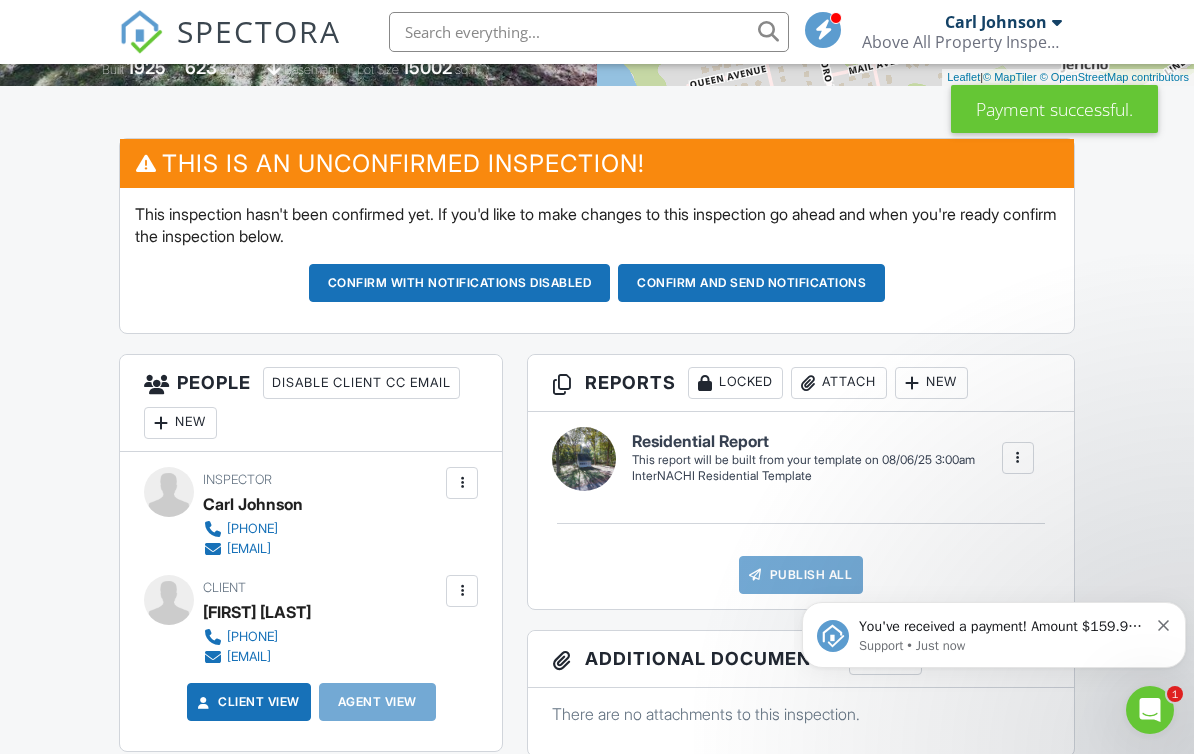 click 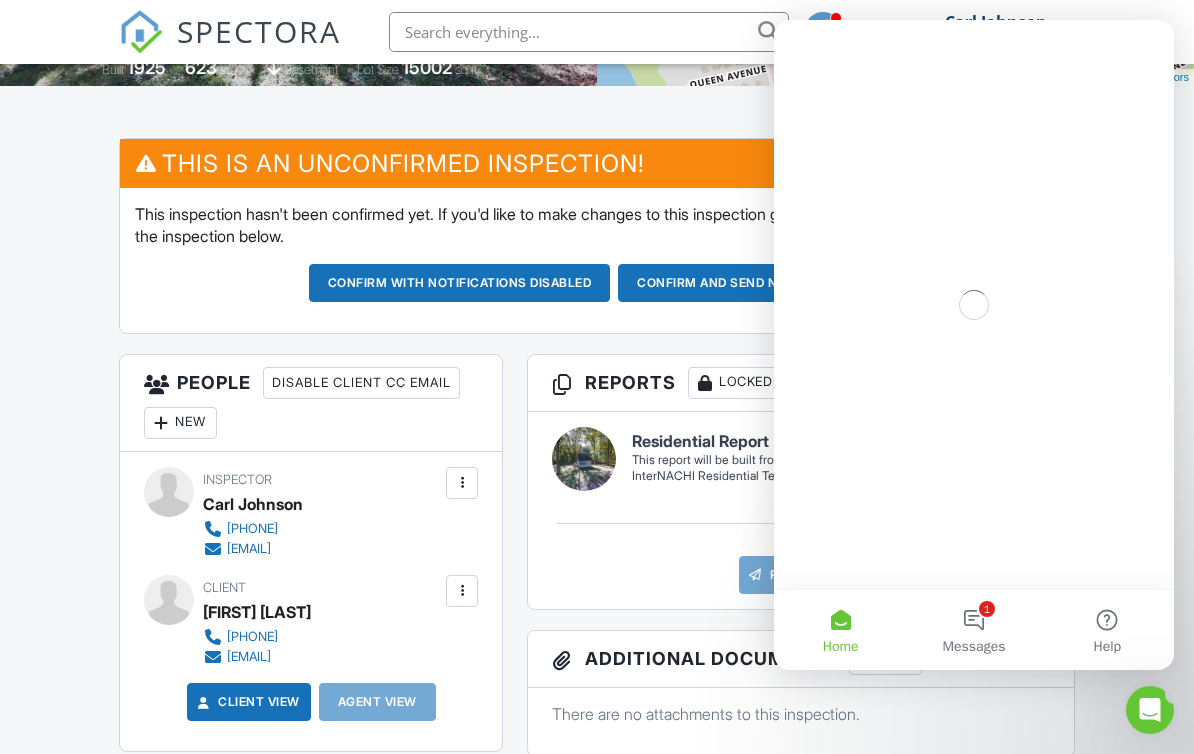 scroll, scrollTop: 0, scrollLeft: 0, axis: both 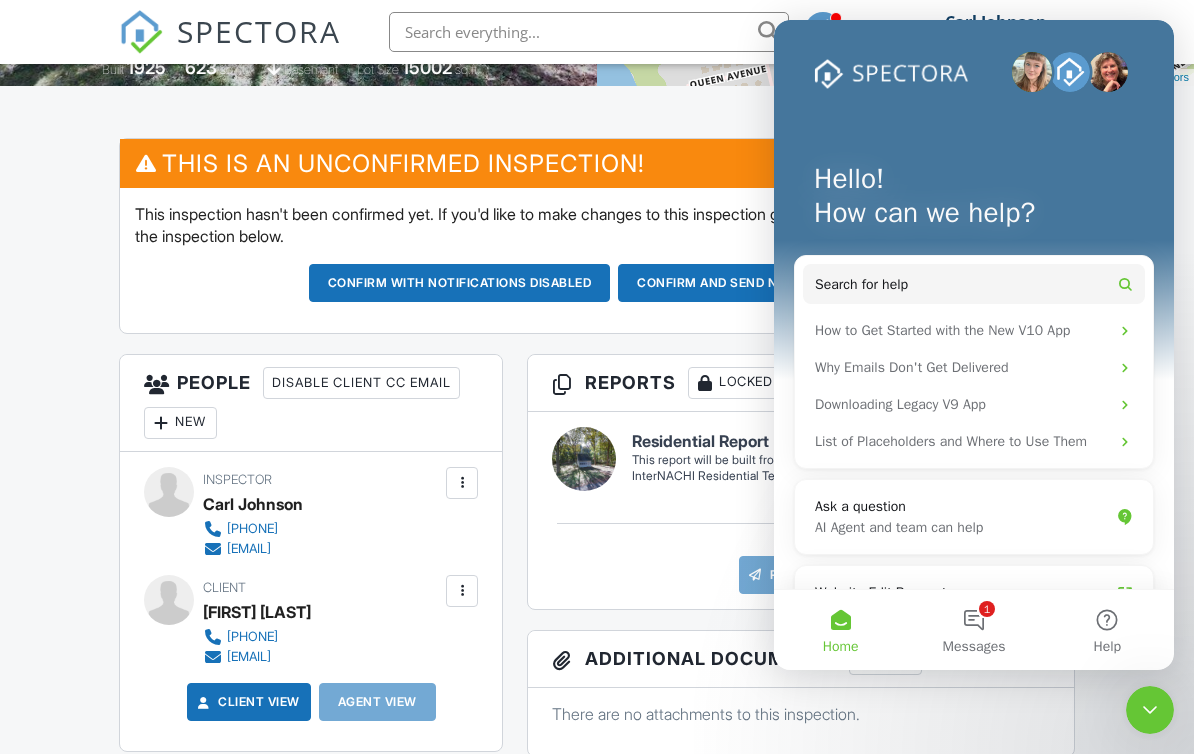 click on "1 Messages" at bounding box center (973, 630) 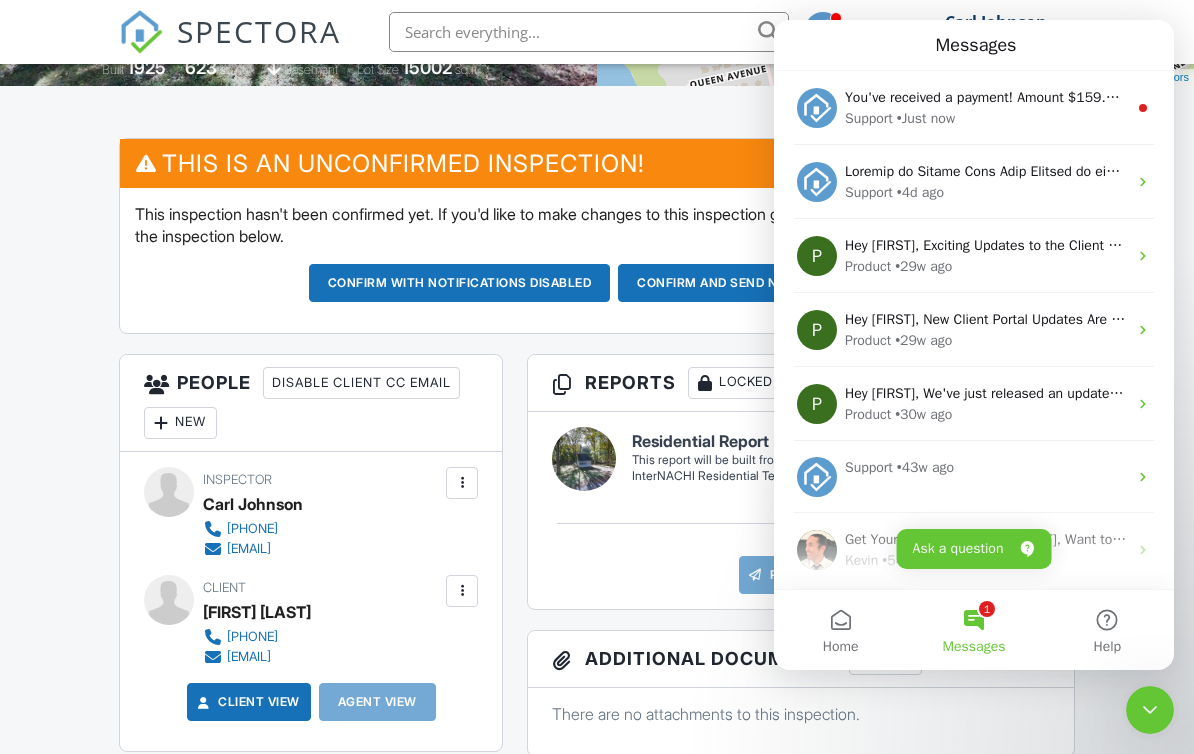 click on "1 Messages" at bounding box center (973, 630) 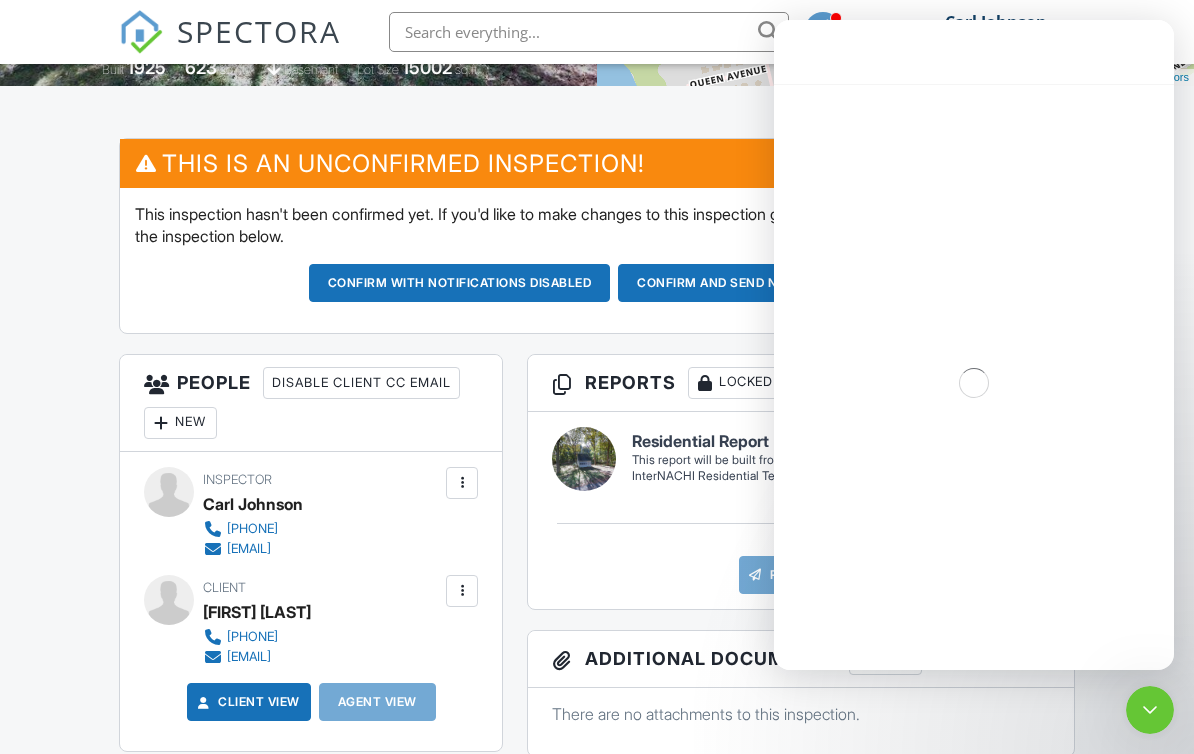 scroll, scrollTop: 313, scrollLeft: 0, axis: vertical 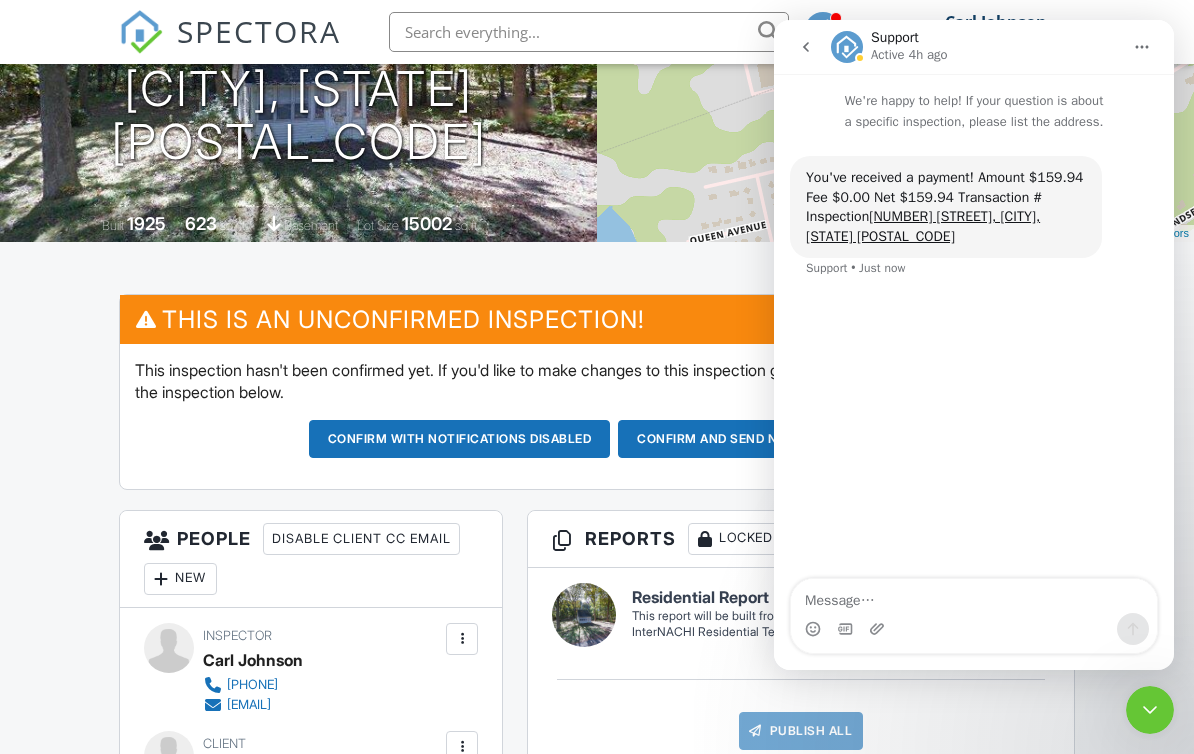 click at bounding box center (806, 47) 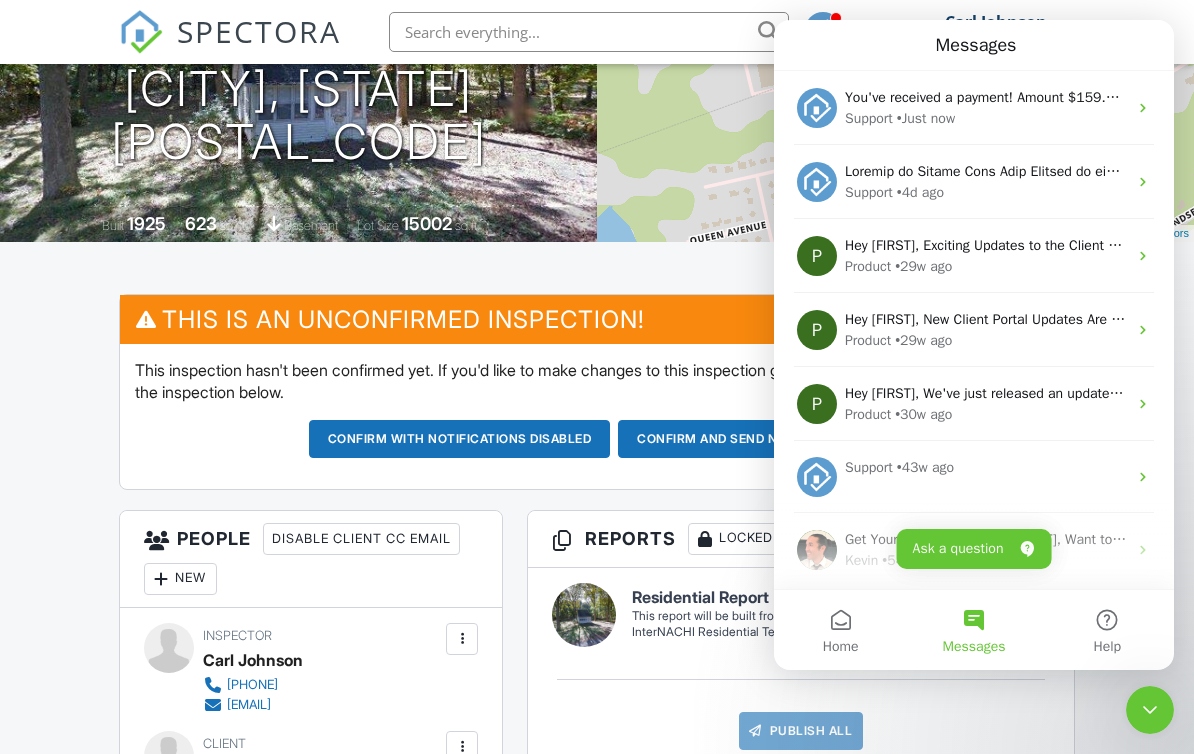 scroll, scrollTop: 3, scrollLeft: 0, axis: vertical 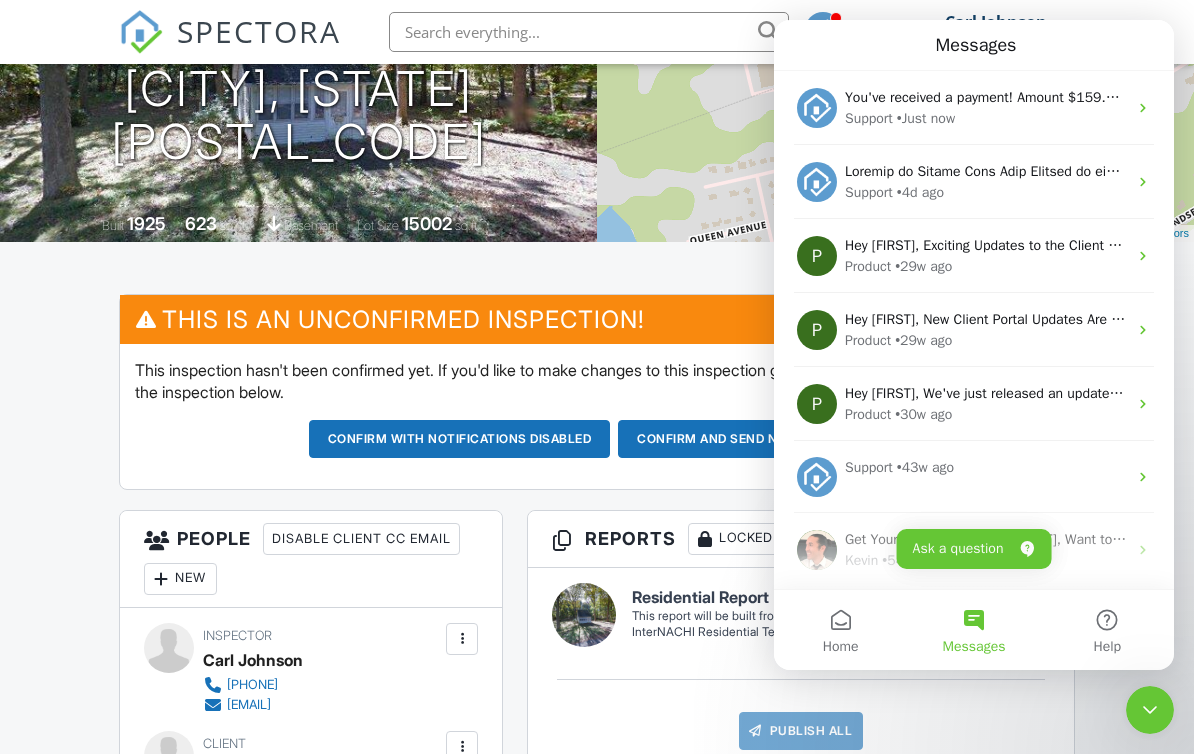click on "Dashboard
Templates
Contacts
Metrics
Automations
Advanced
Settings
Support Center
Inspection Details
Client View
More
Property Details
Reschedule
Reorder / Copy
Share
Cancel
Delete
Print Order
Convert to V10
View Change Log
08/06/2025 12:00 pm
- 2:30 pm
760 Woodland Ave
Woodbury Heights, NJ 08097
Built
1925
623
sq. ft.
basement
Lot Size
15002
sq.ft.
+ − Leaflet  |  © MapTiler   © OpenStreetMap contributors
This is an Unconfirmed Inspection!
This inspection hasn't been confirmed yet. If you'd like to make changes to this inspection go ahead and when you're ready confirm the inspection below.
Confirm with notifications disabled
Confirm and send notifications" at bounding box center [597, 1094] 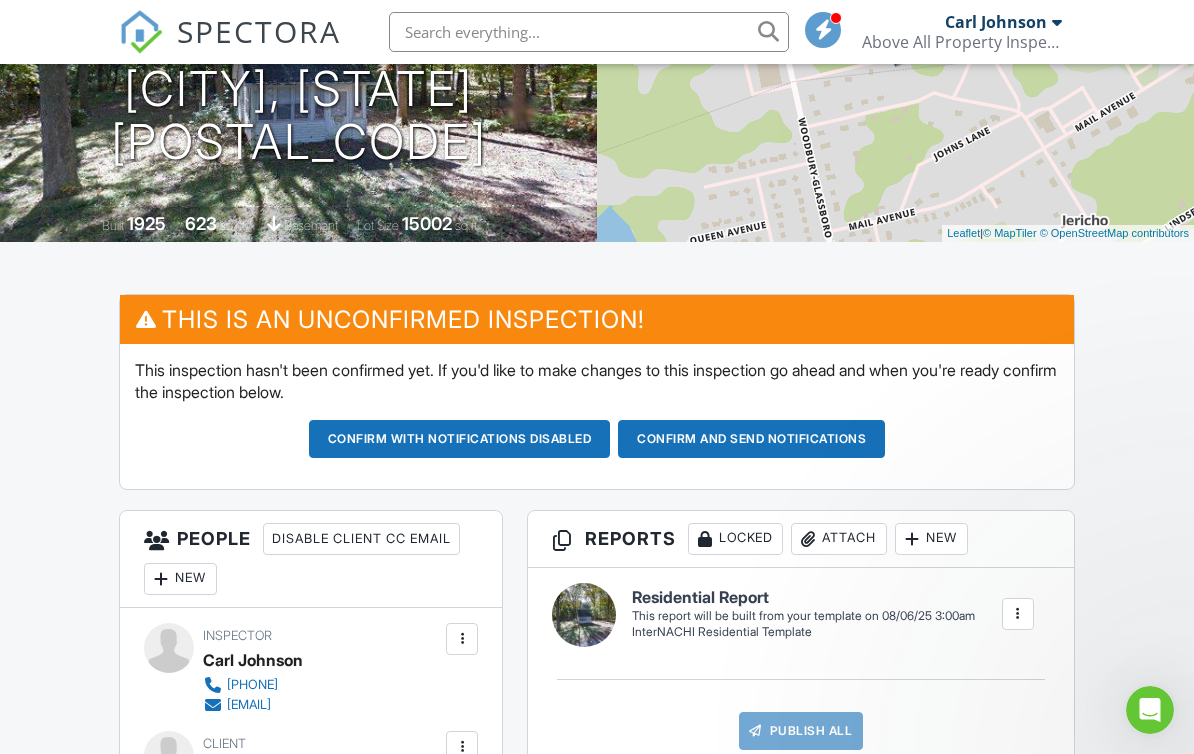 scroll, scrollTop: 0, scrollLeft: 0, axis: both 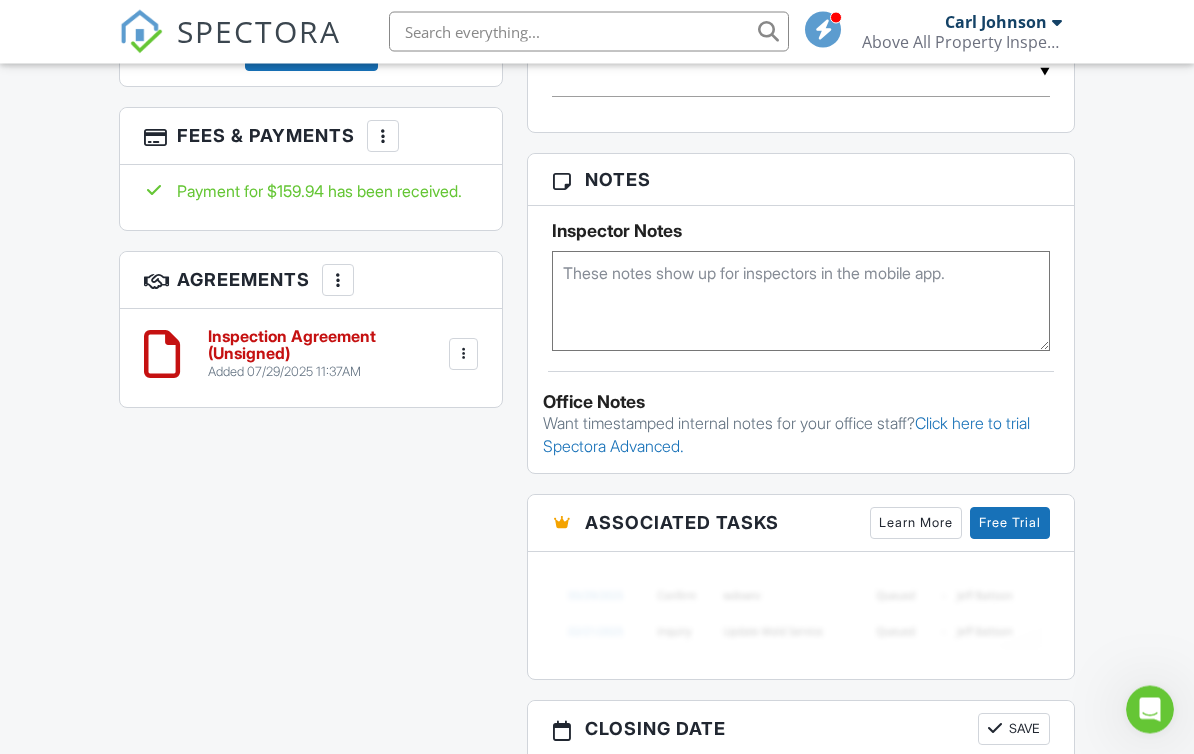click at bounding box center [463, 355] 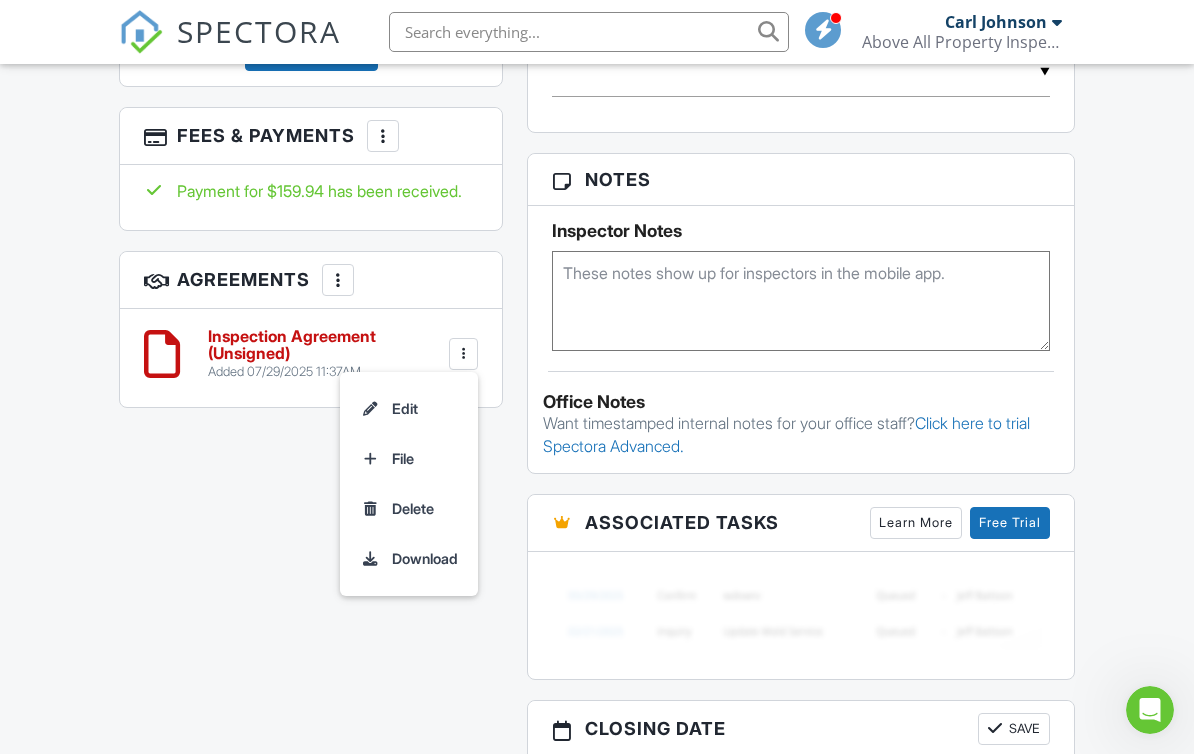 click on "Inspection Agreement
(Unsigned)" at bounding box center [326, 345] 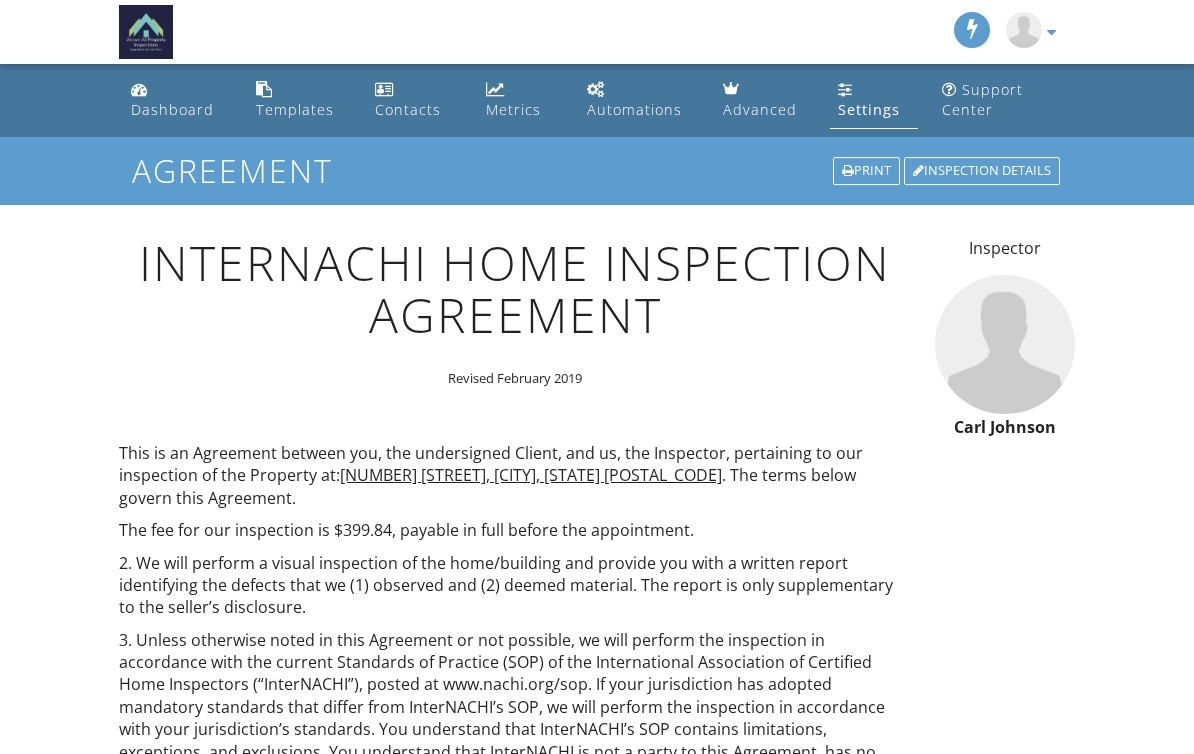 scroll, scrollTop: 0, scrollLeft: 0, axis: both 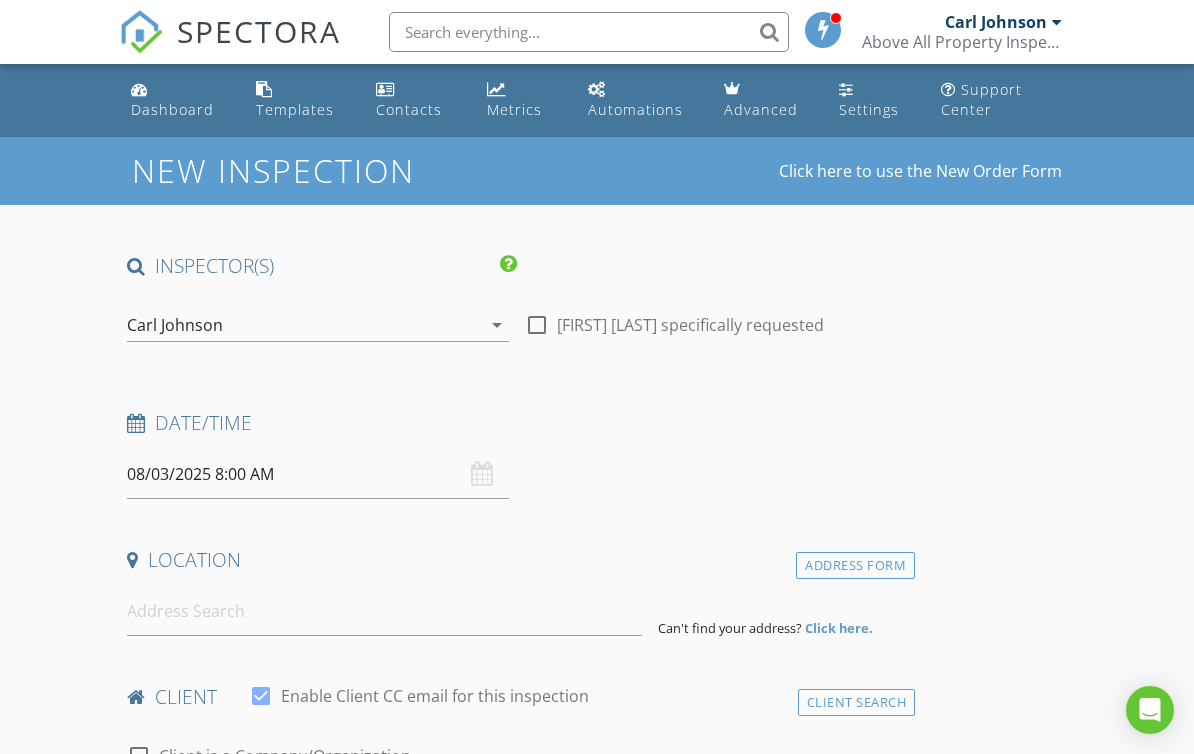 click on "Dashboard" at bounding box center (177, 100) 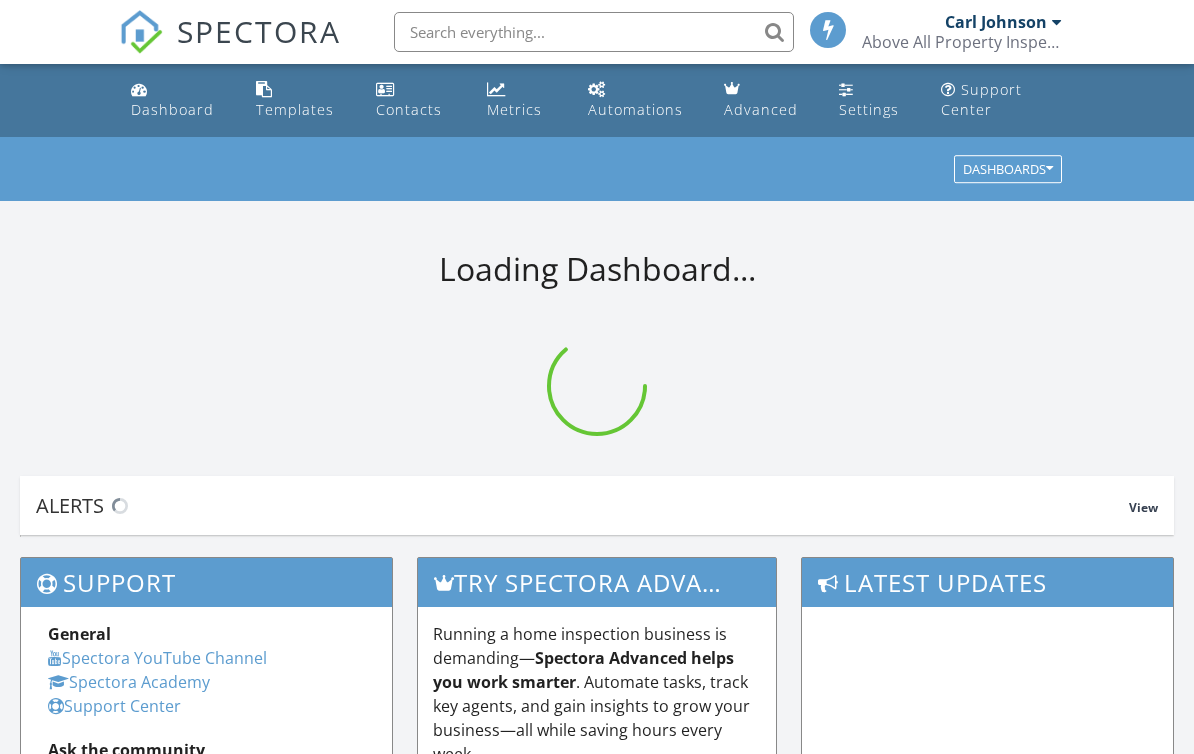 scroll, scrollTop: 0, scrollLeft: 0, axis: both 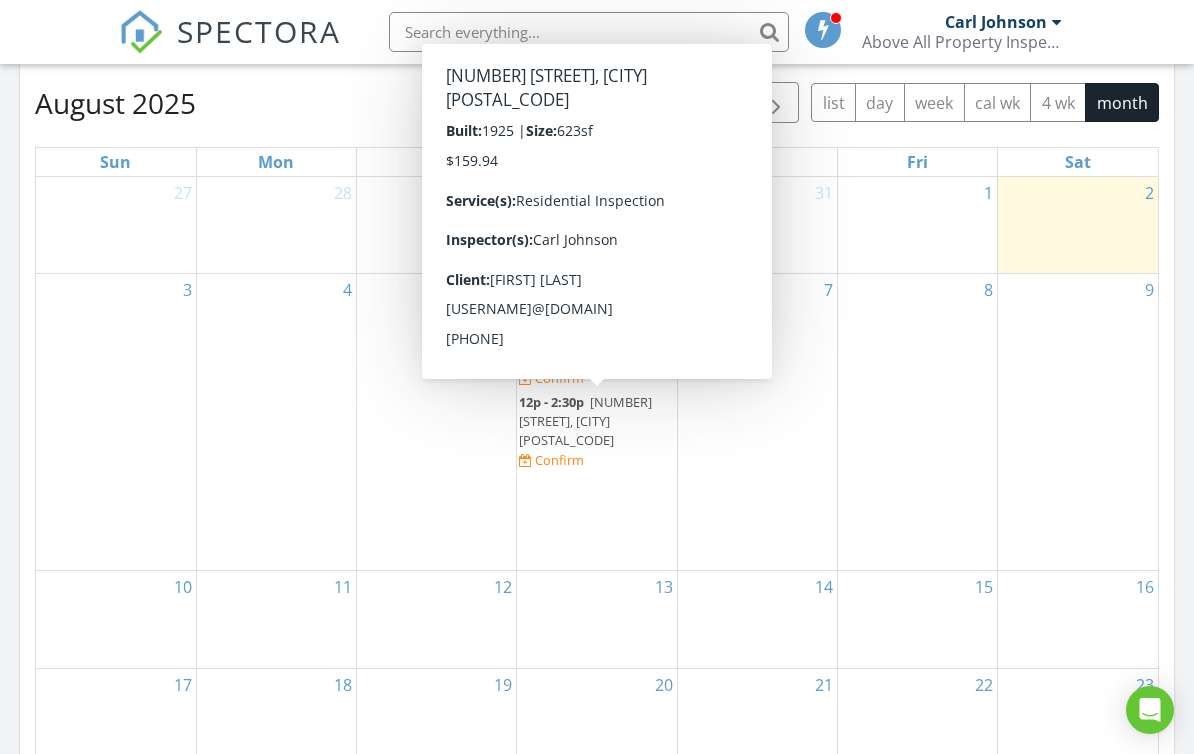click on "Confirm" at bounding box center [559, 460] 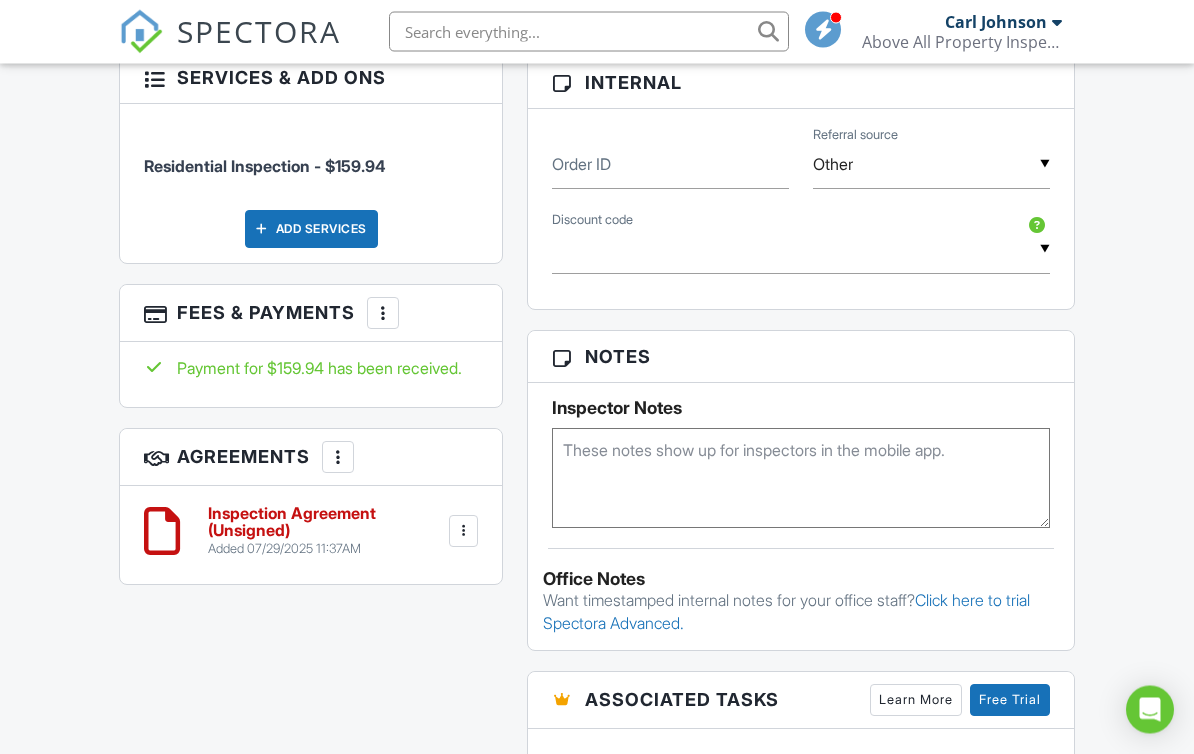 scroll, scrollTop: 1191, scrollLeft: 0, axis: vertical 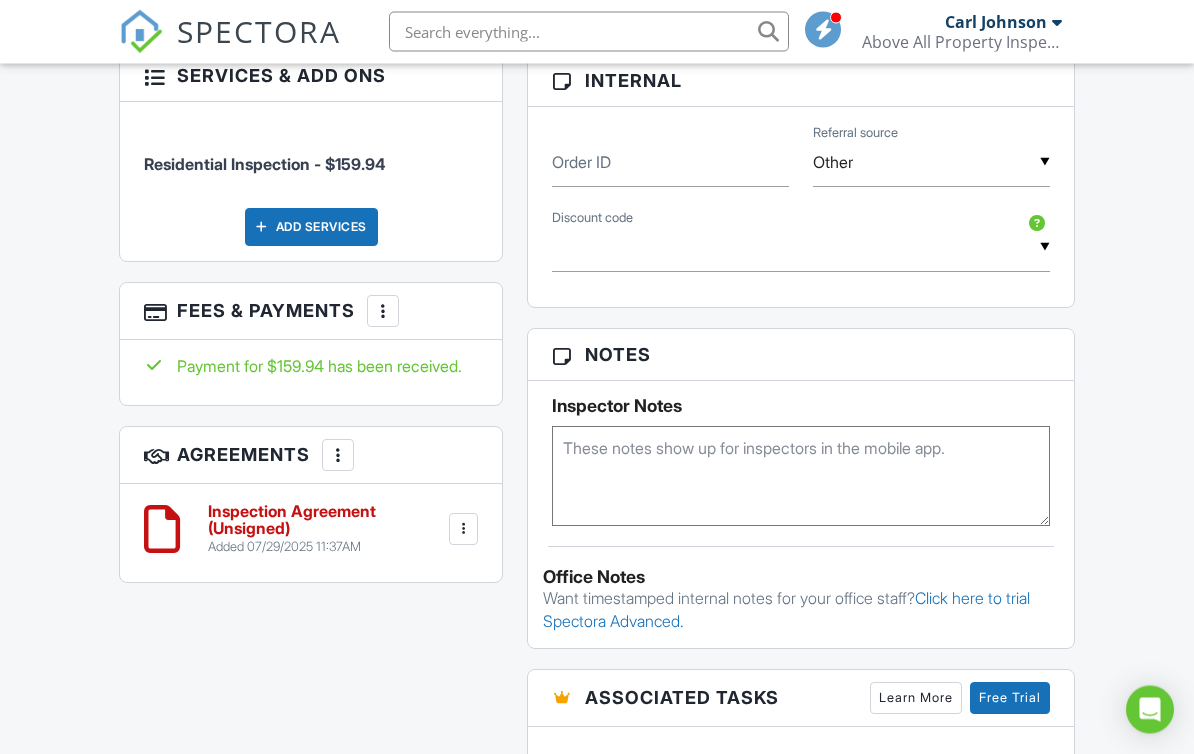click at bounding box center [463, 530] 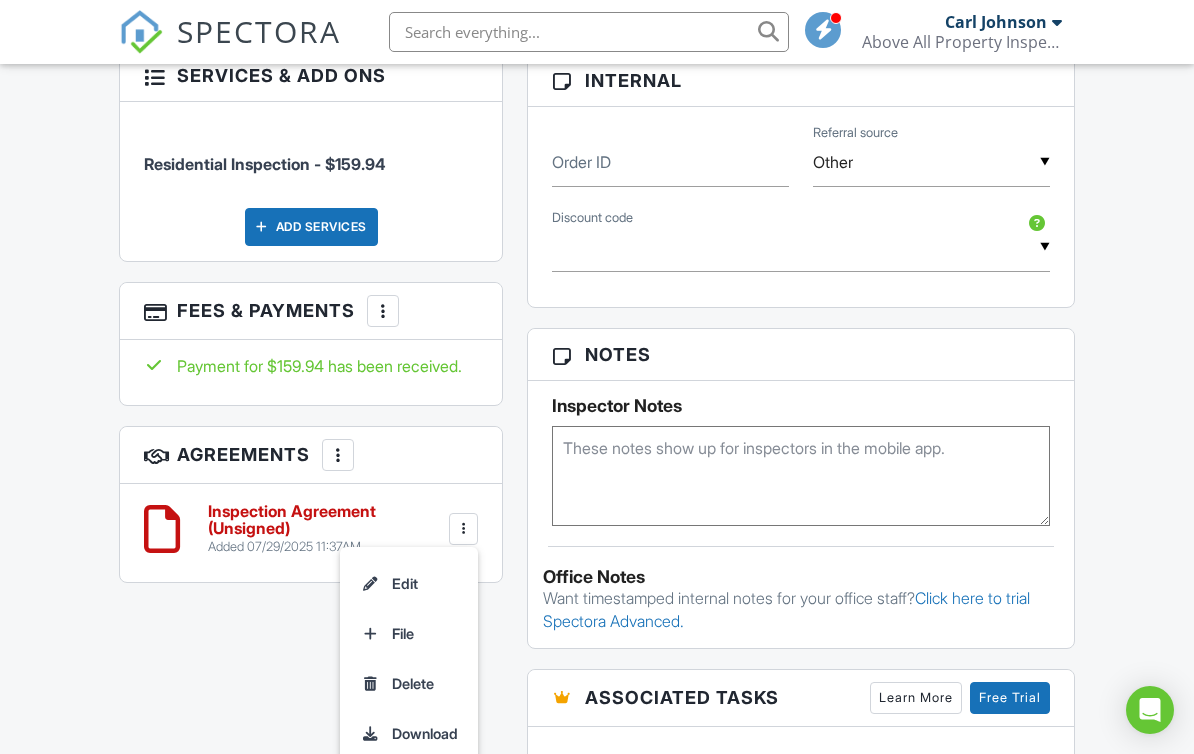 click on "Edit" at bounding box center [409, 584] 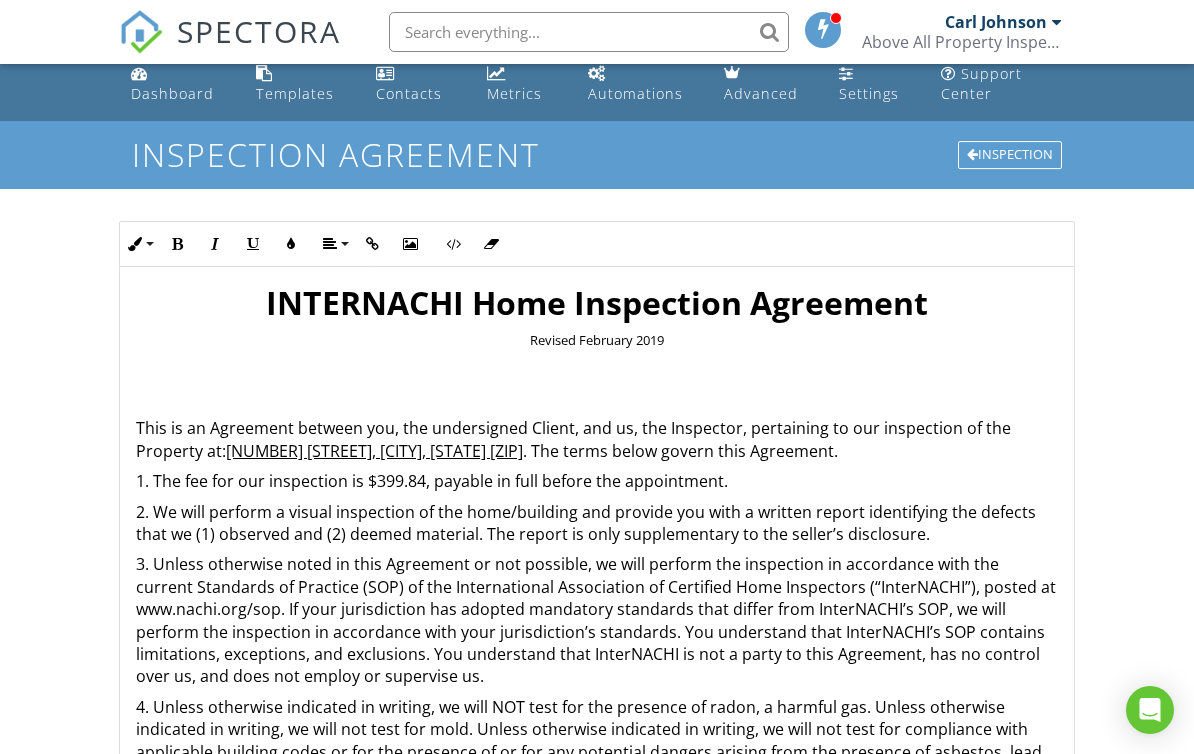 scroll, scrollTop: 0, scrollLeft: 0, axis: both 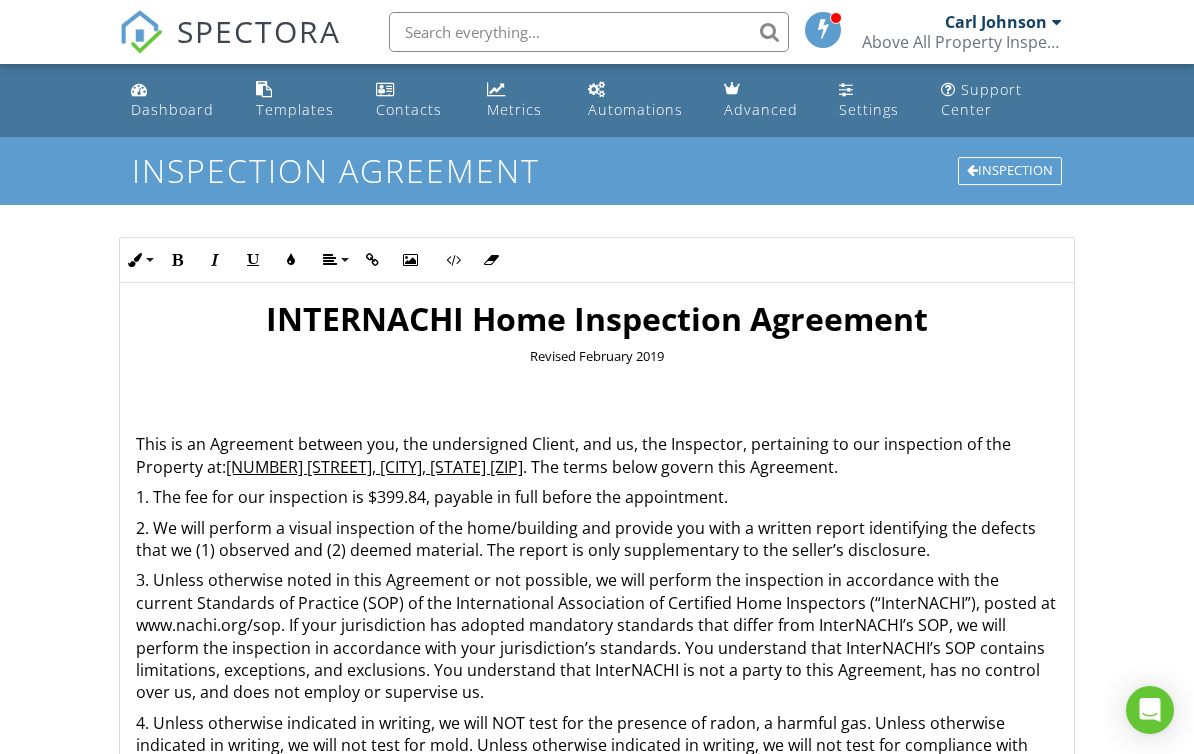 click on "Inspection" at bounding box center [1010, 171] 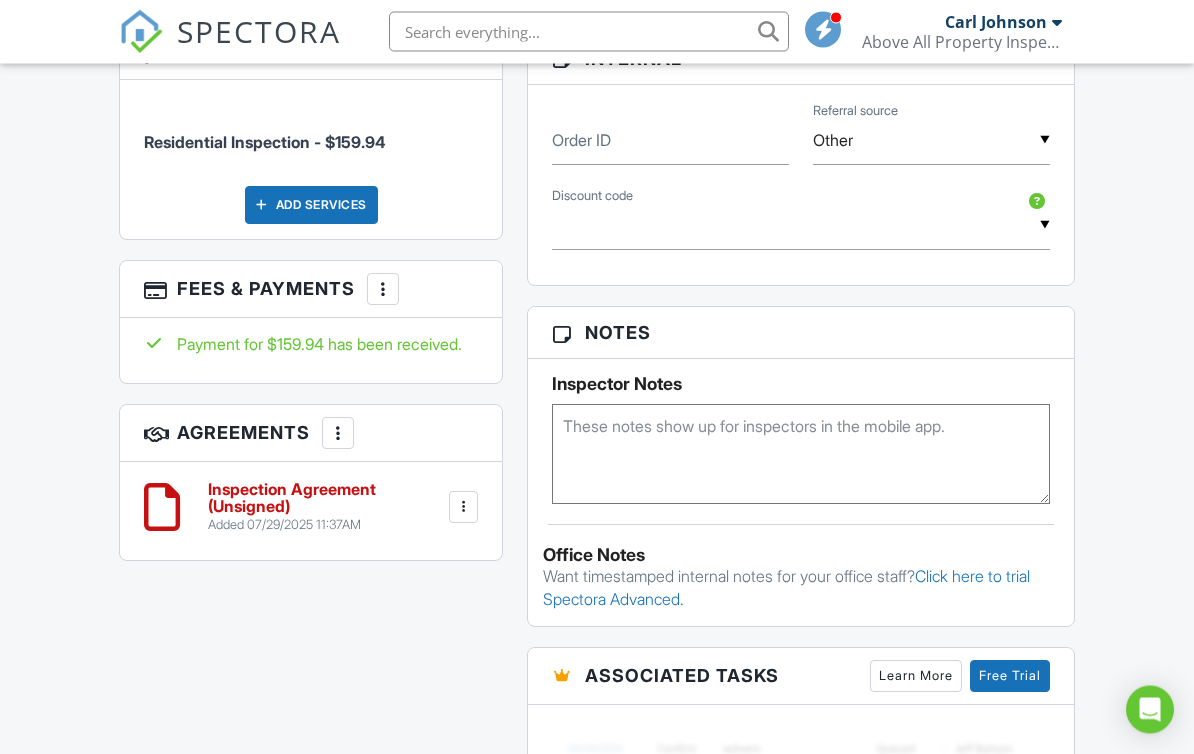 scroll, scrollTop: 1214, scrollLeft: 0, axis: vertical 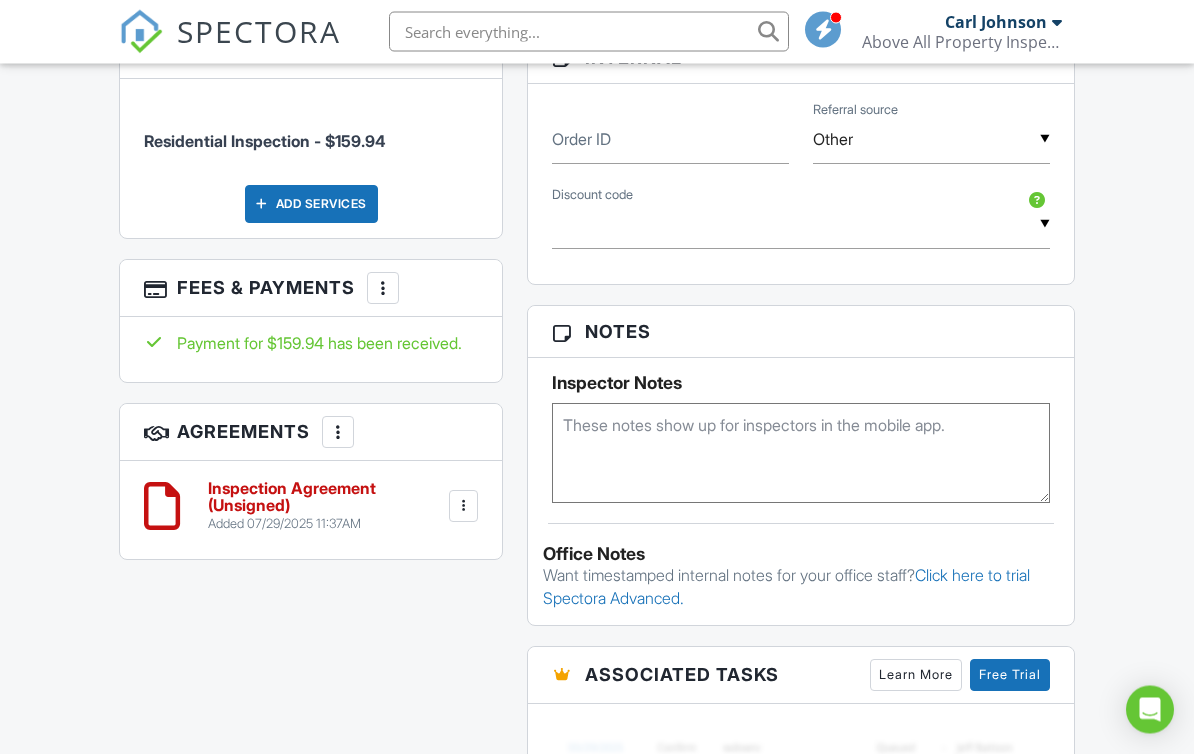 click at bounding box center (463, 507) 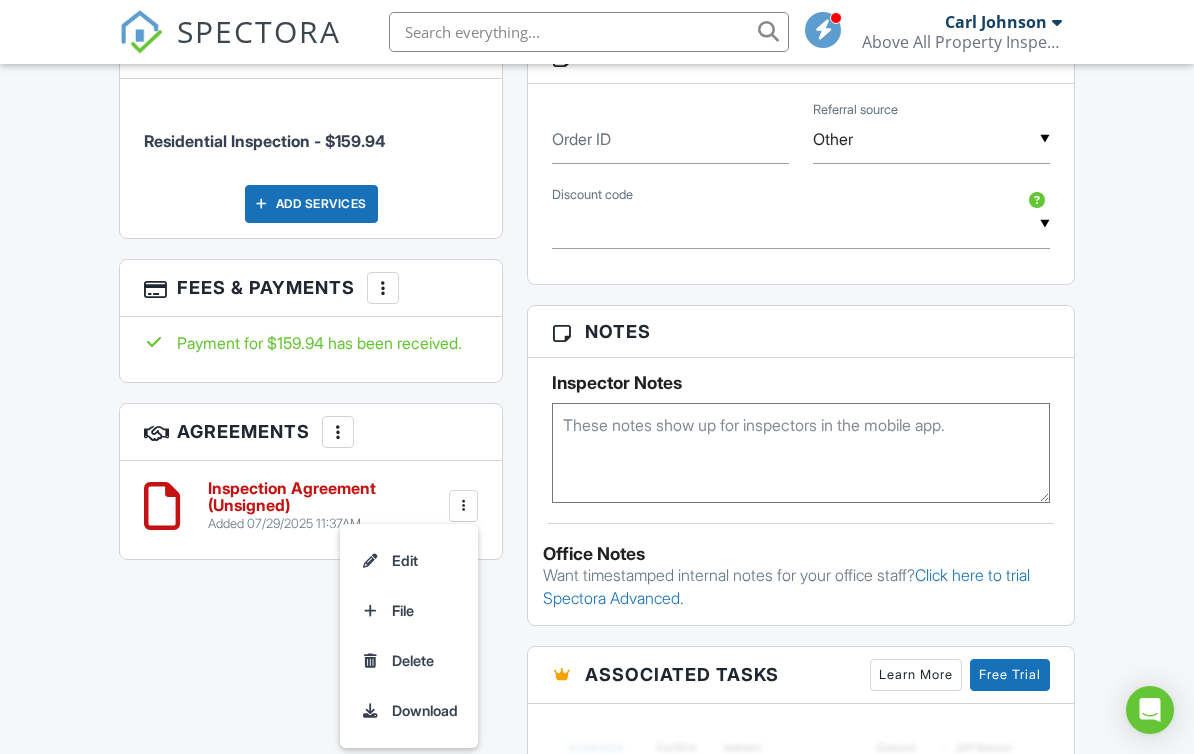 click on "Edit" at bounding box center (409, 561) 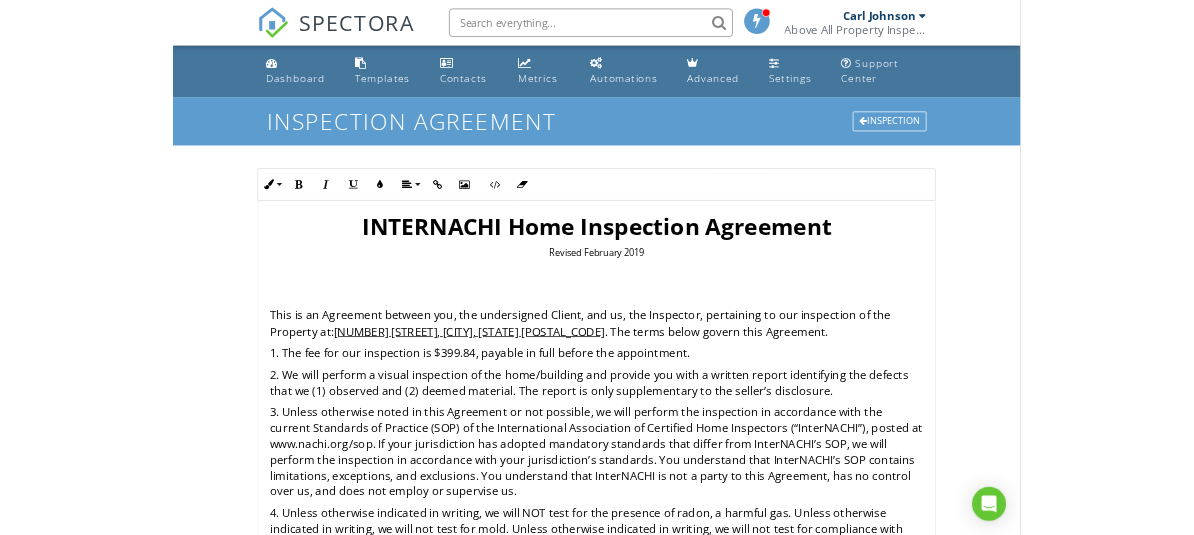 scroll, scrollTop: 0, scrollLeft: 0, axis: both 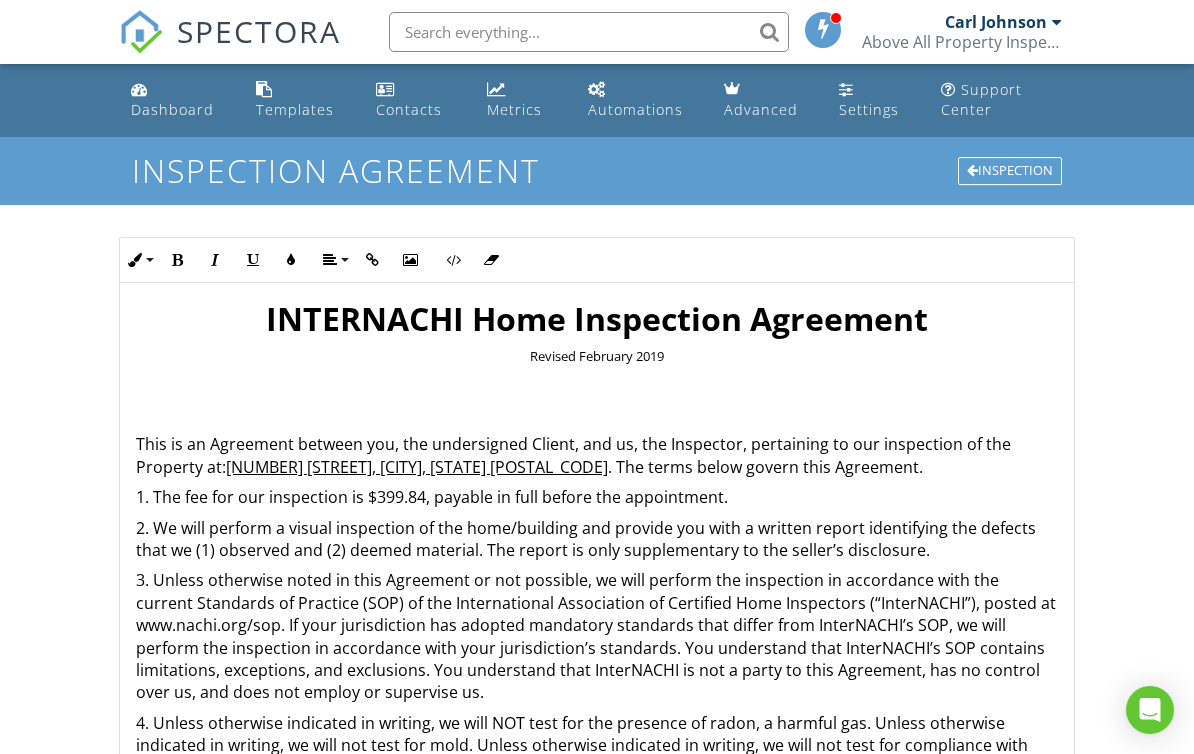 click on "1. The fee for our inspection is $399.84, payable in full before the appointment." at bounding box center [596, 497] 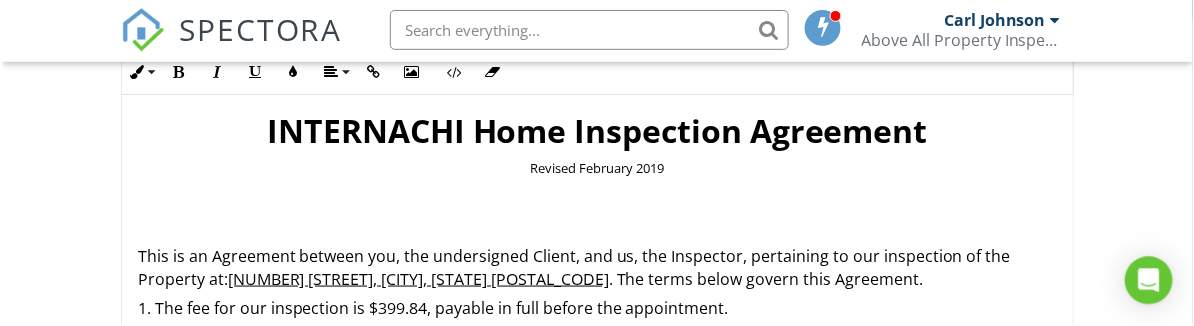 scroll, scrollTop: 188, scrollLeft: 0, axis: vertical 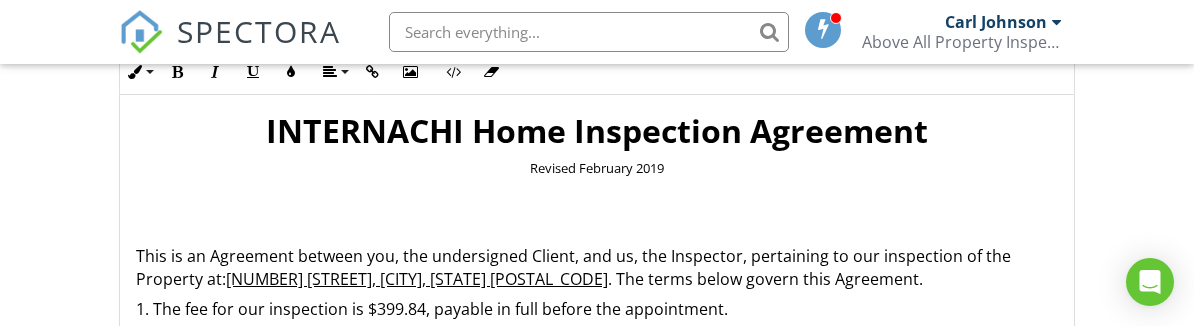 click on "1. The fee for our inspection is $399.84, payable in full before the appointment." at bounding box center (596, 309) 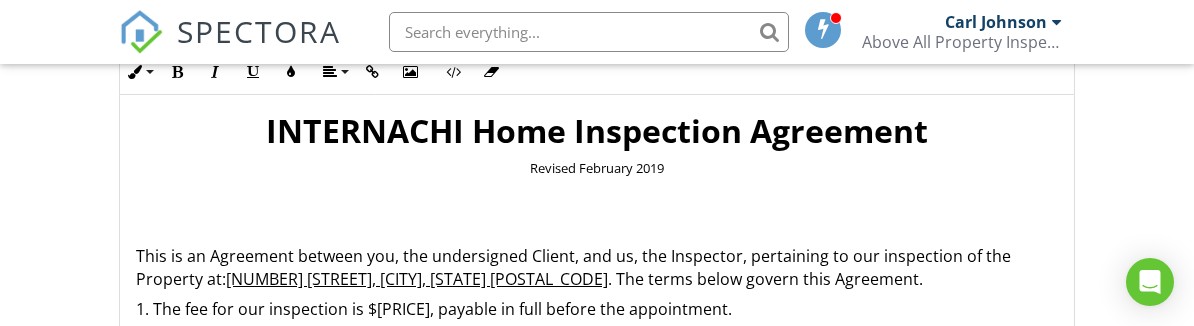 type 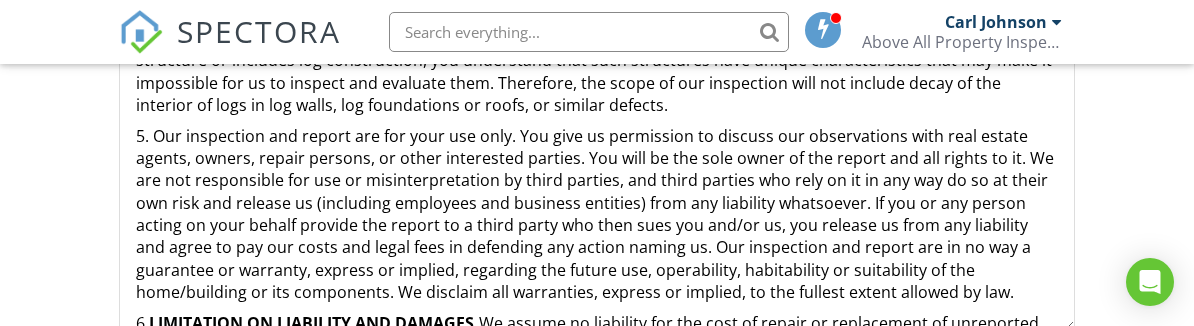 scroll, scrollTop: 897, scrollLeft: 0, axis: vertical 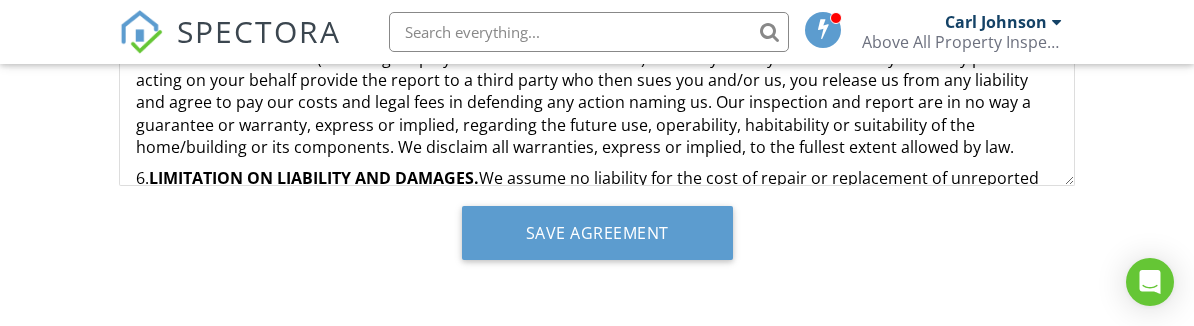 click on "Save Agreement" at bounding box center [597, 233] 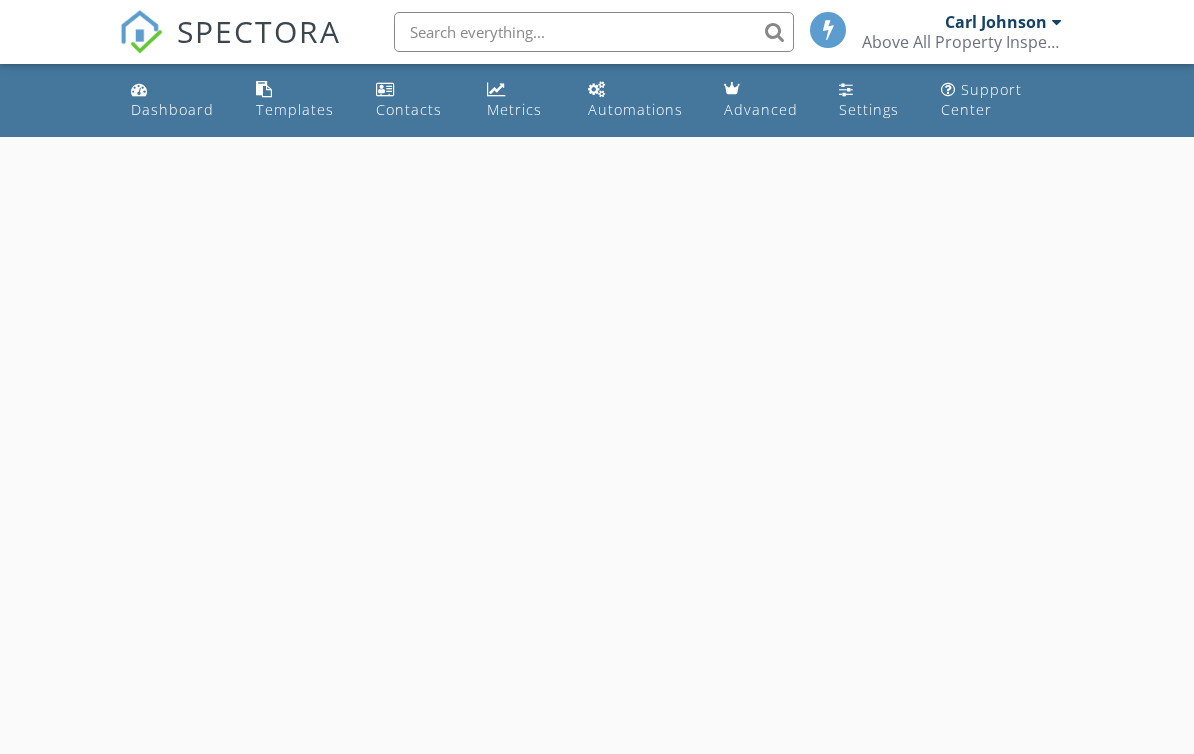 scroll, scrollTop: 0, scrollLeft: 0, axis: both 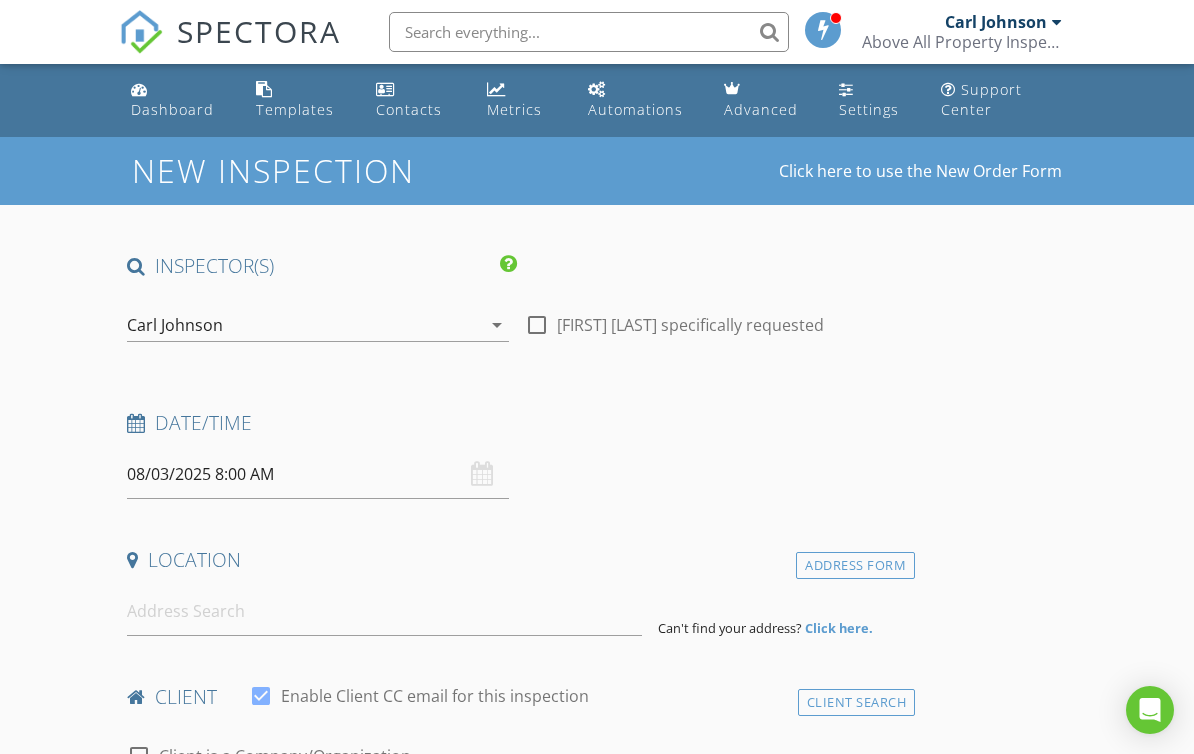 click on "Dashboard" at bounding box center [172, 109] 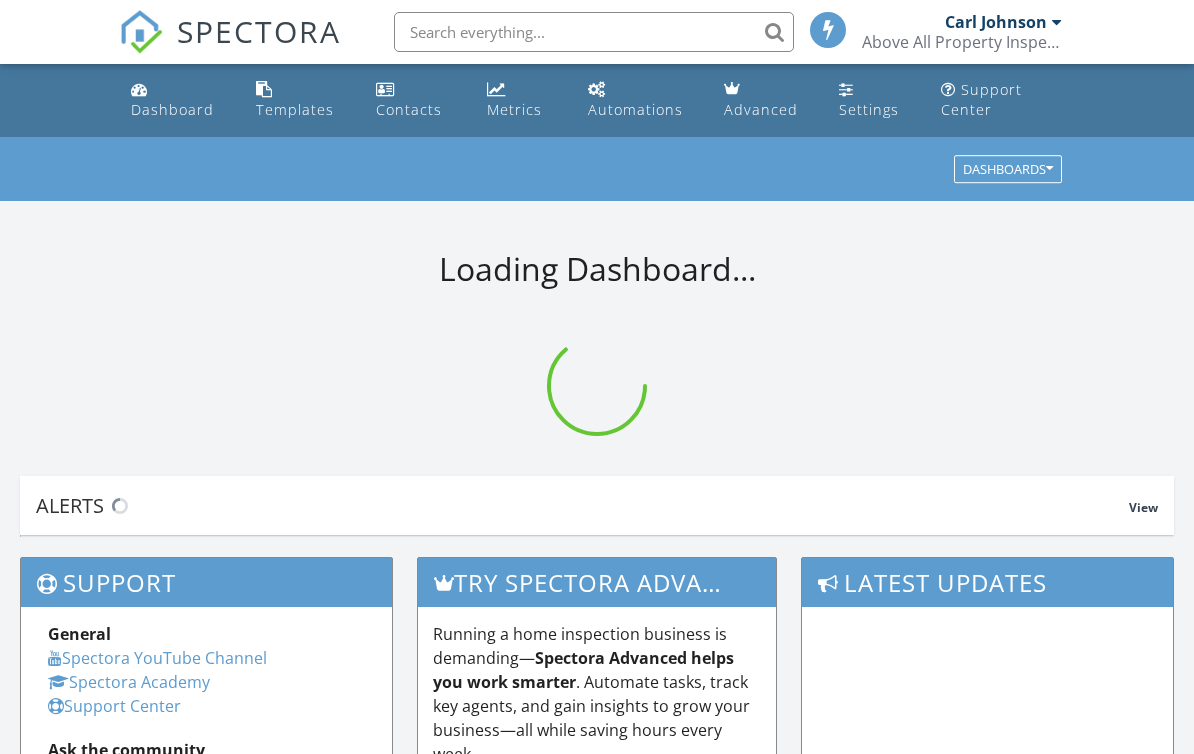 scroll, scrollTop: 0, scrollLeft: 0, axis: both 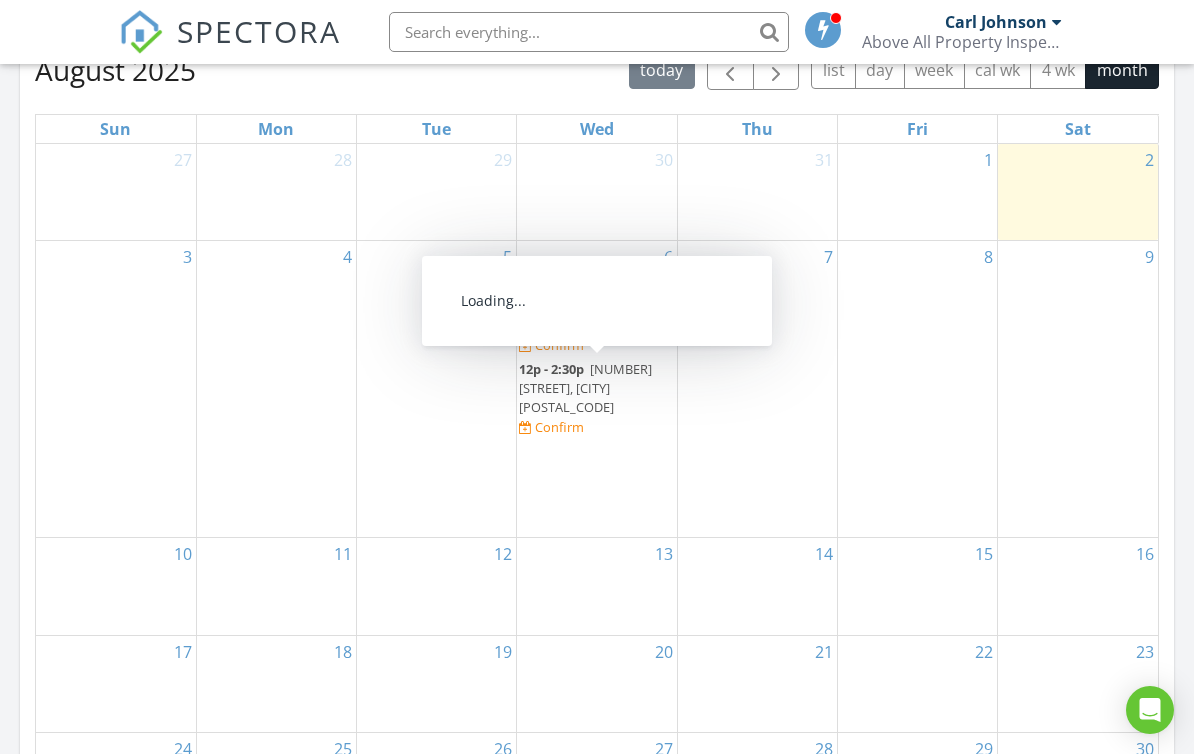 click on "Confirm" at bounding box center [559, 427] 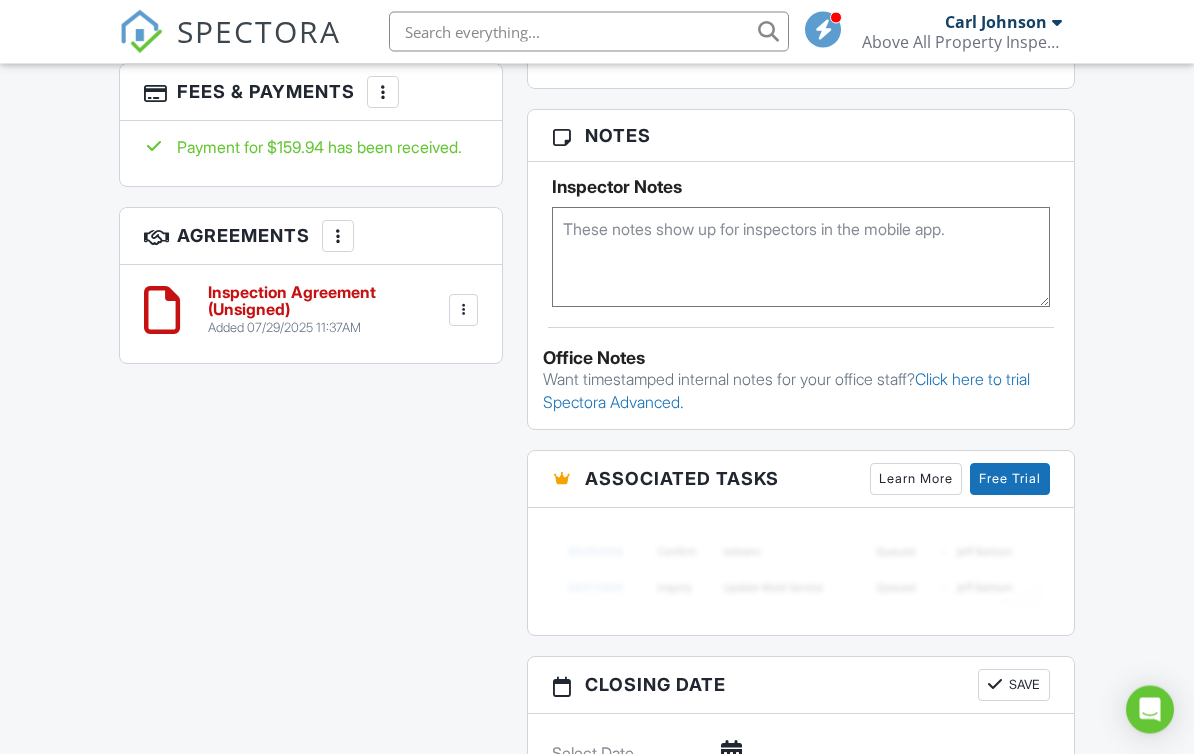 scroll, scrollTop: 1434, scrollLeft: 0, axis: vertical 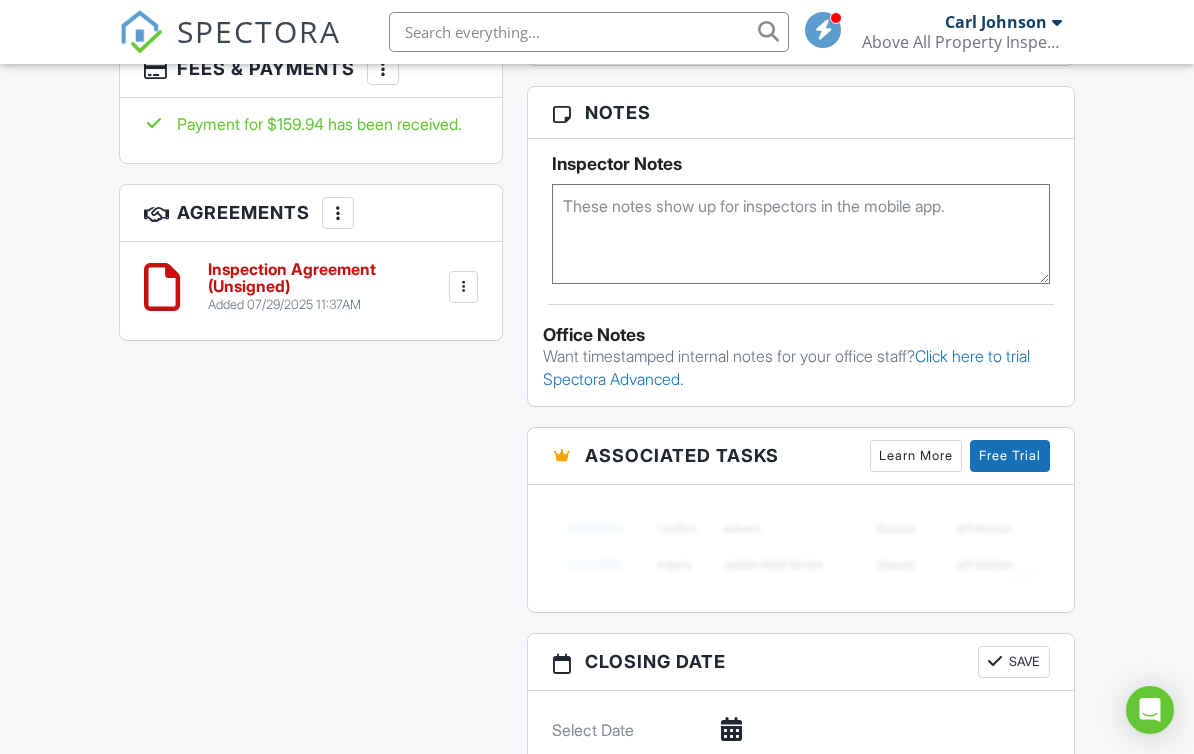 click on "Inspection Agreement
(Unsigned)" at bounding box center (326, 278) 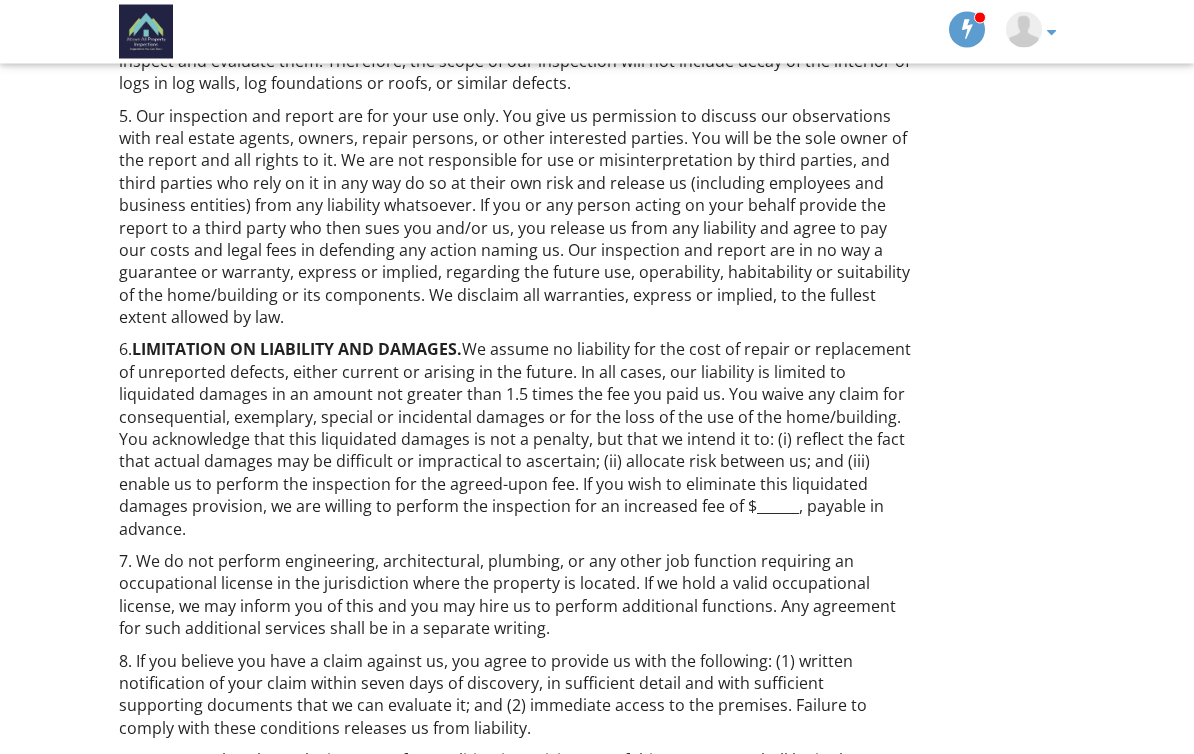 scroll, scrollTop: 900, scrollLeft: 0, axis: vertical 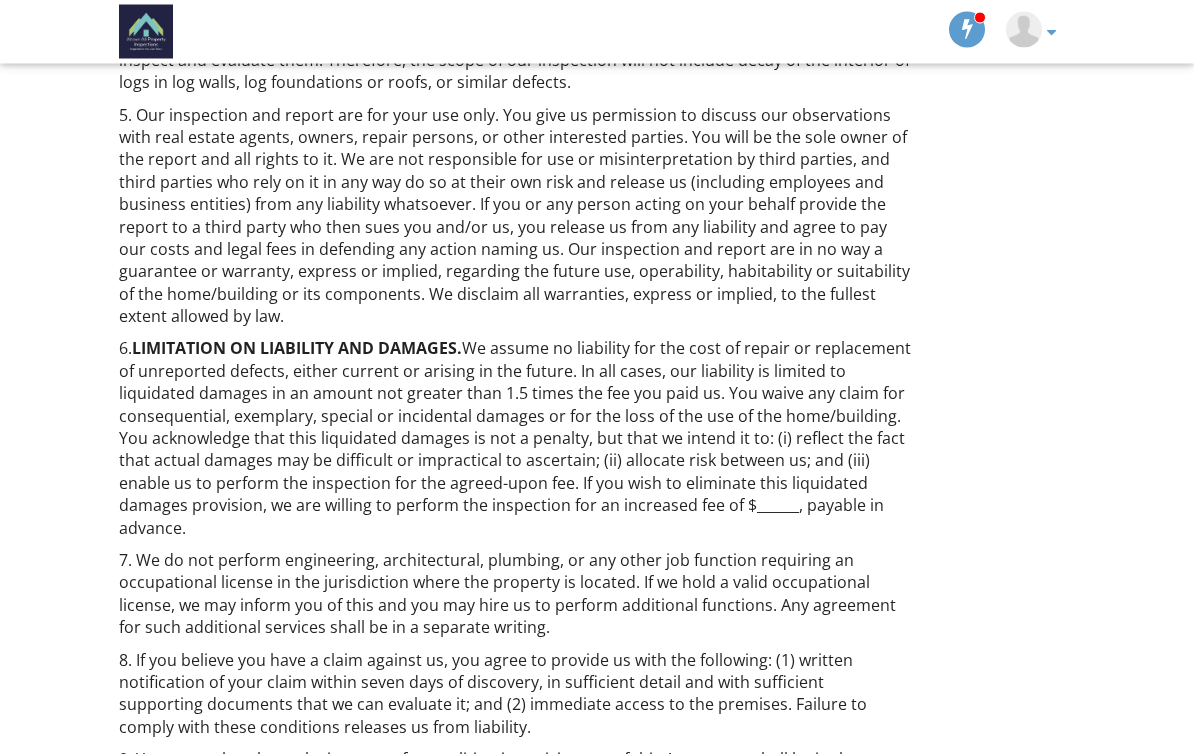 click on "6.  LIMITATION ON LIABILITY AND DAMAGES.  We assume no liability for the cost of repair or replacement of unreported defects, either current or arising in the future. In all cases, our liability is limited to liquidated damages in an amount not greater than 1.5 times the fee you paid us. You waive any claim for consequential, exemplary, special or incidental damages or for the loss of the use of the home/building. You acknowledge that this liquidated damages is not a penalty, but that we intend it to: (i) reflect the fact that actual damages may be difficult or impractical to ascertain; (ii) allocate risk between us; and (iii) enable us to perform the inspection for the agreed-upon fee. If you wish to eliminate this liquidated damages provision, we are willing to perform the inspection for an increased fee of $______, payable in advance." at bounding box center [515, 439] 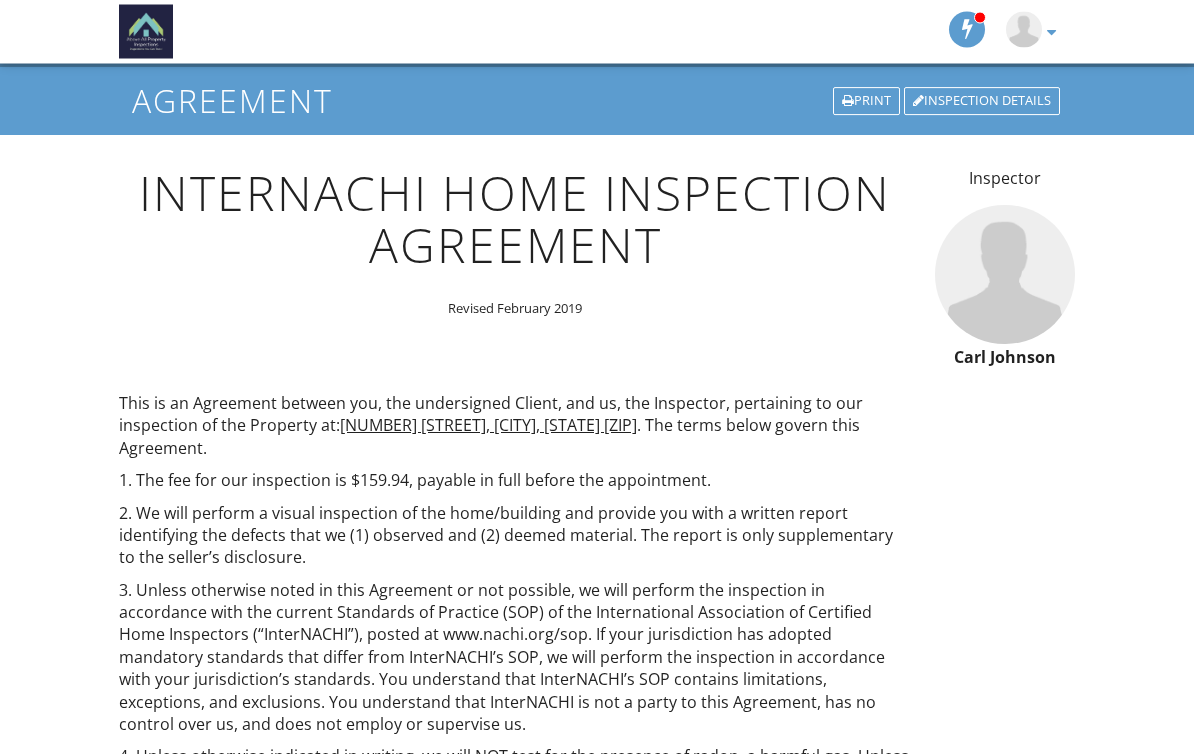 scroll, scrollTop: 0, scrollLeft: 0, axis: both 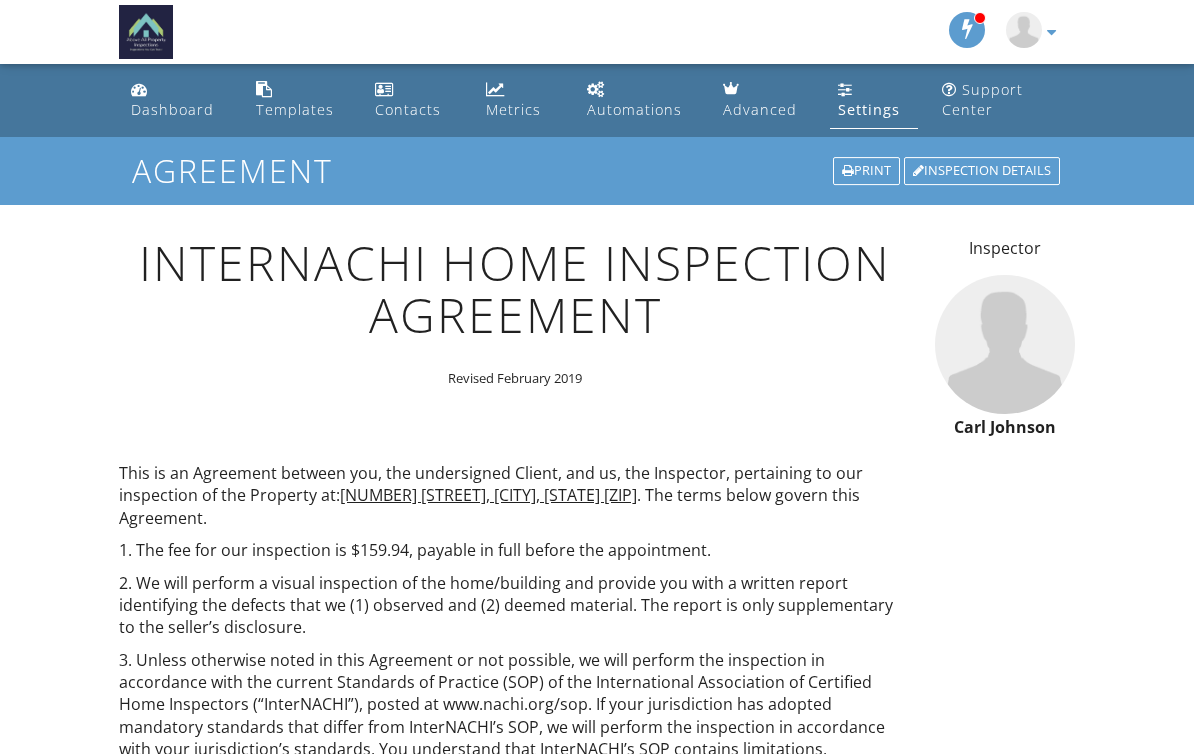 click on "Inspection Details" at bounding box center (982, 171) 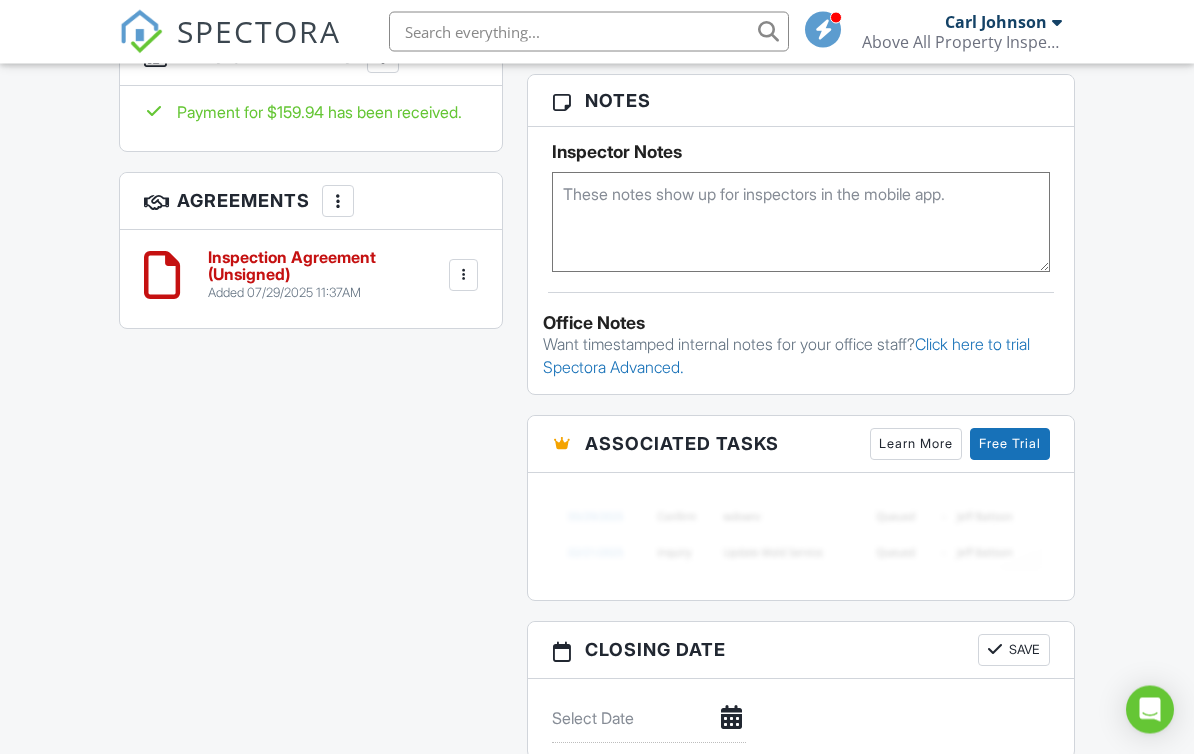 scroll, scrollTop: 1446, scrollLeft: 0, axis: vertical 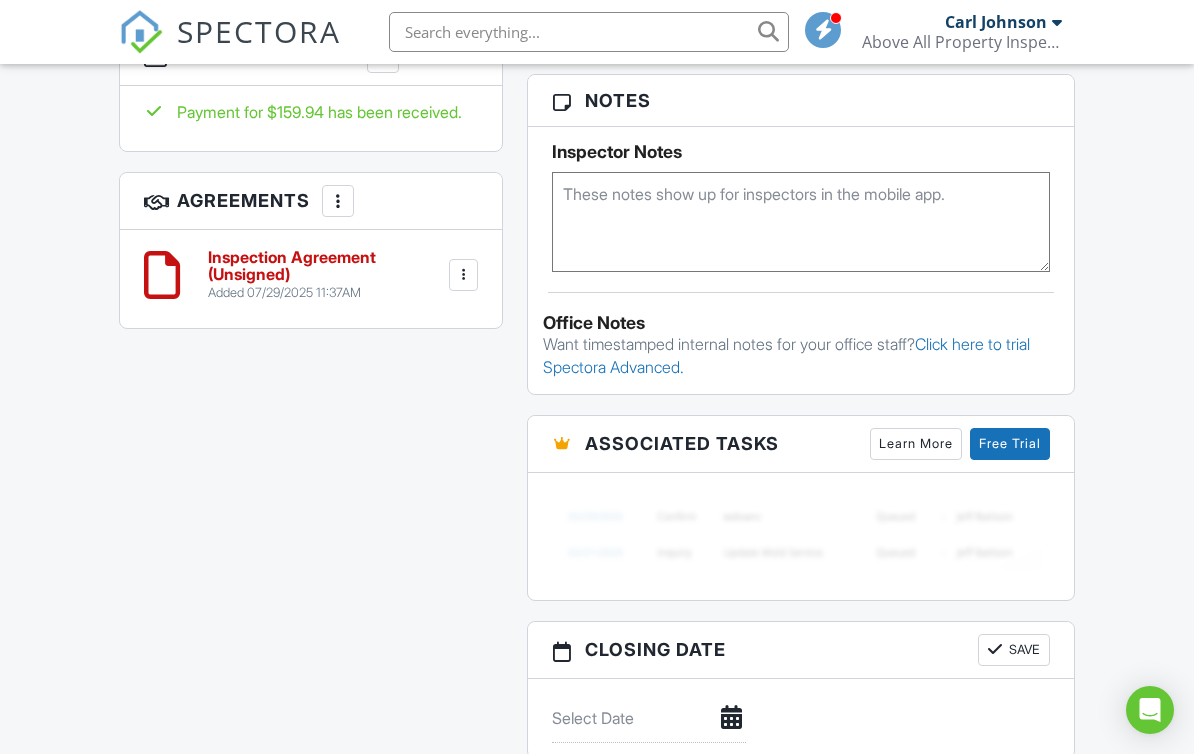 click 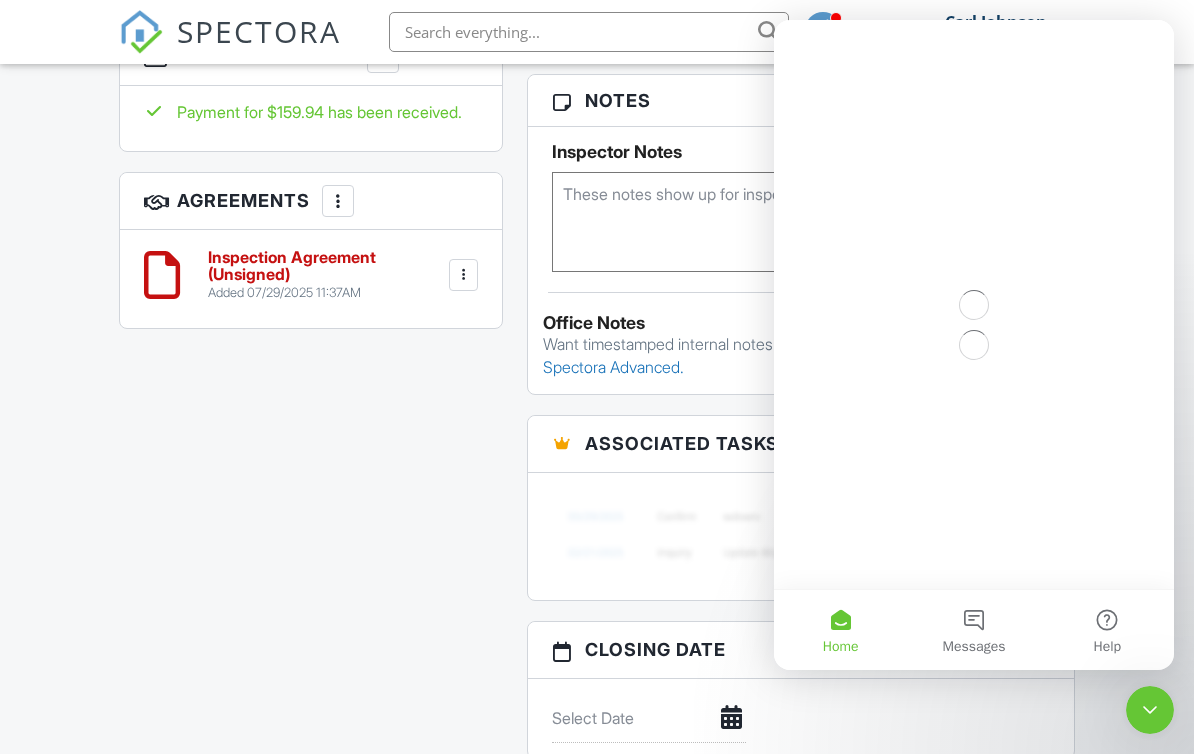 scroll, scrollTop: 0, scrollLeft: 0, axis: both 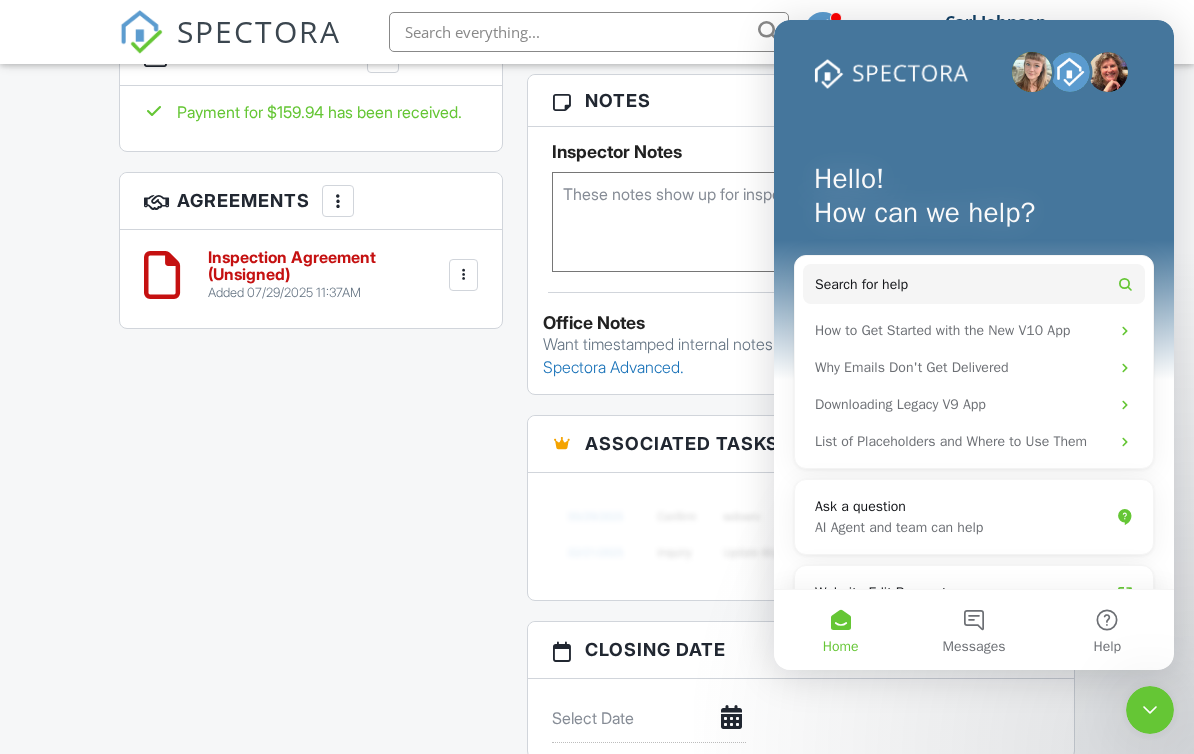 click on "Messages" at bounding box center (973, 630) 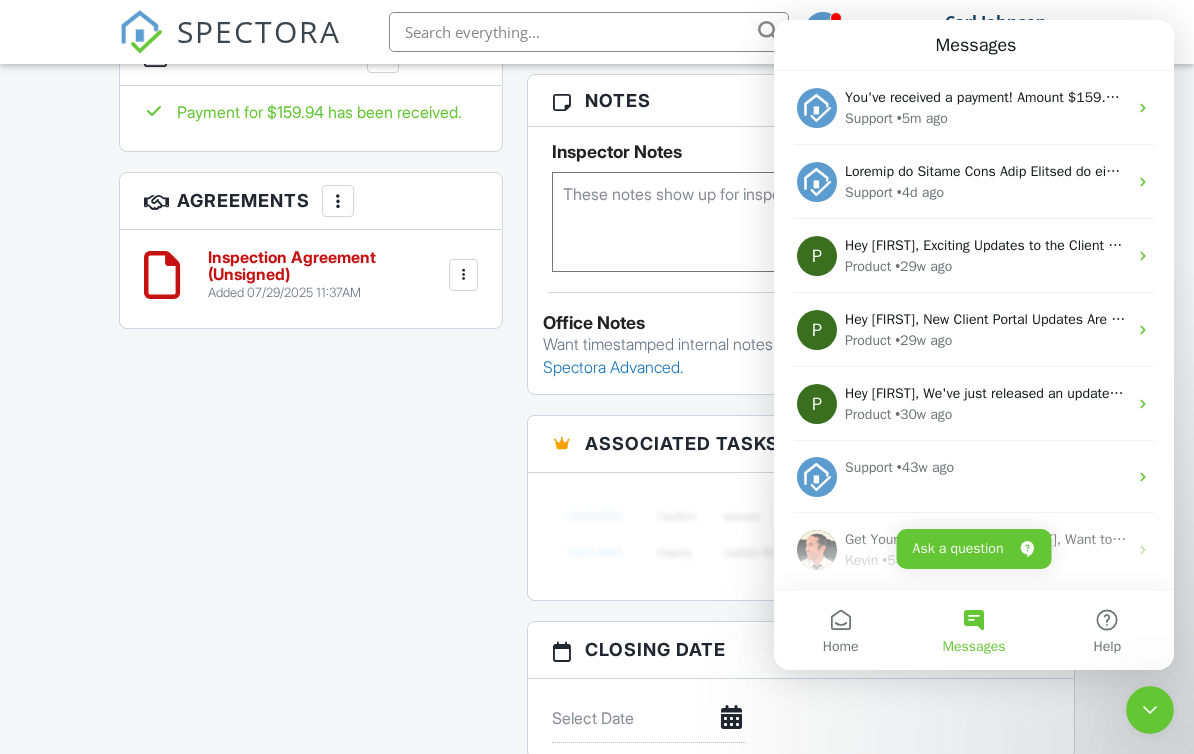 click 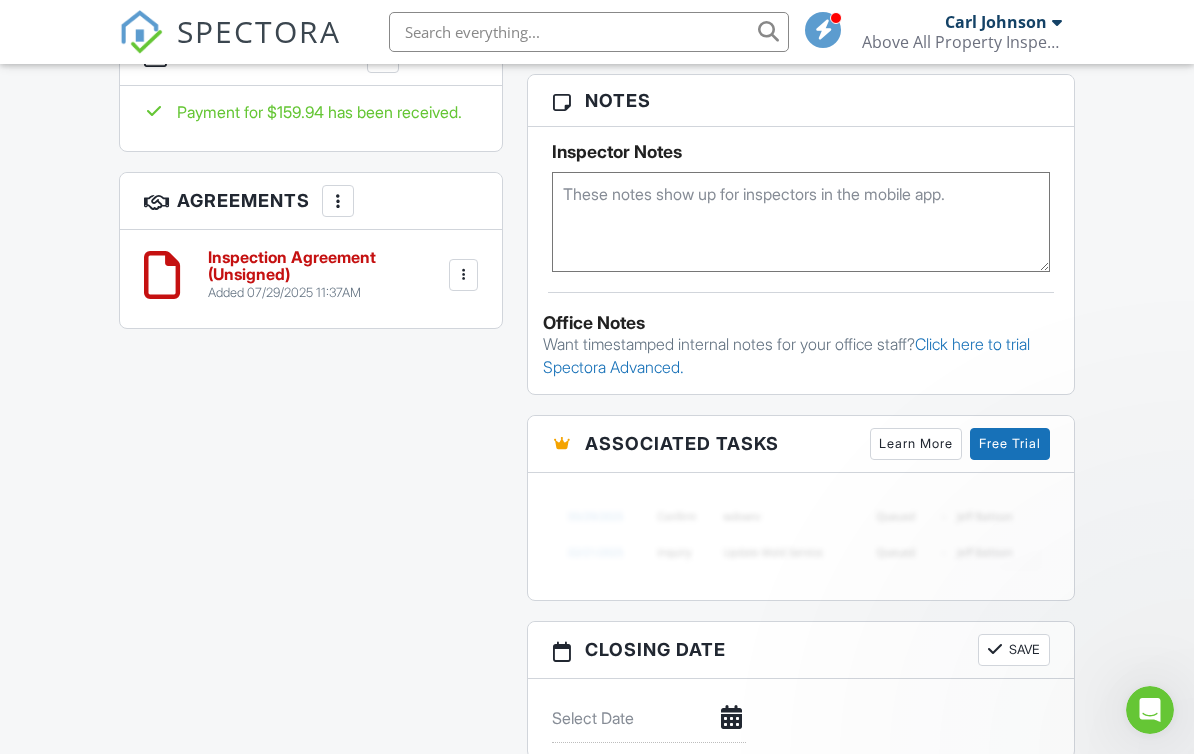 scroll, scrollTop: 0, scrollLeft: 0, axis: both 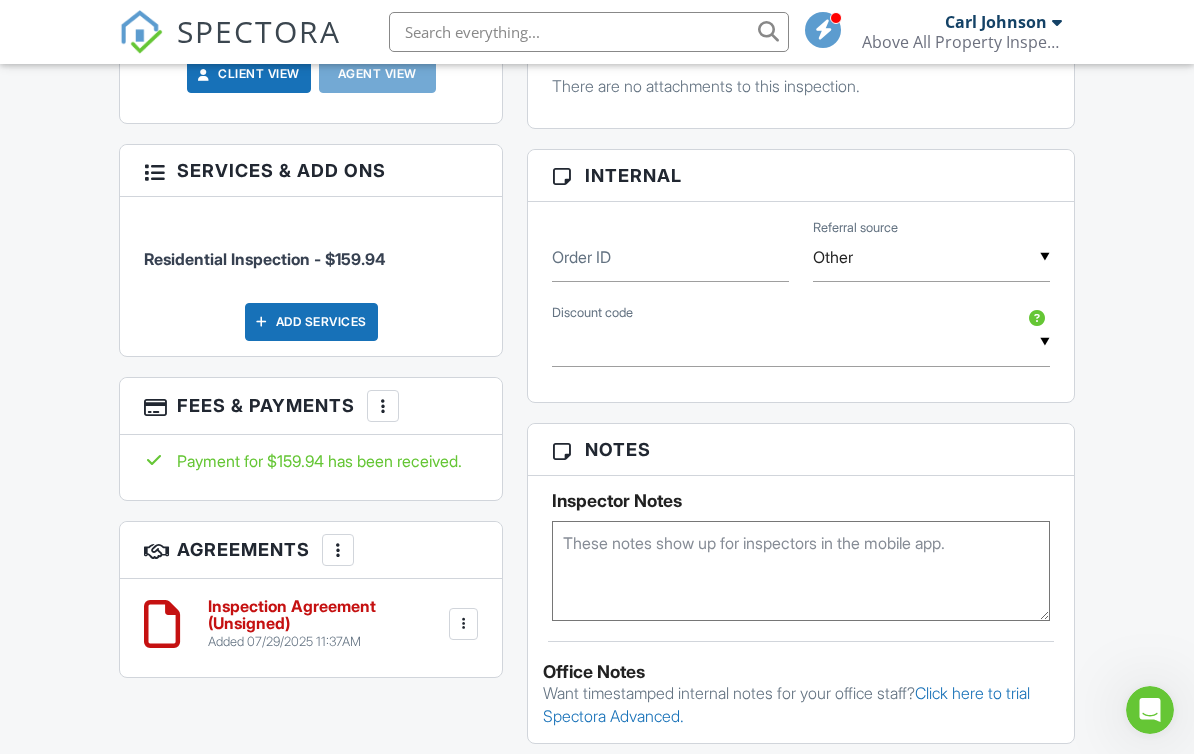 click at bounding box center [800, 571] 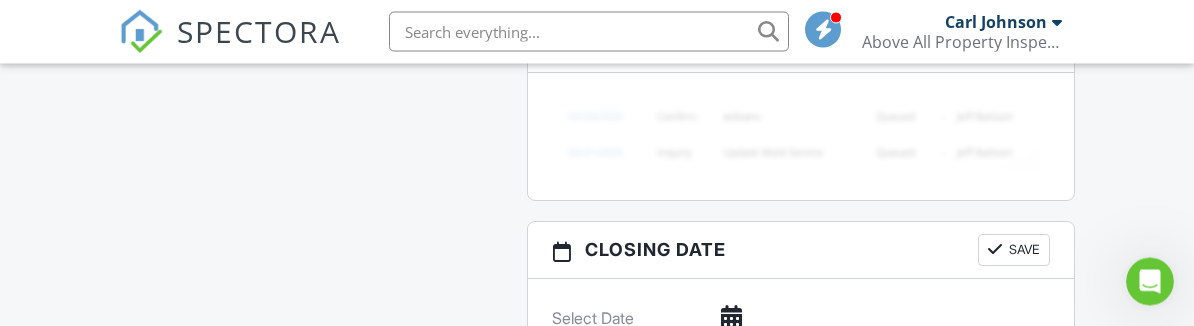 scroll, scrollTop: 1846, scrollLeft: 0, axis: vertical 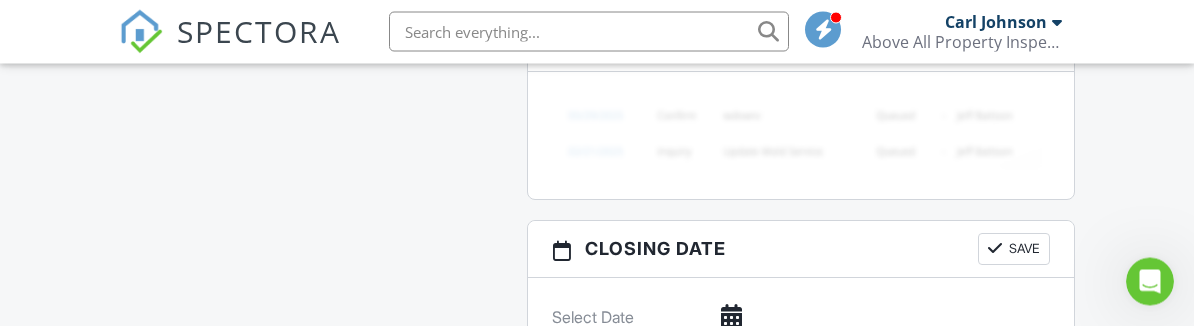 type on "Gina’s massage therapist. First home inspection." 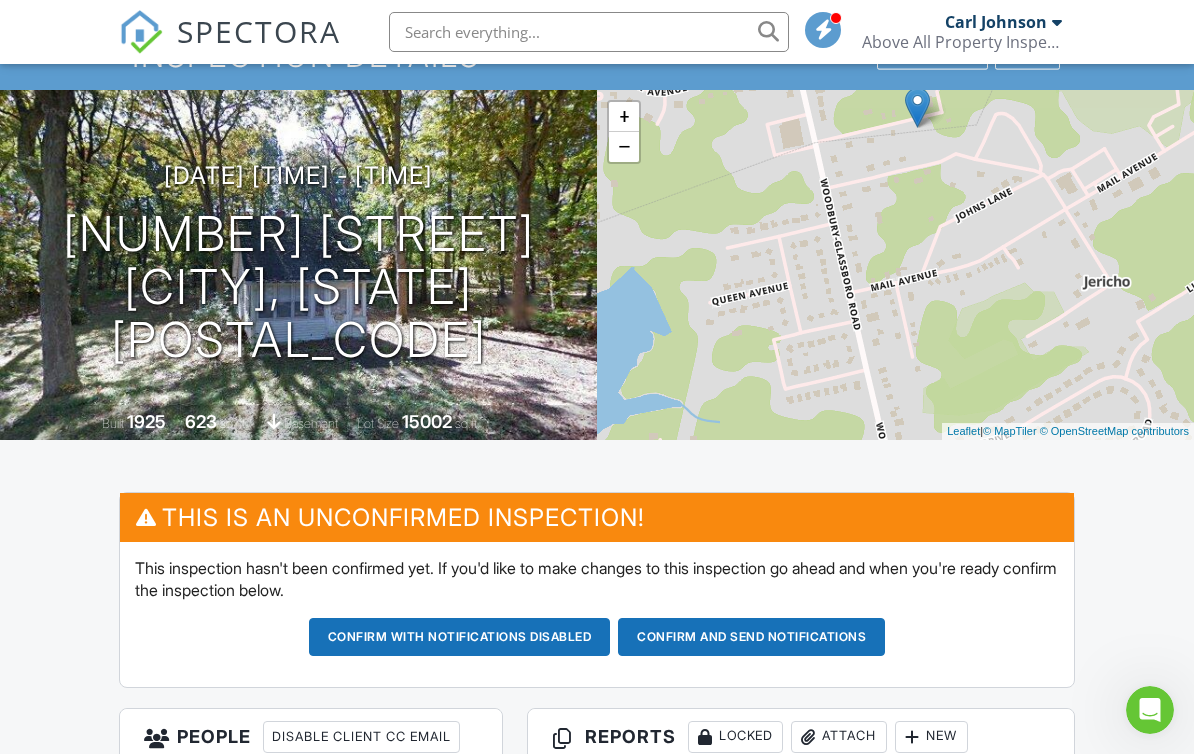 scroll, scrollTop: 128, scrollLeft: 0, axis: vertical 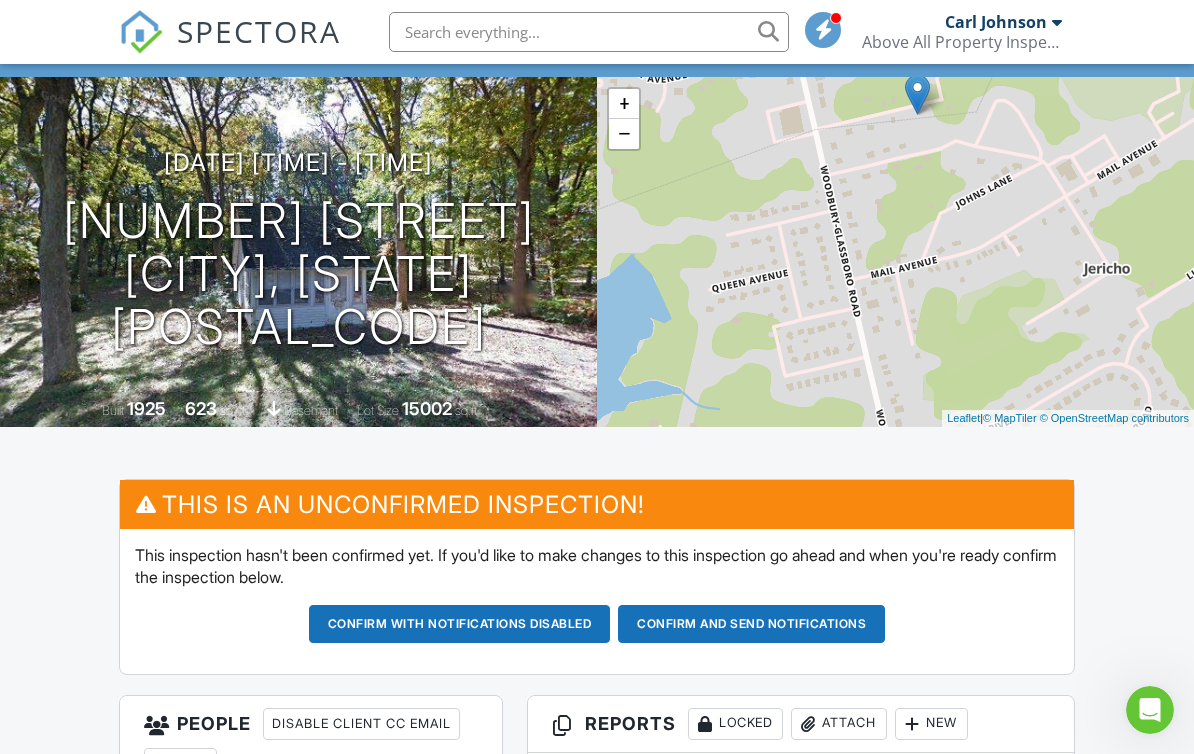 click on "Confirm and send notifications" at bounding box center (460, 624) 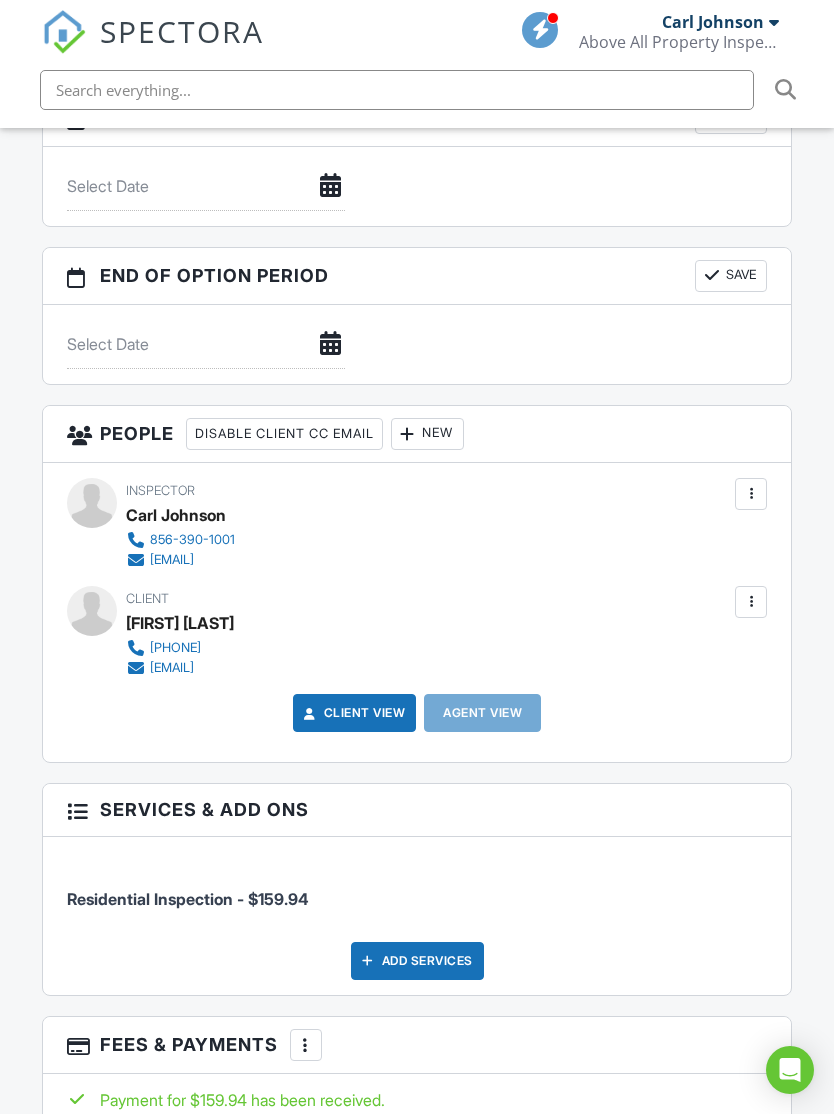 scroll, scrollTop: 1971, scrollLeft: 0, axis: vertical 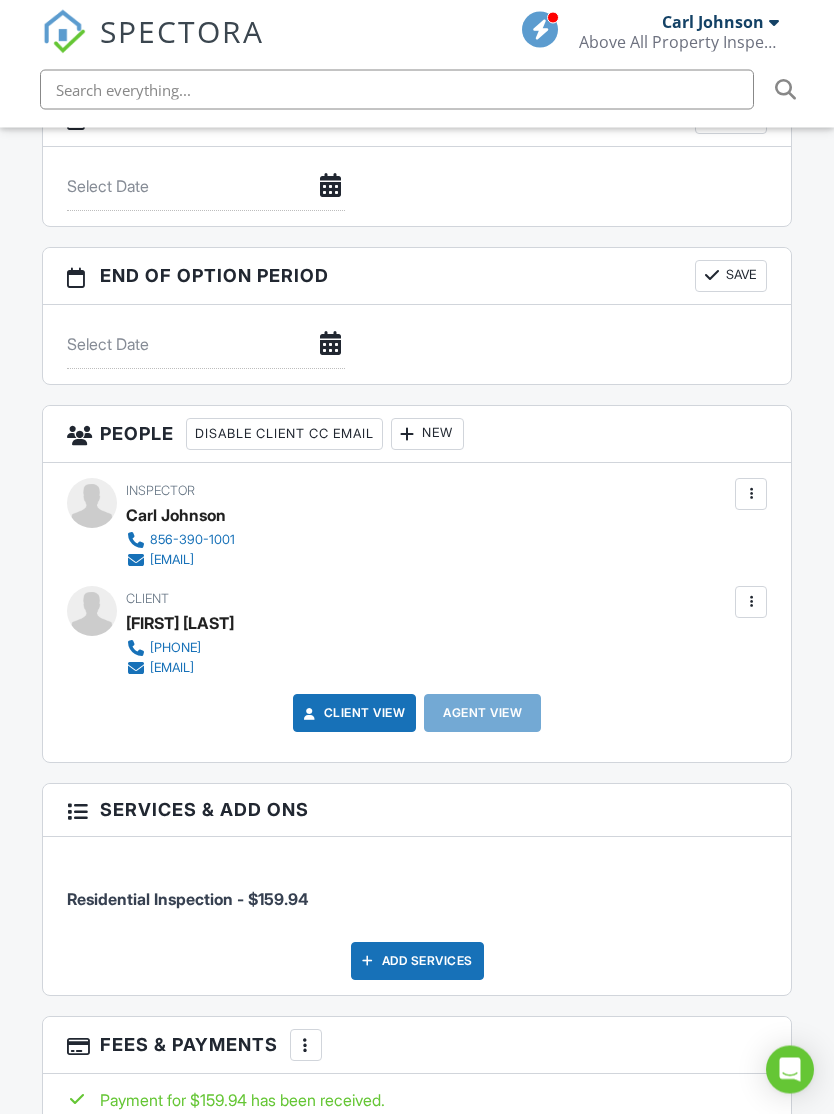 click at bounding box center (751, 495) 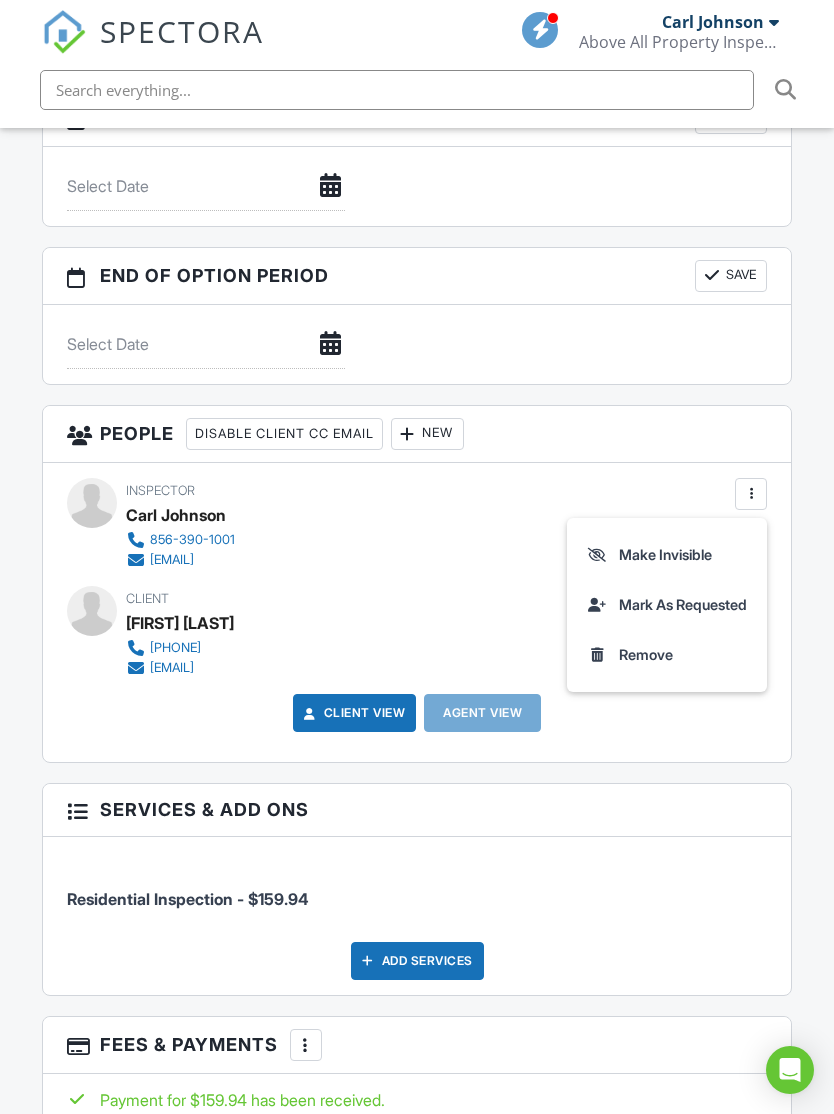 click on "Inspector
Carl Johnson
856-390-1001
cwjohnson295@gmail.com" at bounding box center (208, 524) 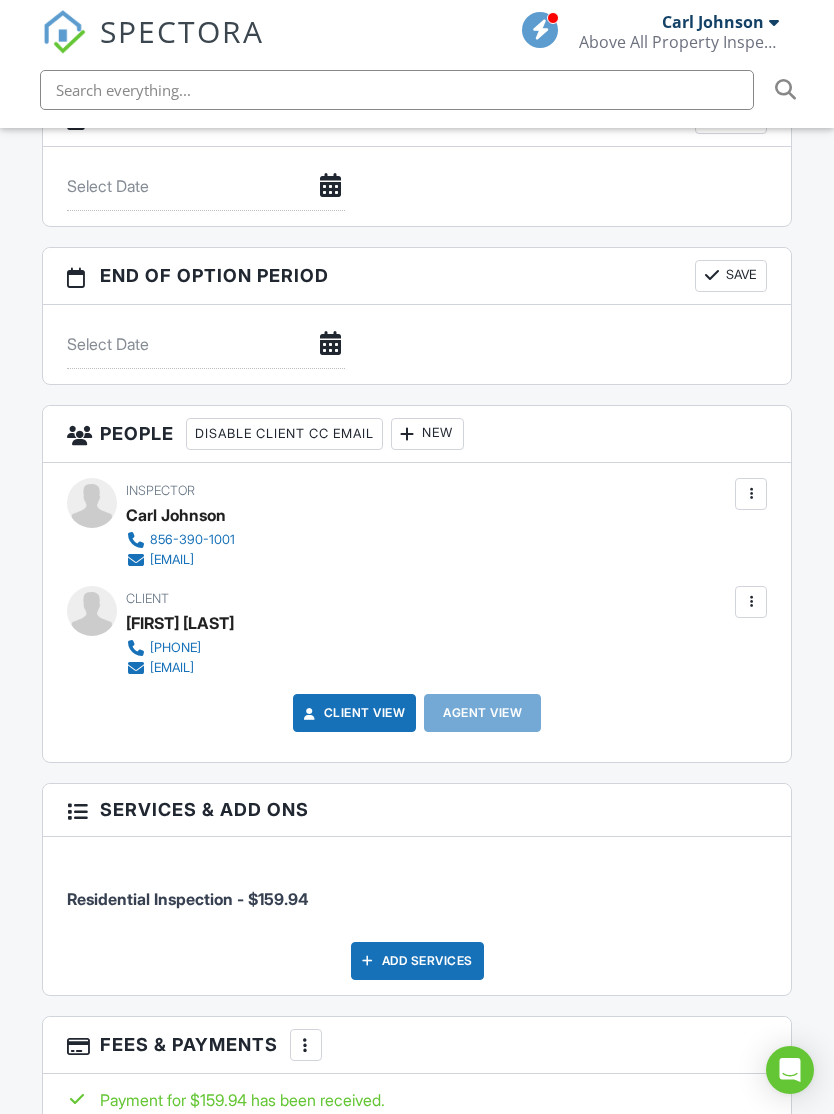 click at bounding box center [751, 494] 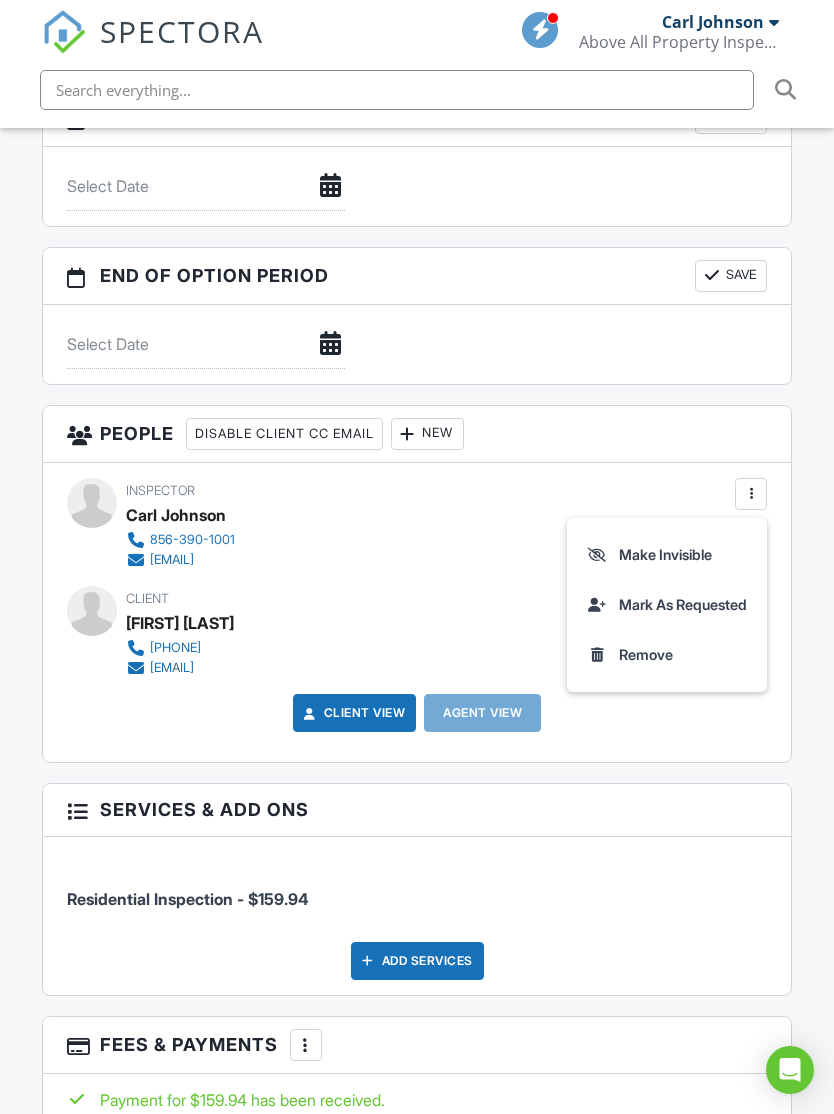 click on "Client View
Agent View" at bounding box center (417, 720) 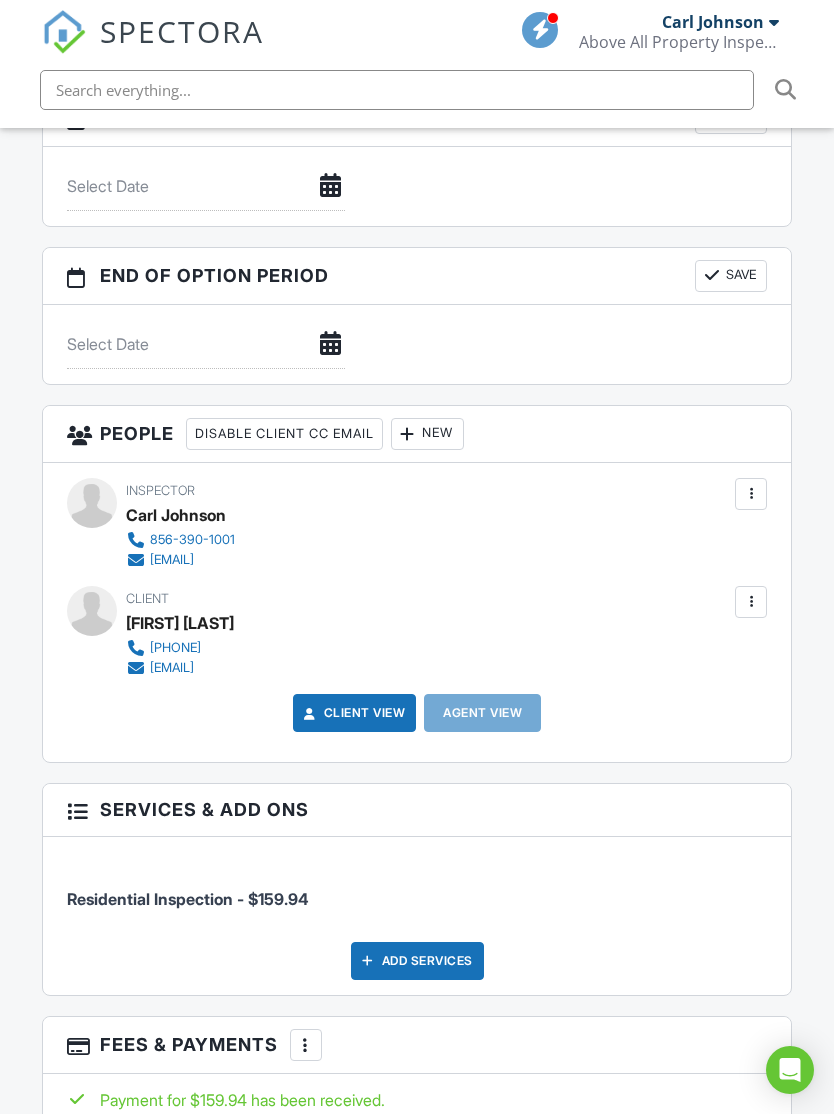 click on "Client View
Agent View" at bounding box center [417, 720] 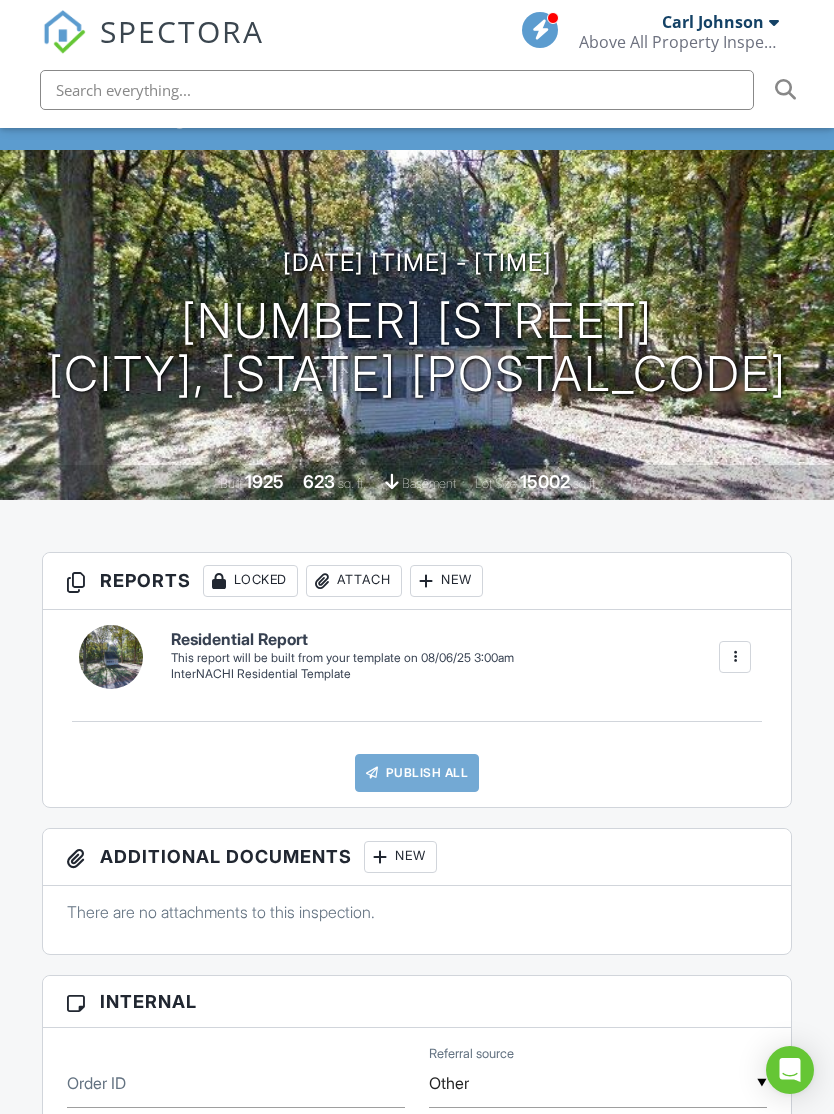 scroll, scrollTop: 194, scrollLeft: 0, axis: vertical 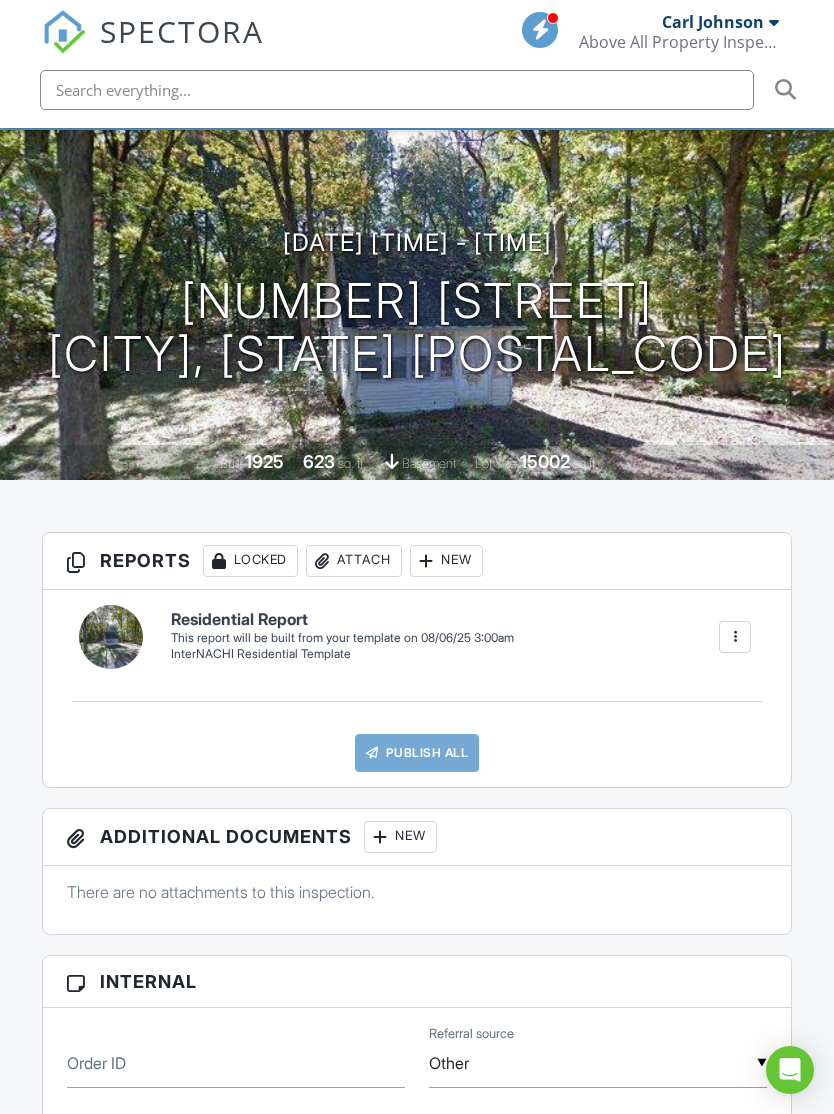click at bounding box center (735, 637) 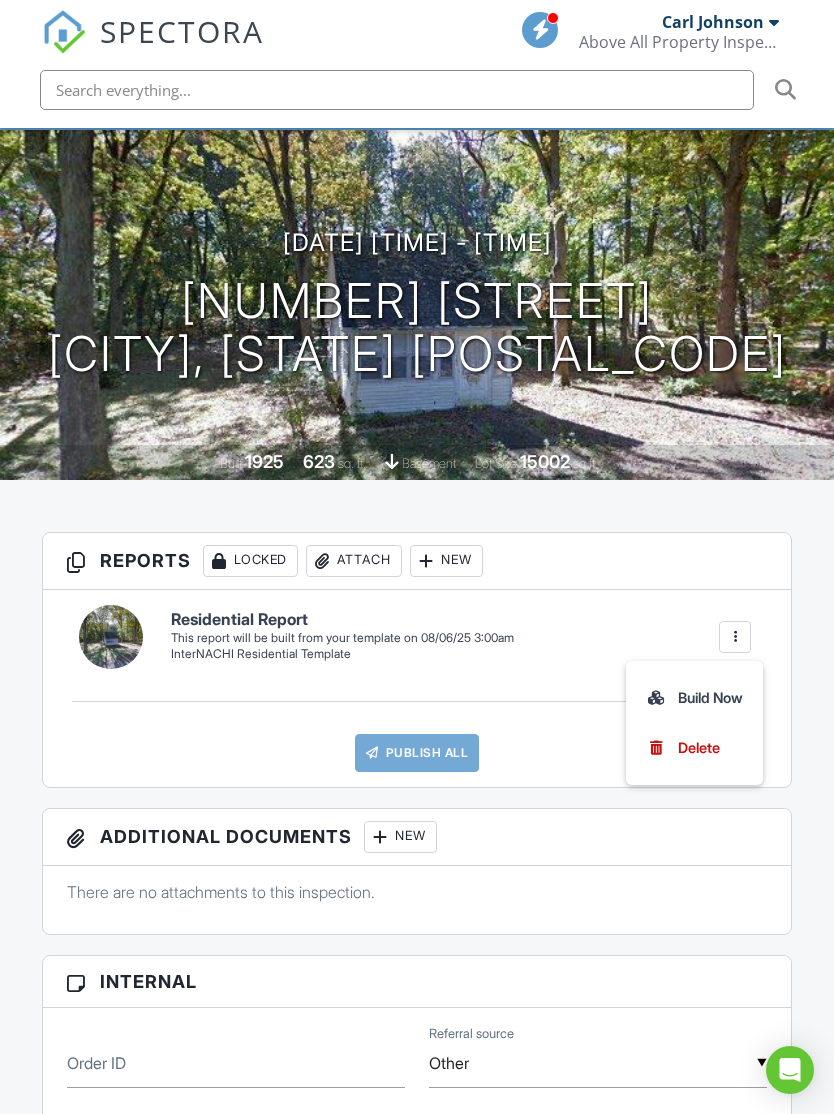 click on "Attach" at bounding box center [354, 561] 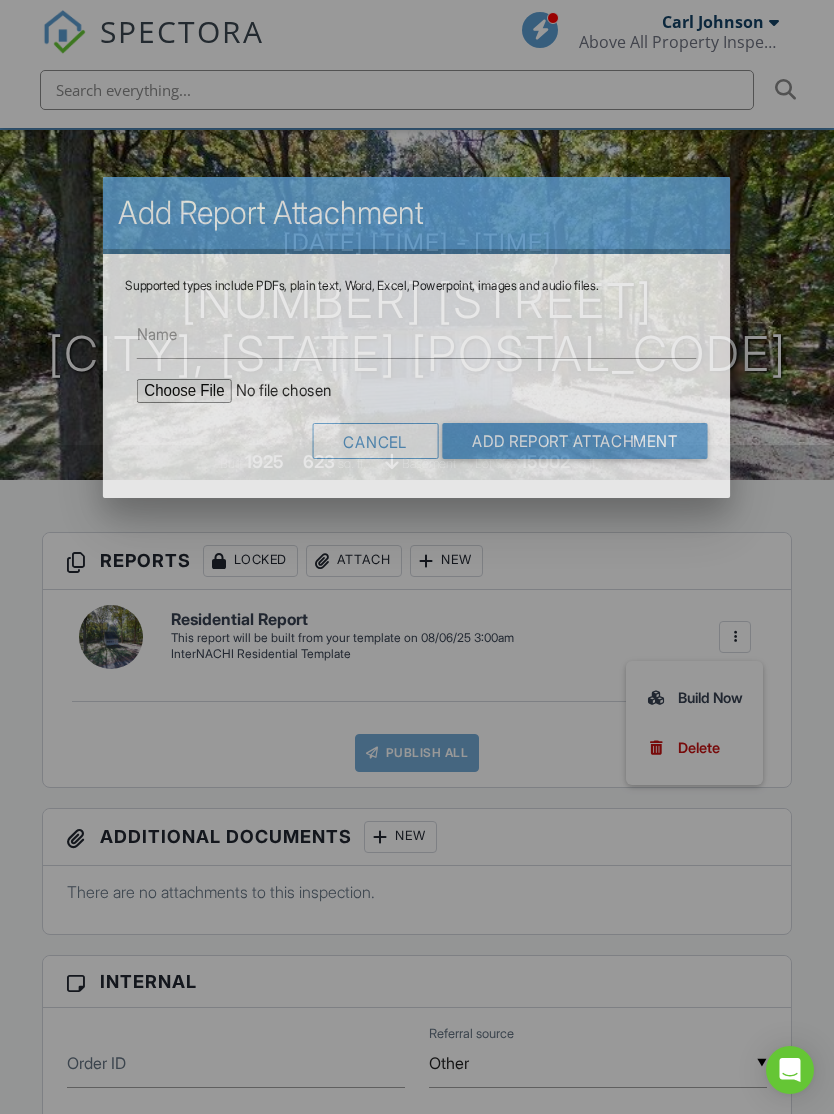 click at bounding box center [417, 596] 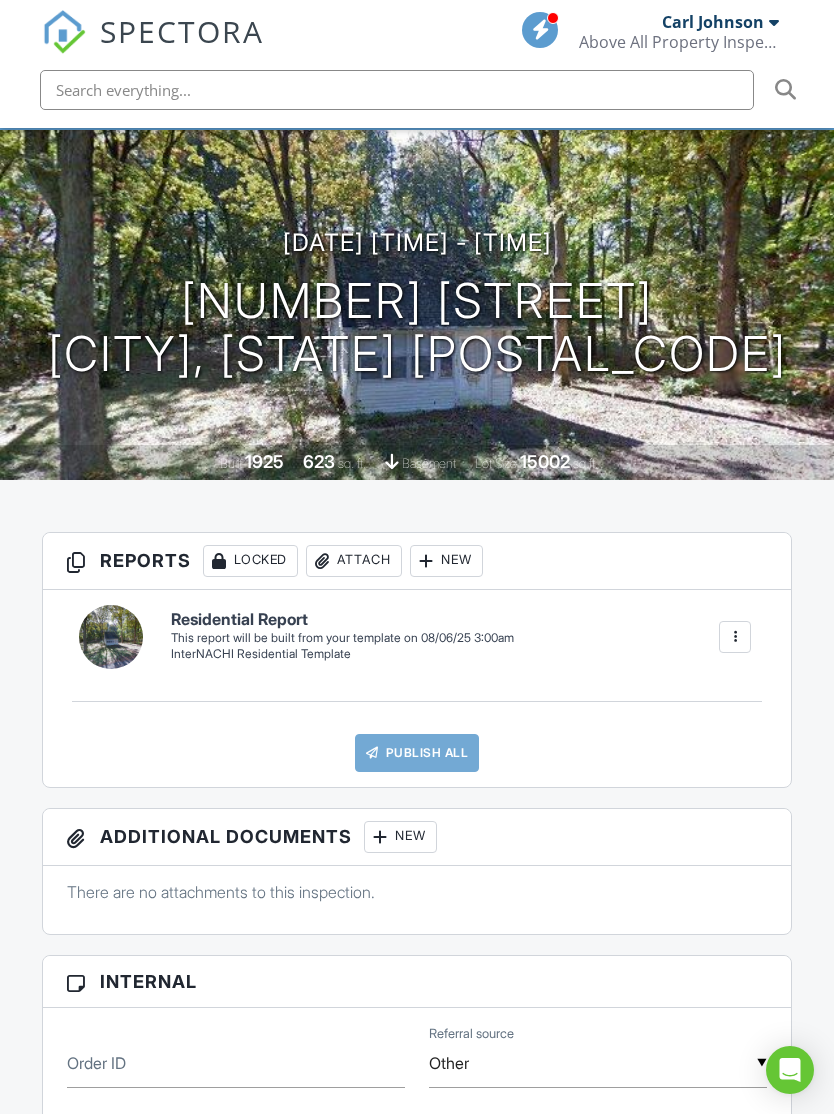 click on "Attach" at bounding box center [354, 561] 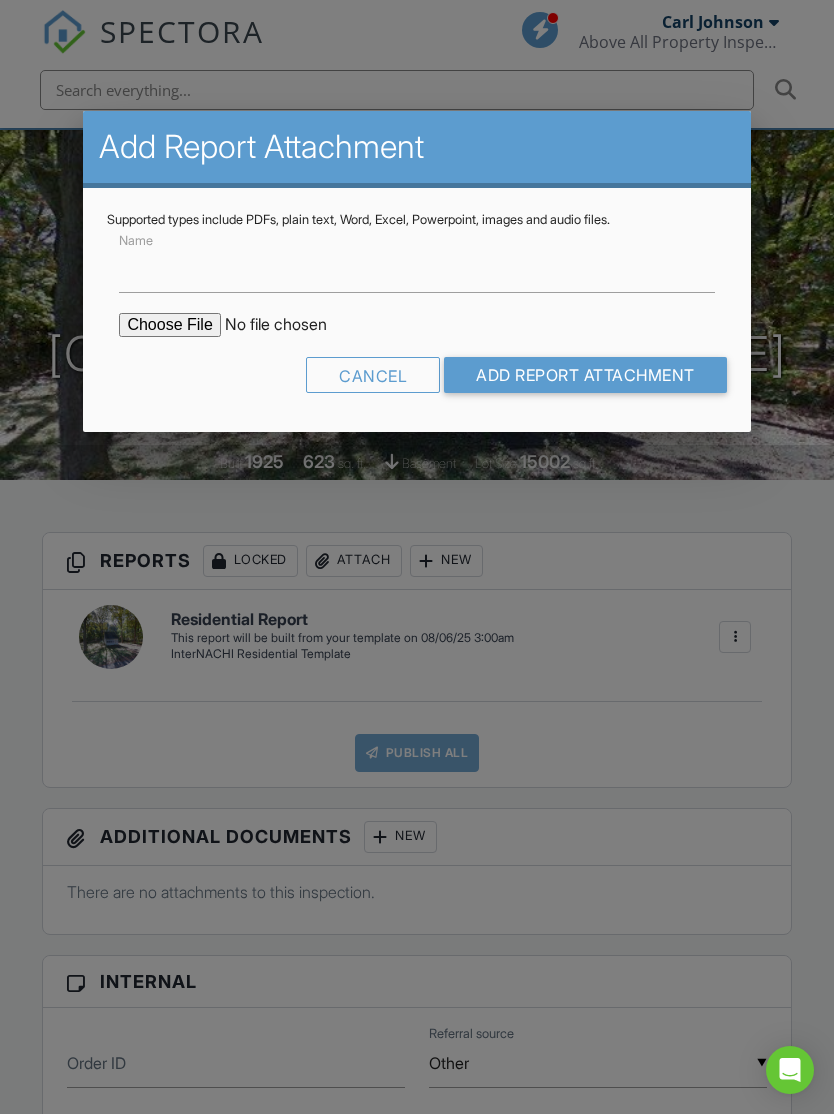 click on "Cancel" at bounding box center [373, 375] 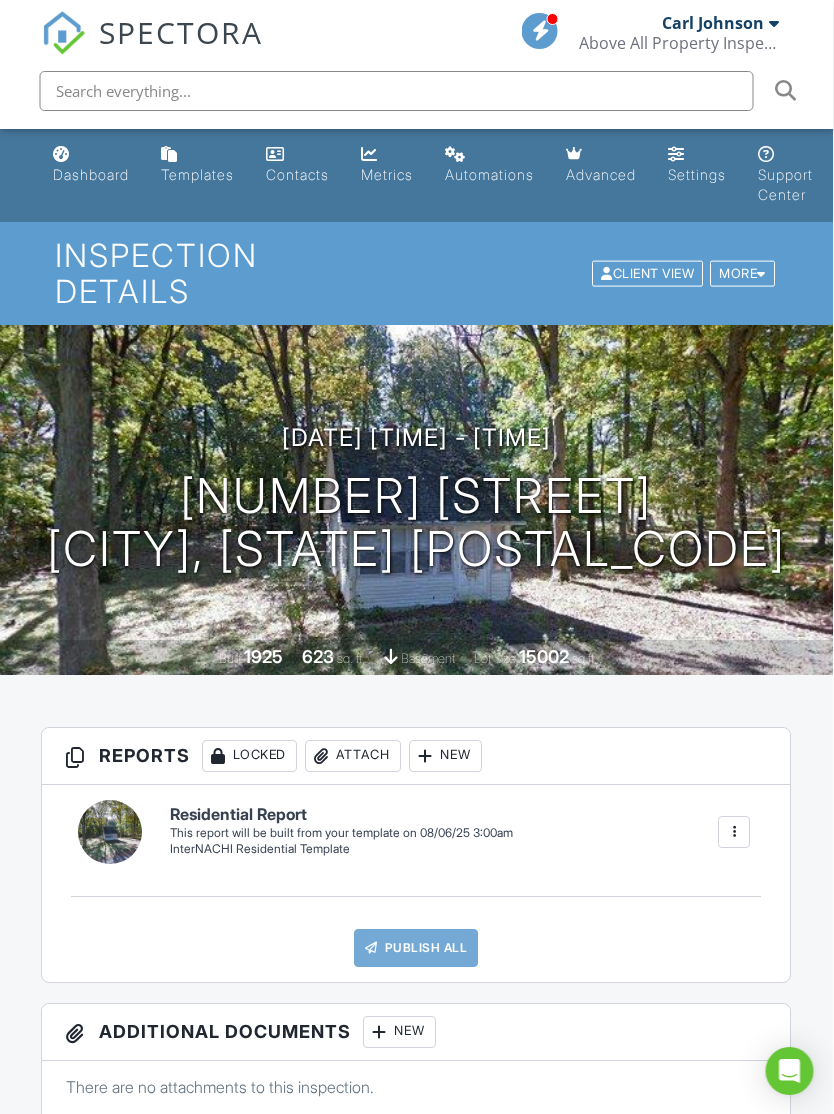 scroll, scrollTop: 0, scrollLeft: 13, axis: horizontal 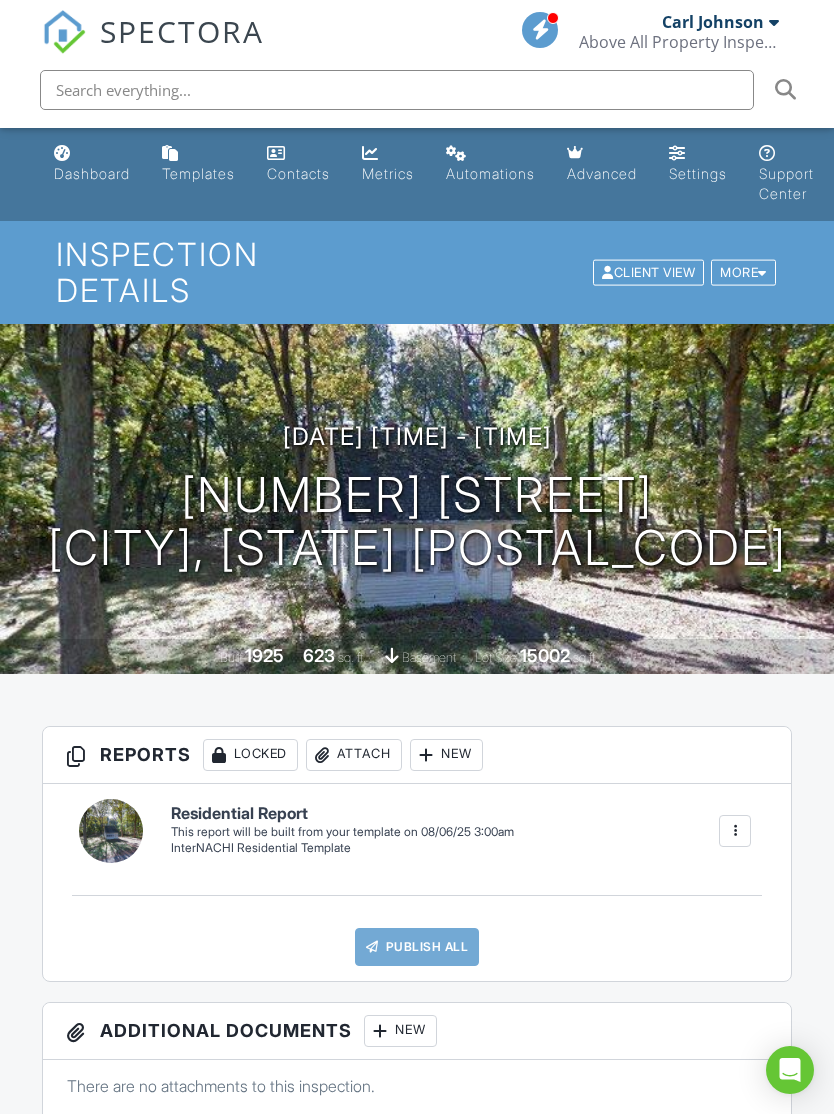 click 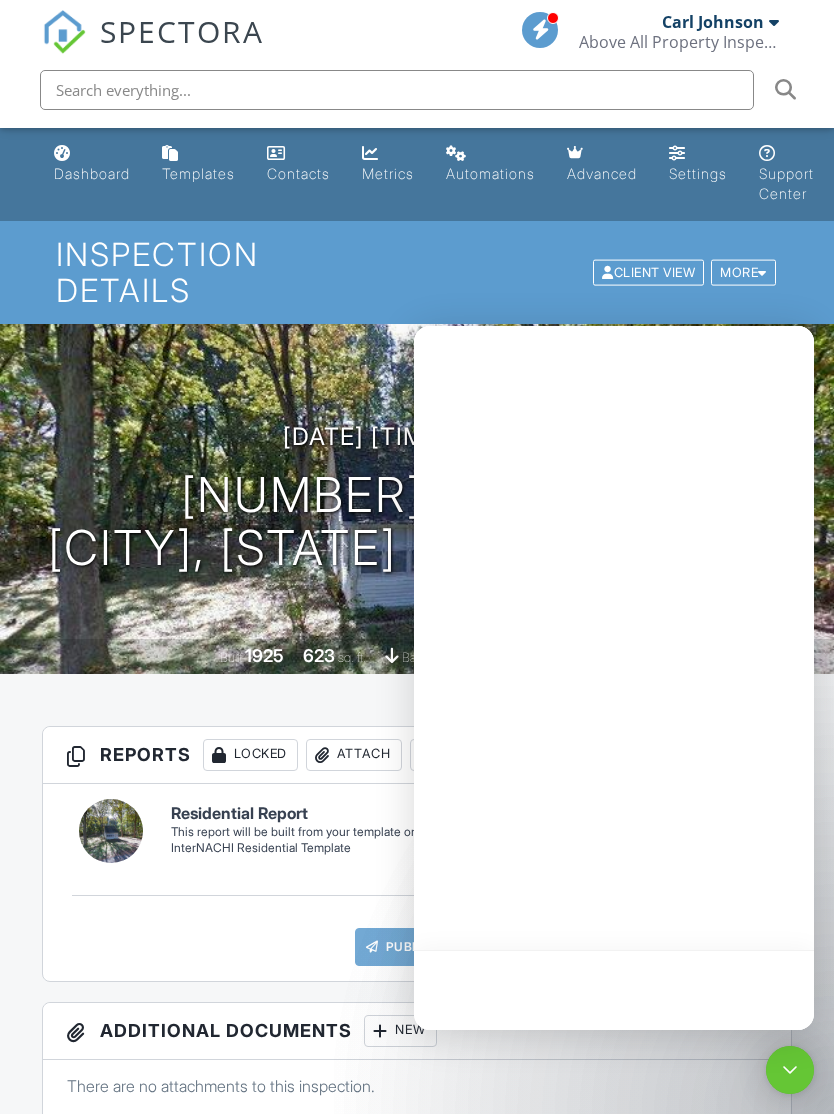 scroll, scrollTop: 0, scrollLeft: 0, axis: both 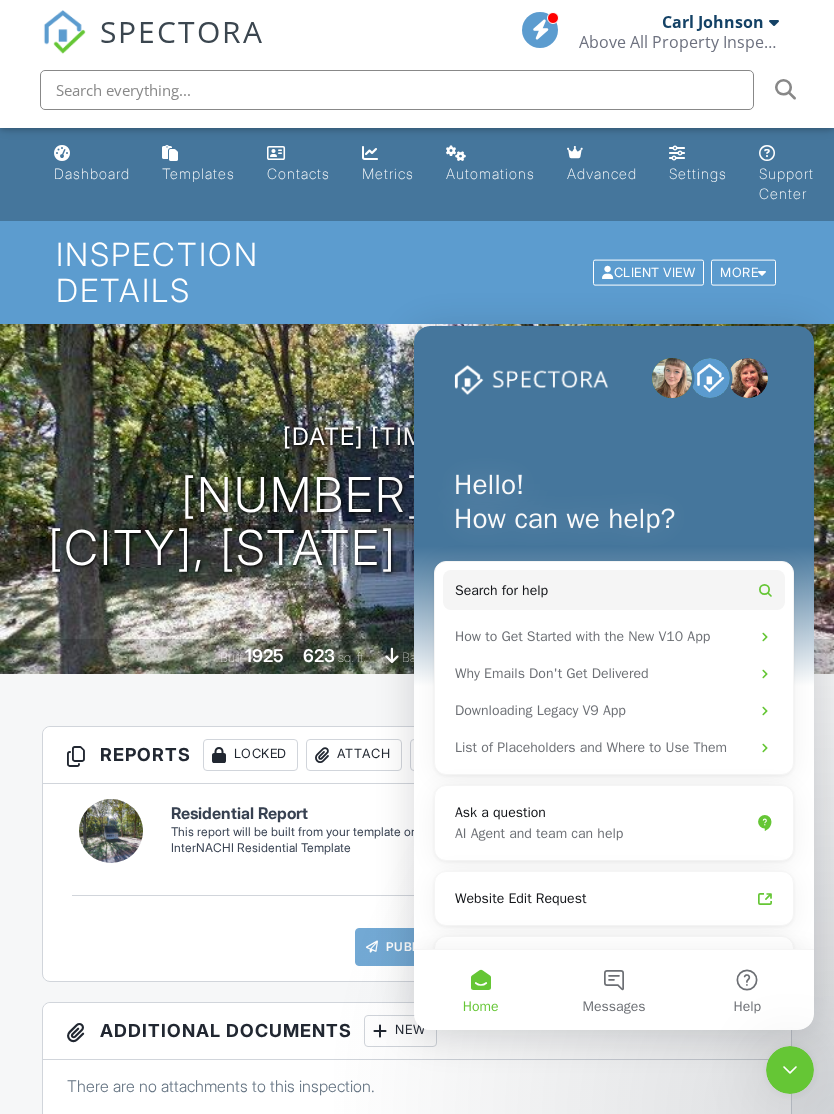 click on "Messages" at bounding box center [613, 990] 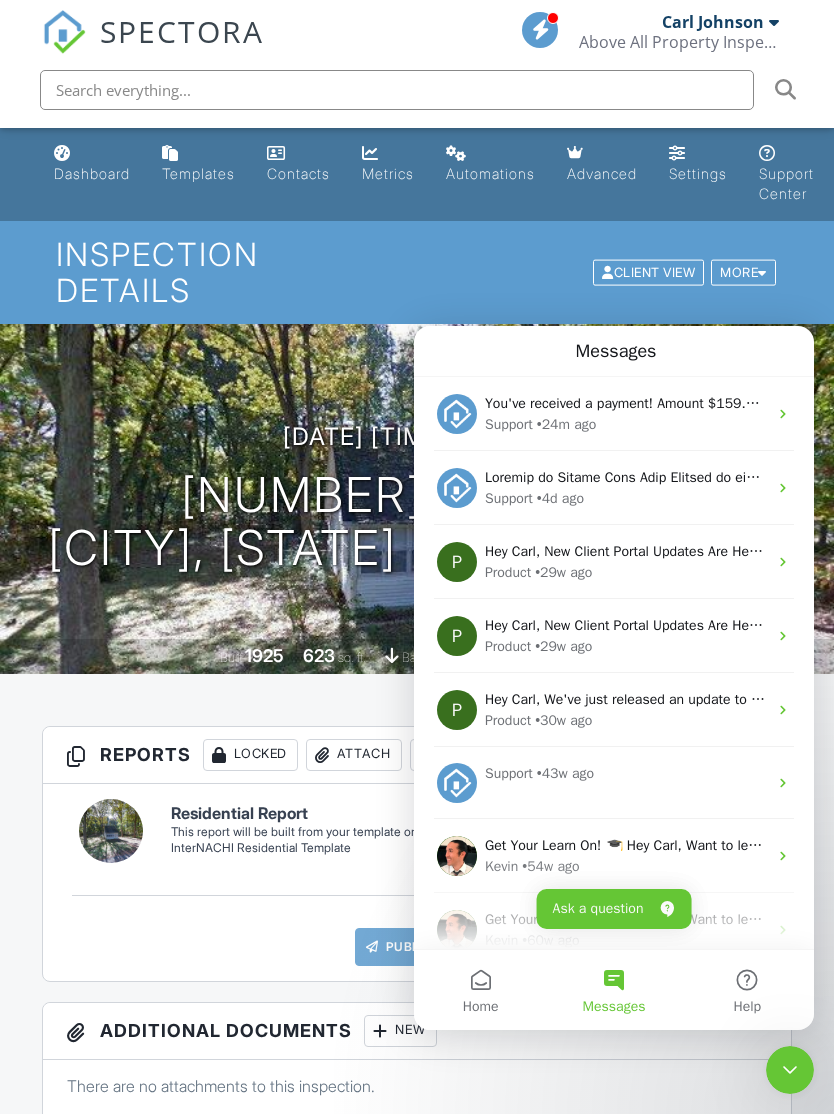 click on "Home" at bounding box center [480, 990] 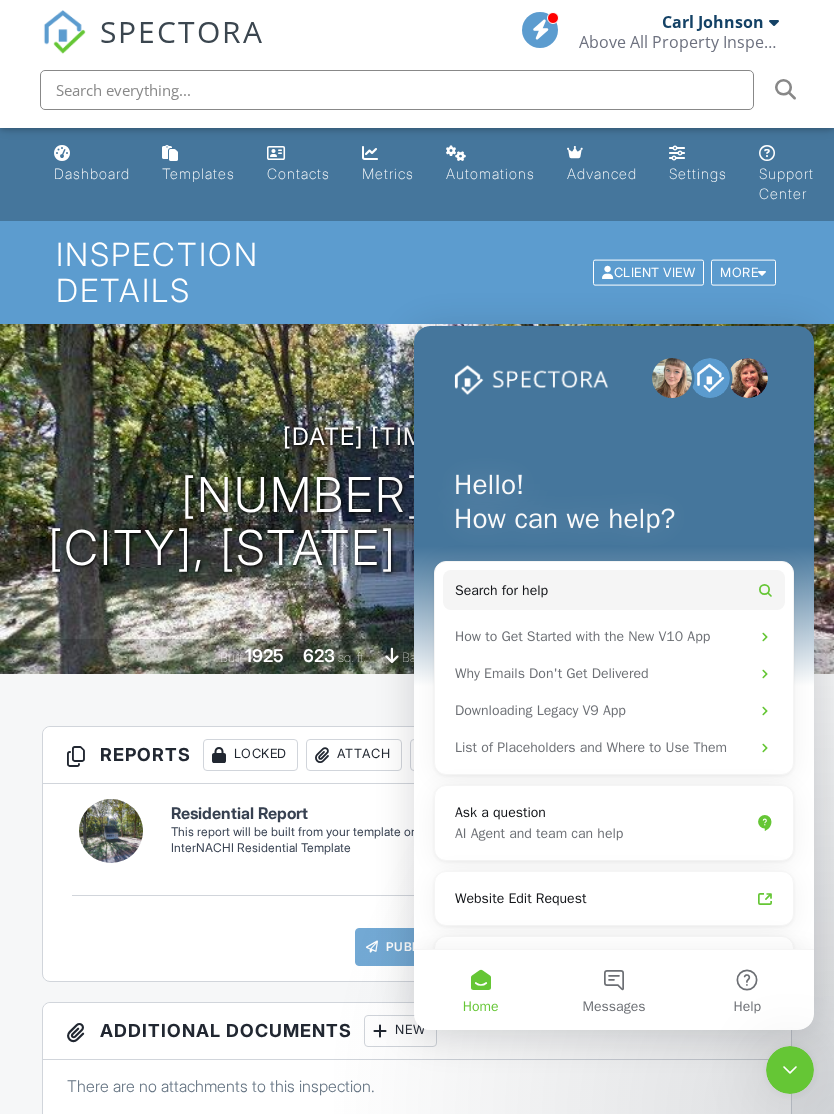 click on "08/06/2025 12:00 pm
- 2:30 pm
760 Woodland Ave
Woodbury Heights, NJ 08097
Built
1925
623
sq. ft.
basement
Lot Size
15002
sq.ft." at bounding box center (417, 499) 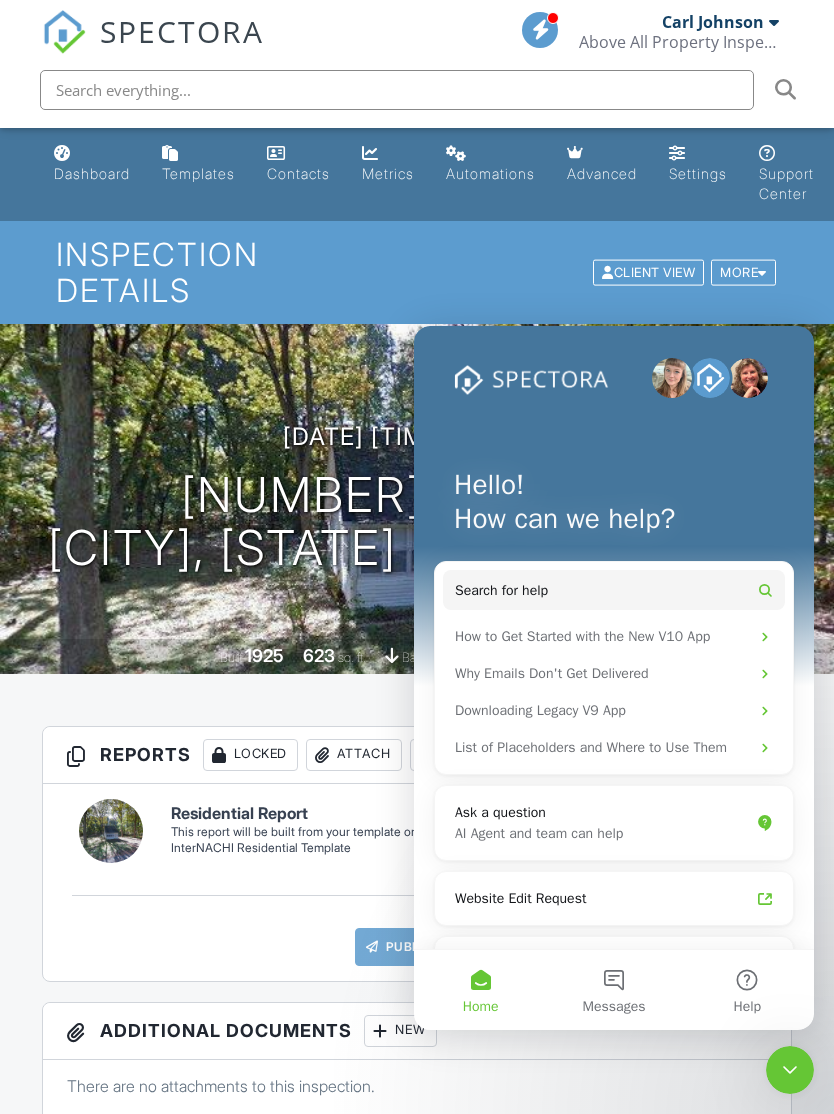 click on "Dashboard" at bounding box center [92, 173] 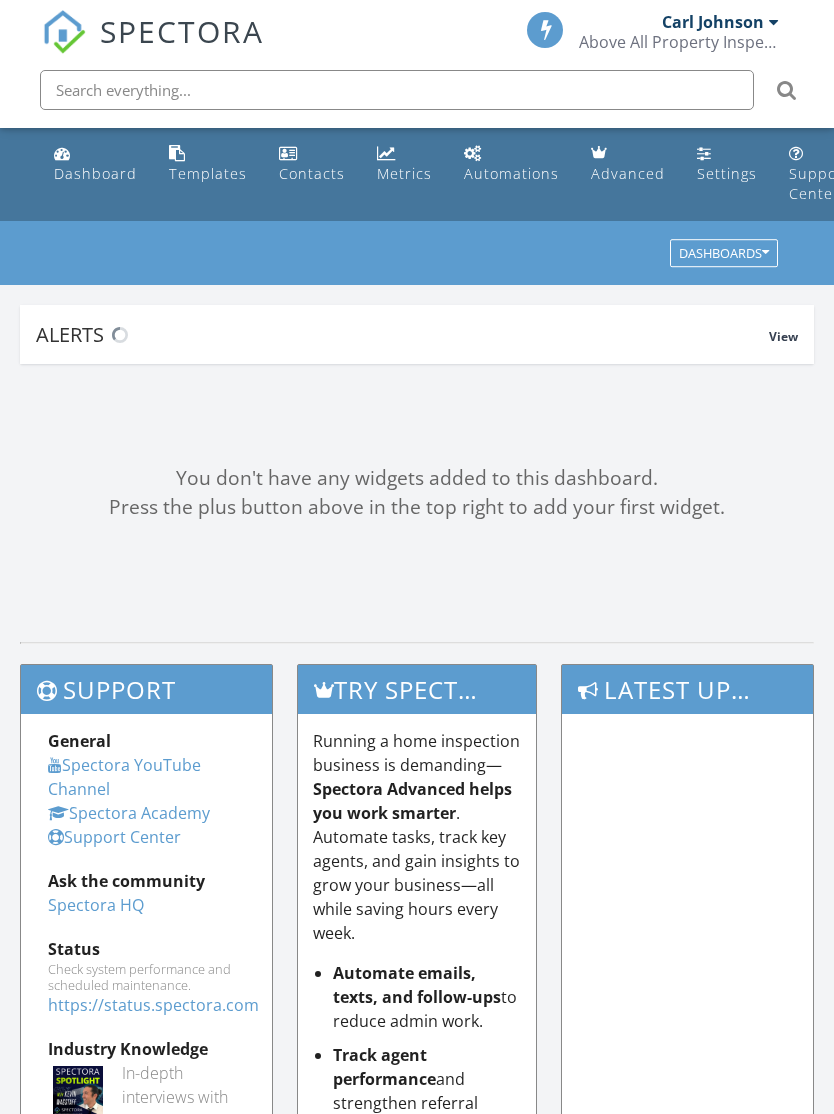 scroll, scrollTop: 0, scrollLeft: 0, axis: both 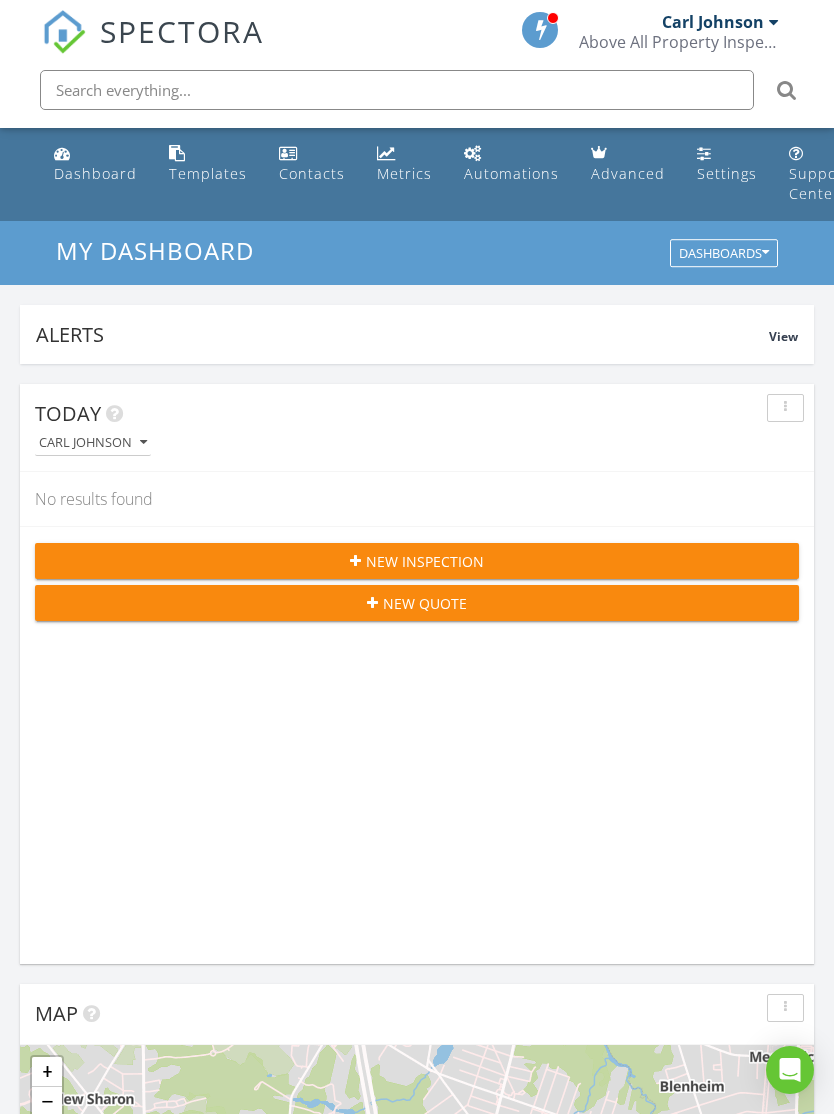 click on "Above All Property Inspections" at bounding box center [679, 42] 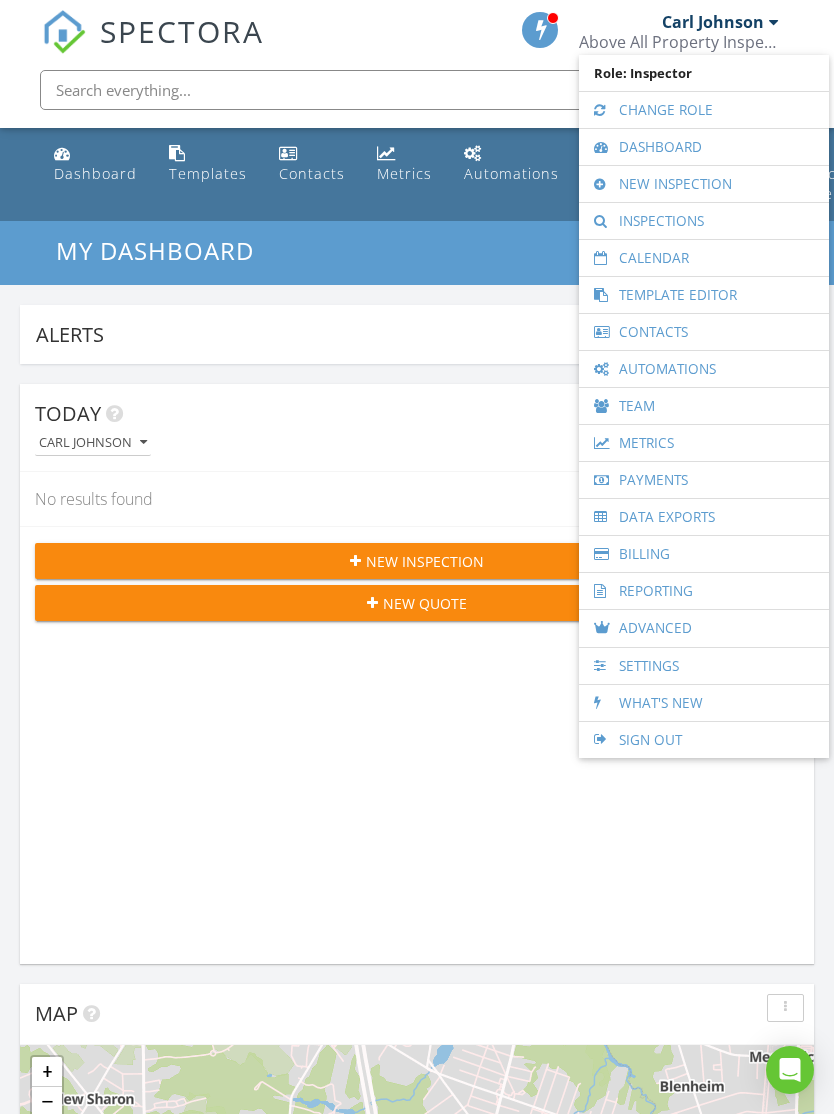 click on "Settings" at bounding box center [704, 666] 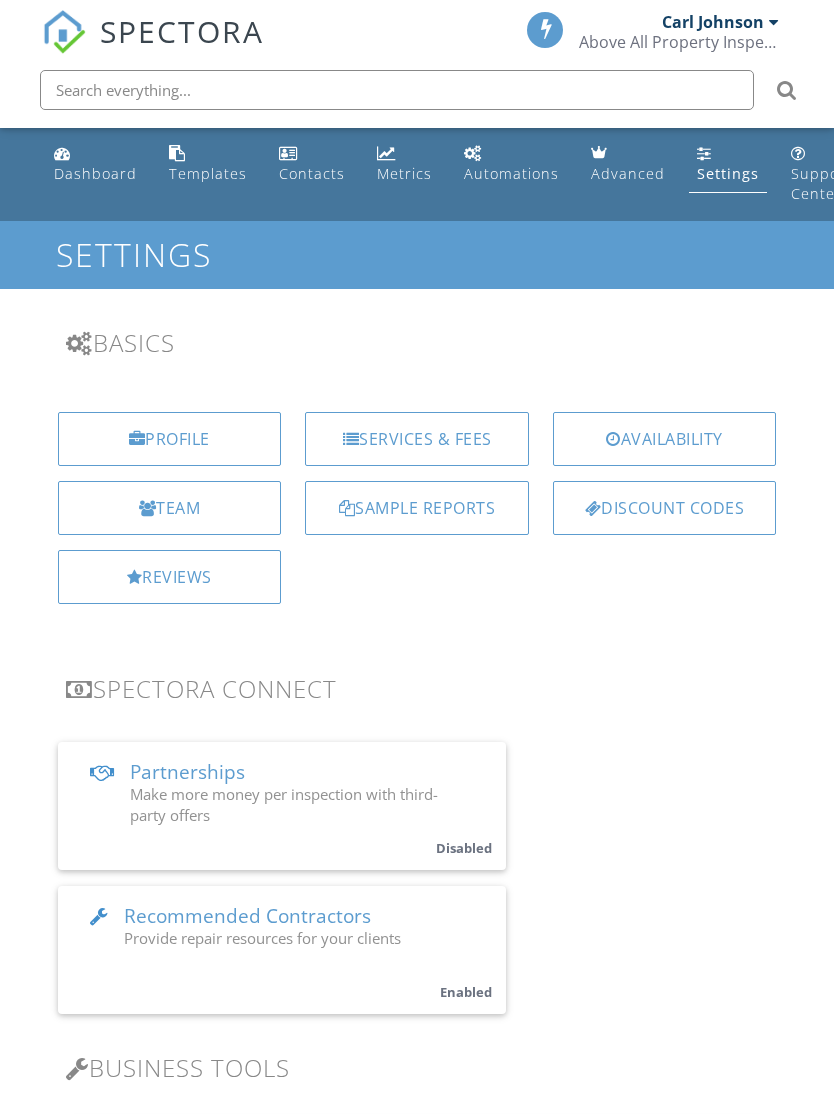 scroll, scrollTop: 0, scrollLeft: 0, axis: both 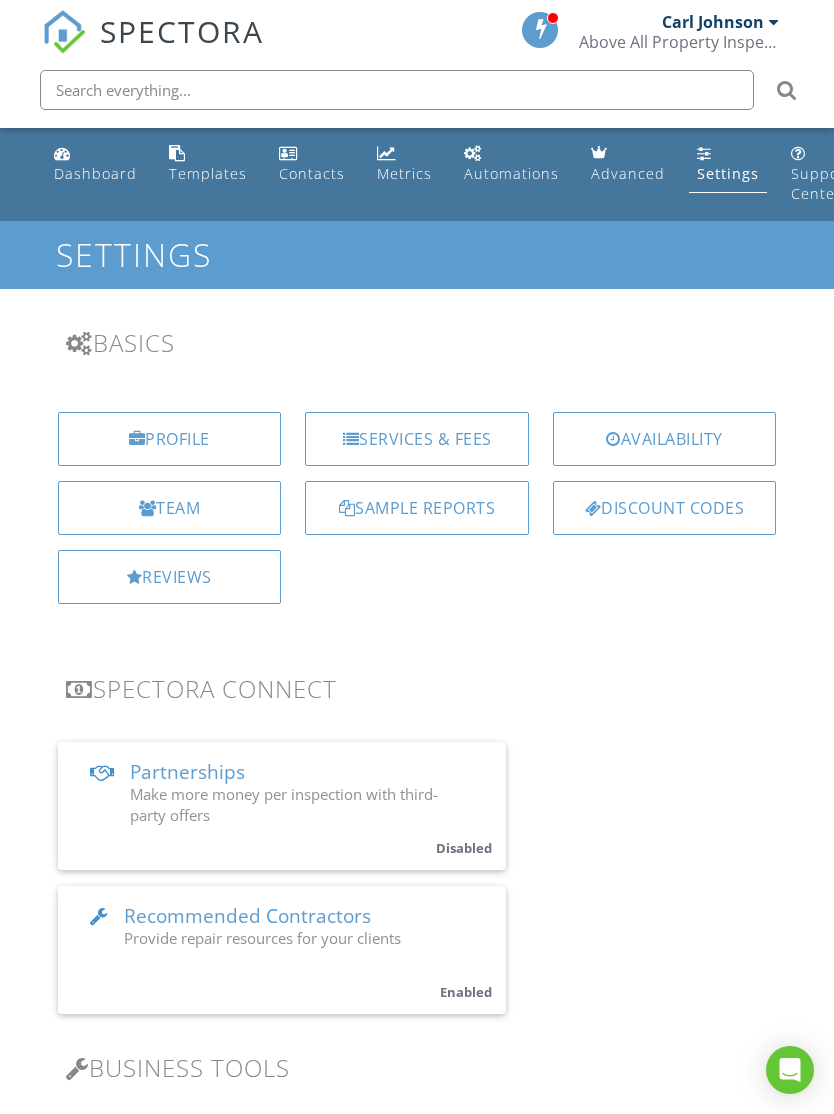 click on "Profile" at bounding box center [170, 439] 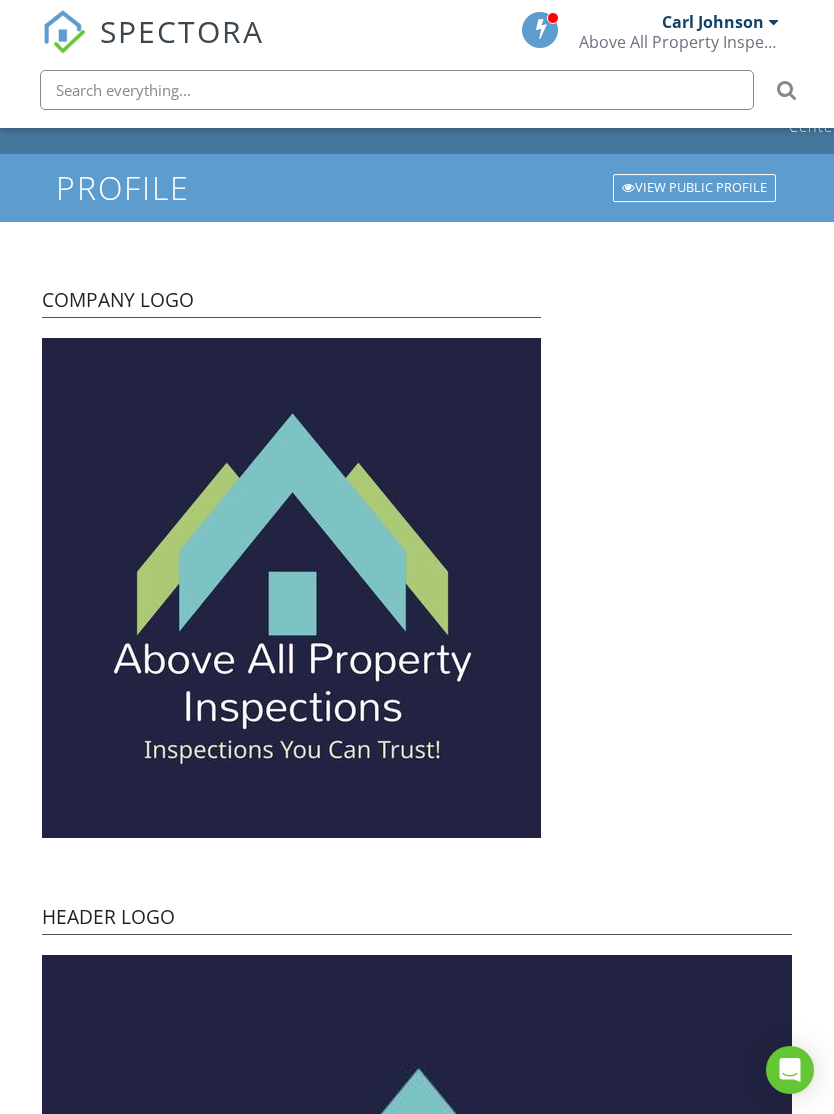 scroll, scrollTop: 0, scrollLeft: 0, axis: both 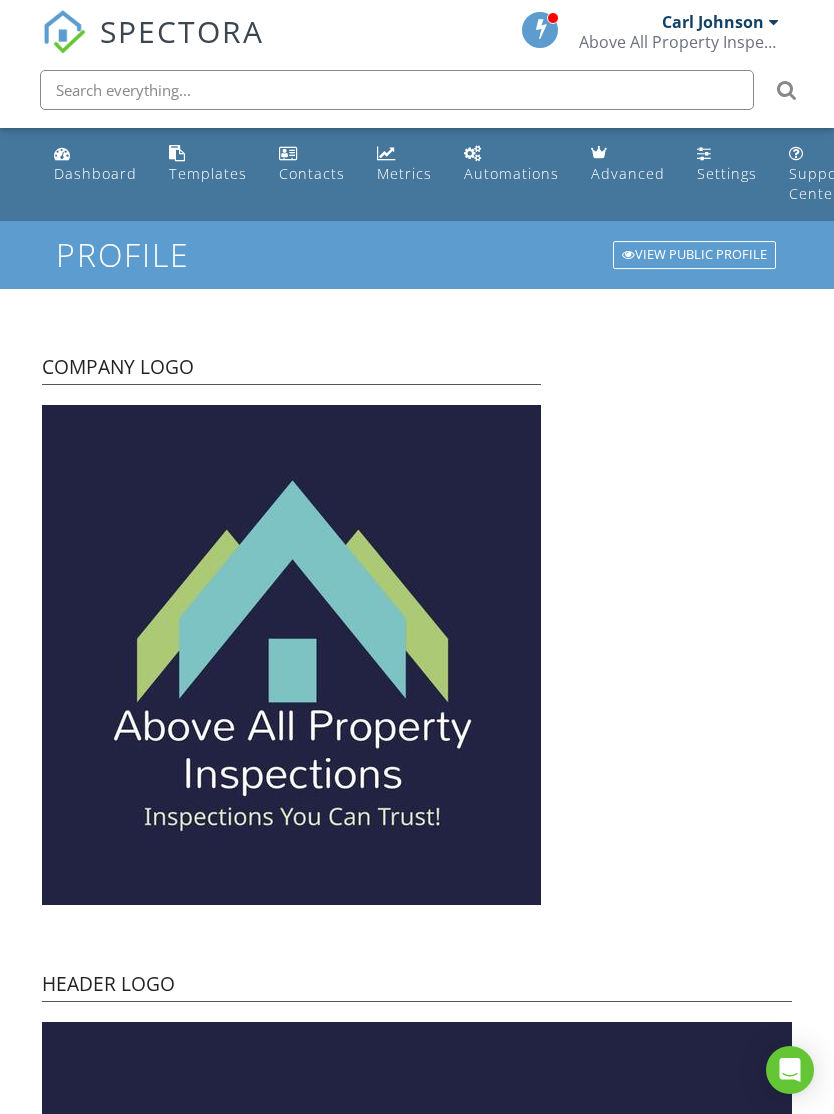 click on "View Public Profile" at bounding box center (694, 255) 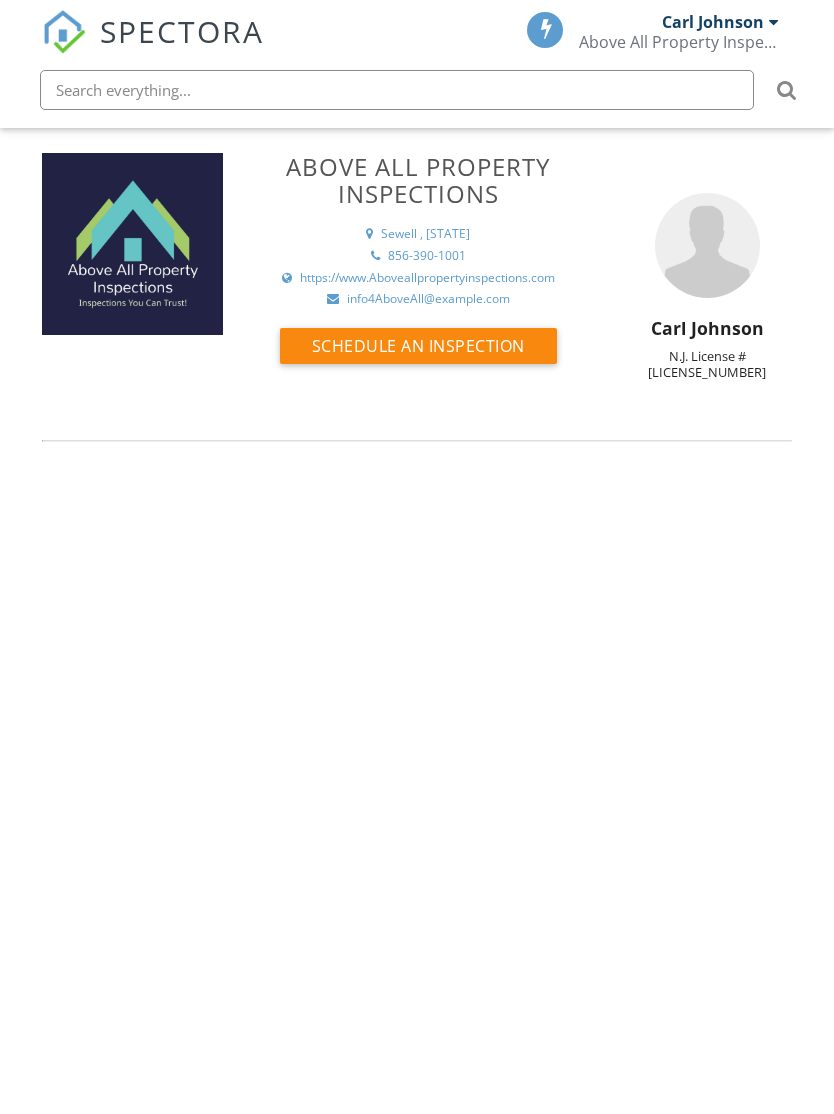 scroll, scrollTop: 0, scrollLeft: 0, axis: both 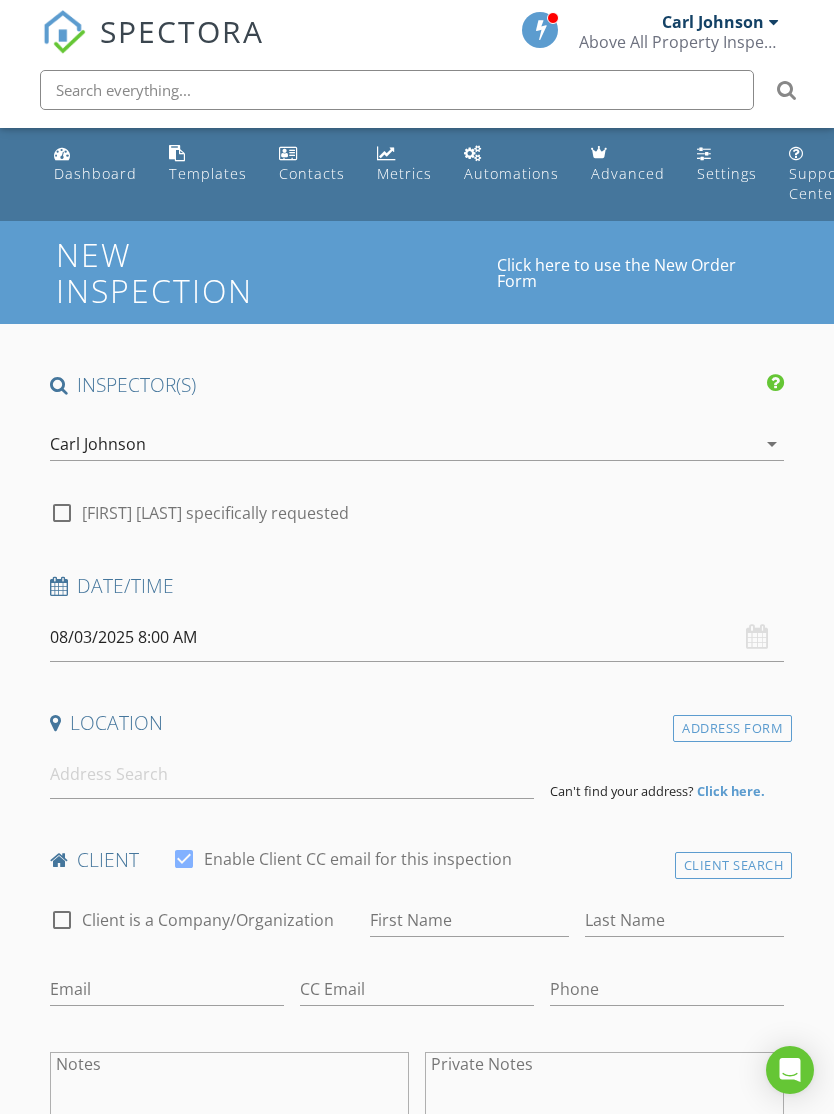 click on "Dashboard" at bounding box center [95, 164] 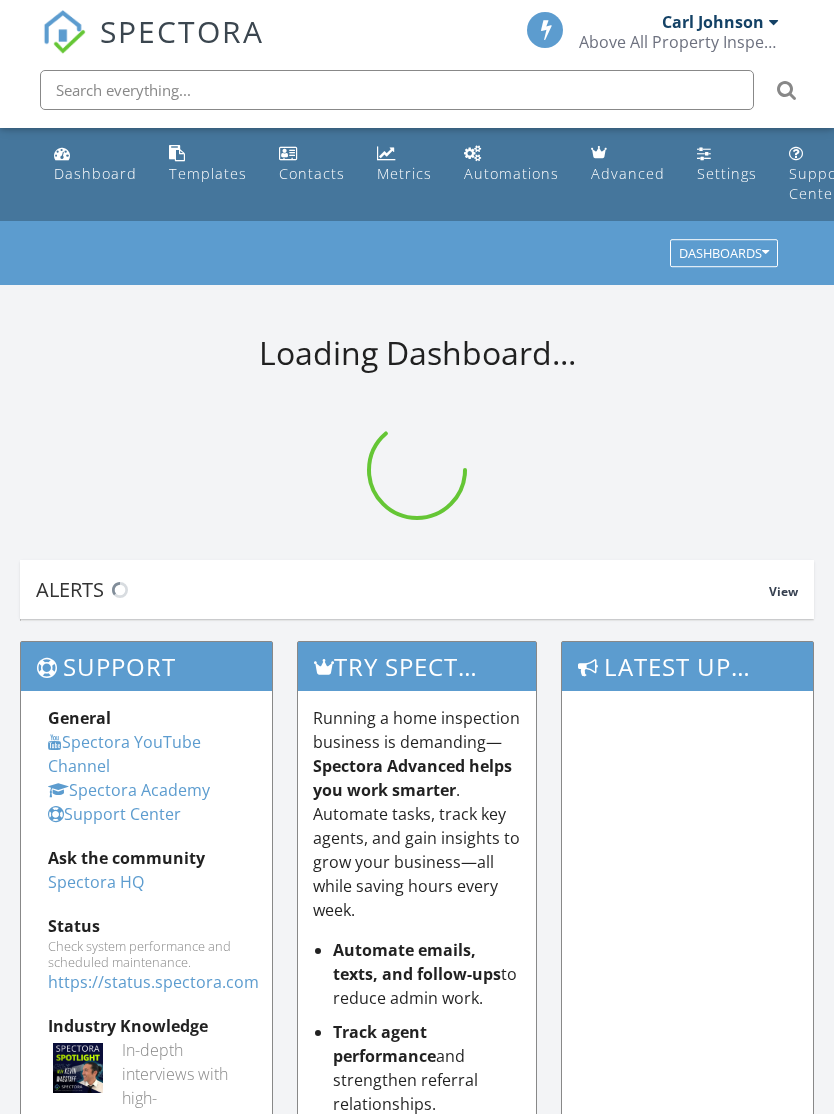 scroll, scrollTop: 0, scrollLeft: 0, axis: both 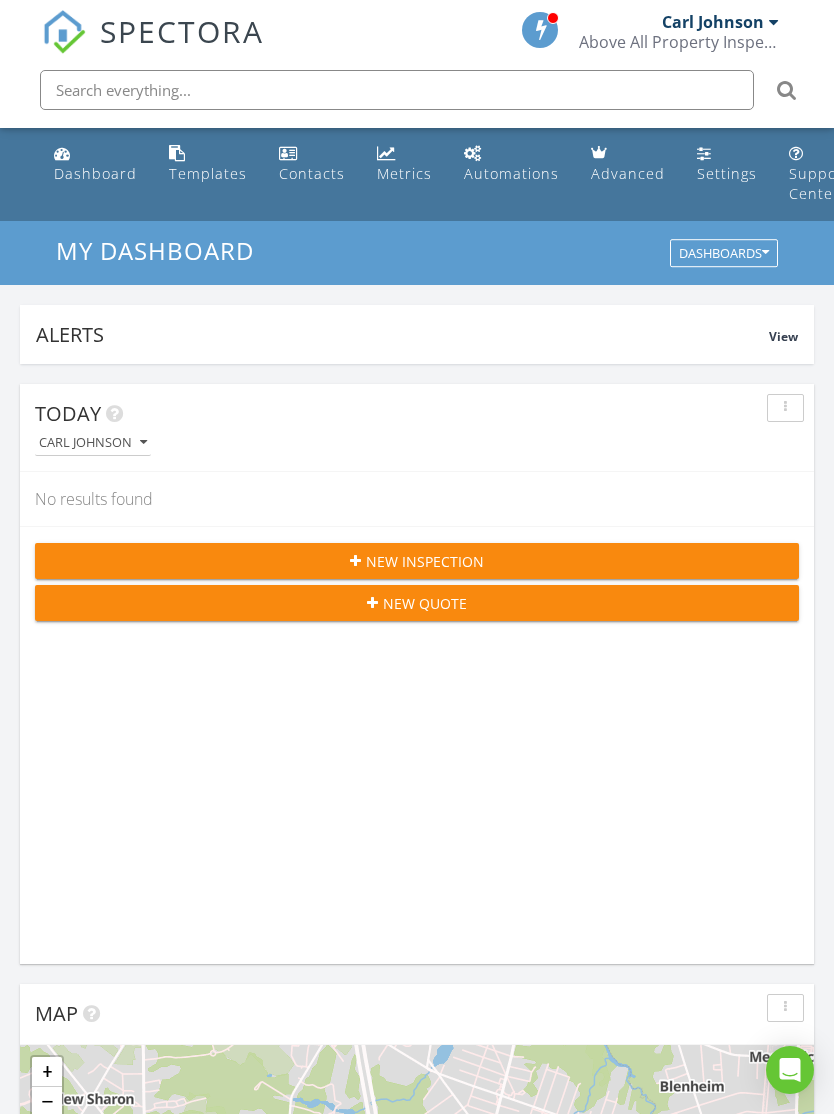 click on "Settings" at bounding box center [727, 173] 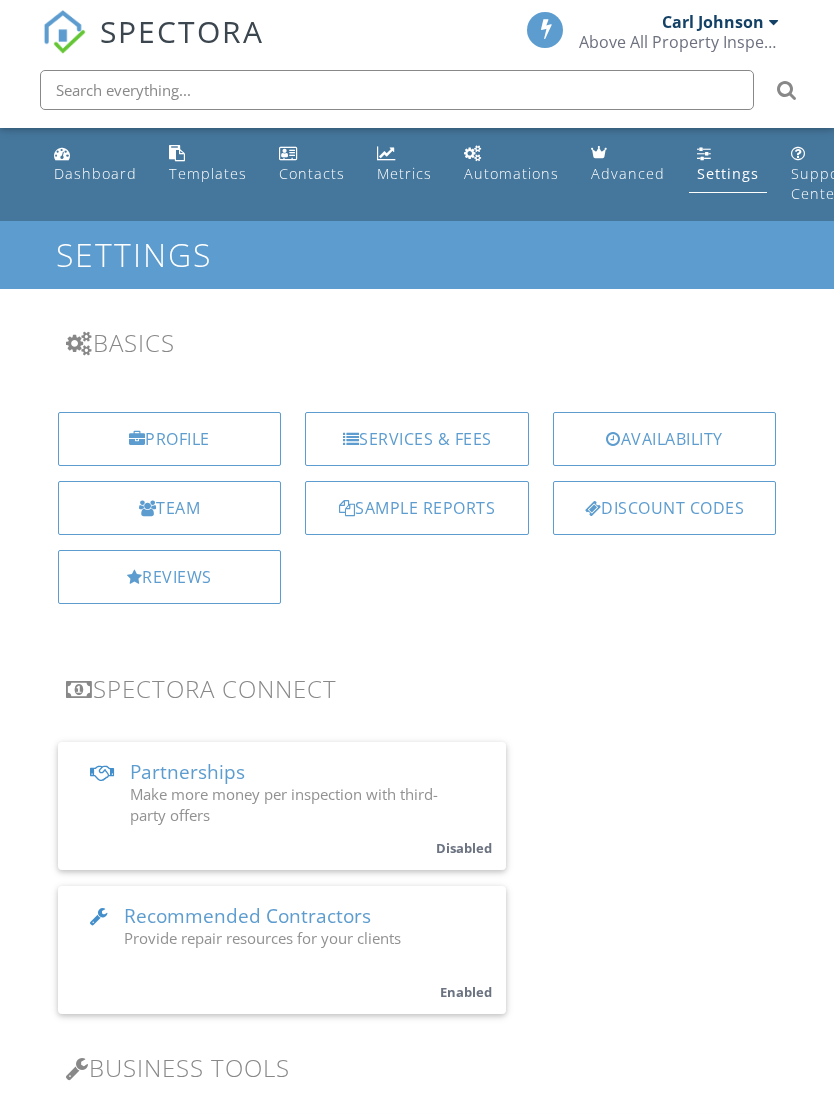 scroll, scrollTop: 0, scrollLeft: 0, axis: both 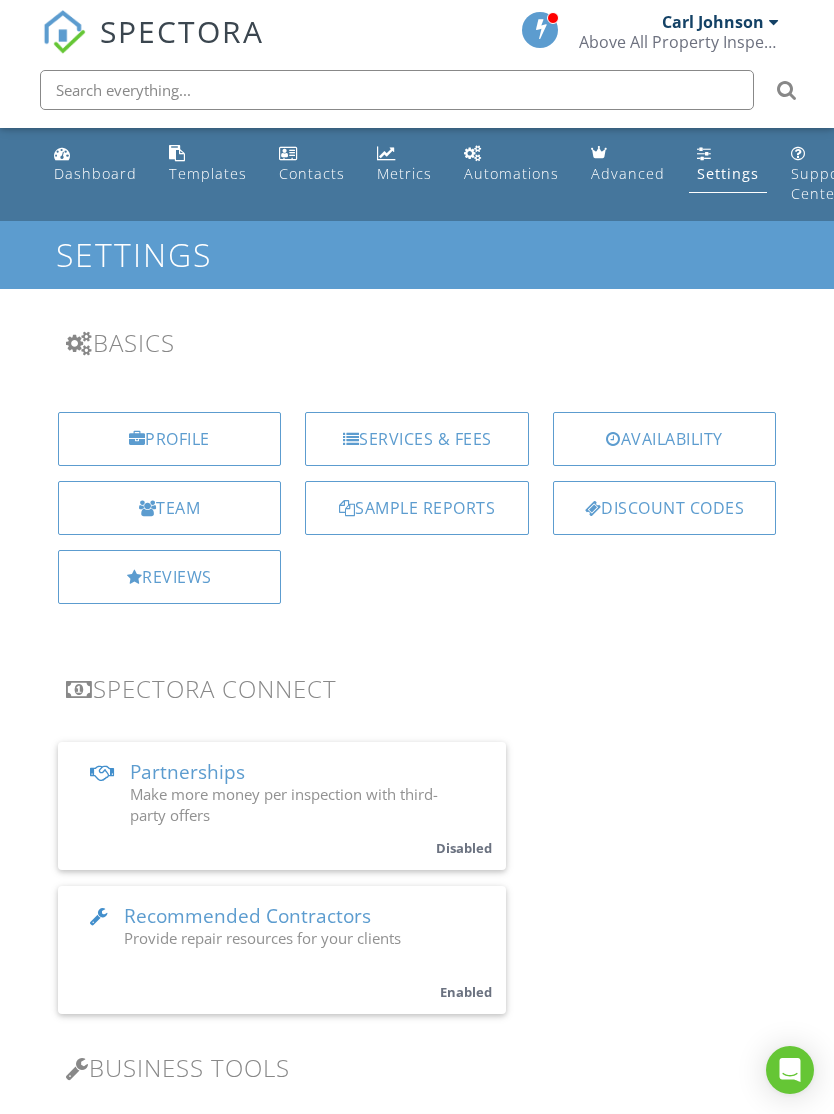 click on "Services & Fees" at bounding box center (417, 439) 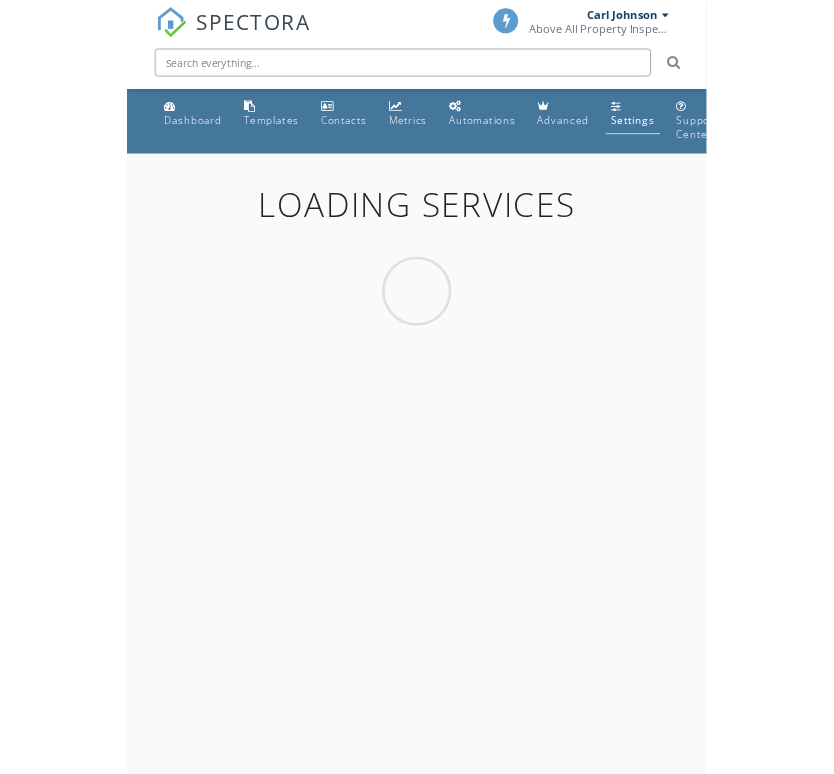 scroll, scrollTop: 0, scrollLeft: 0, axis: both 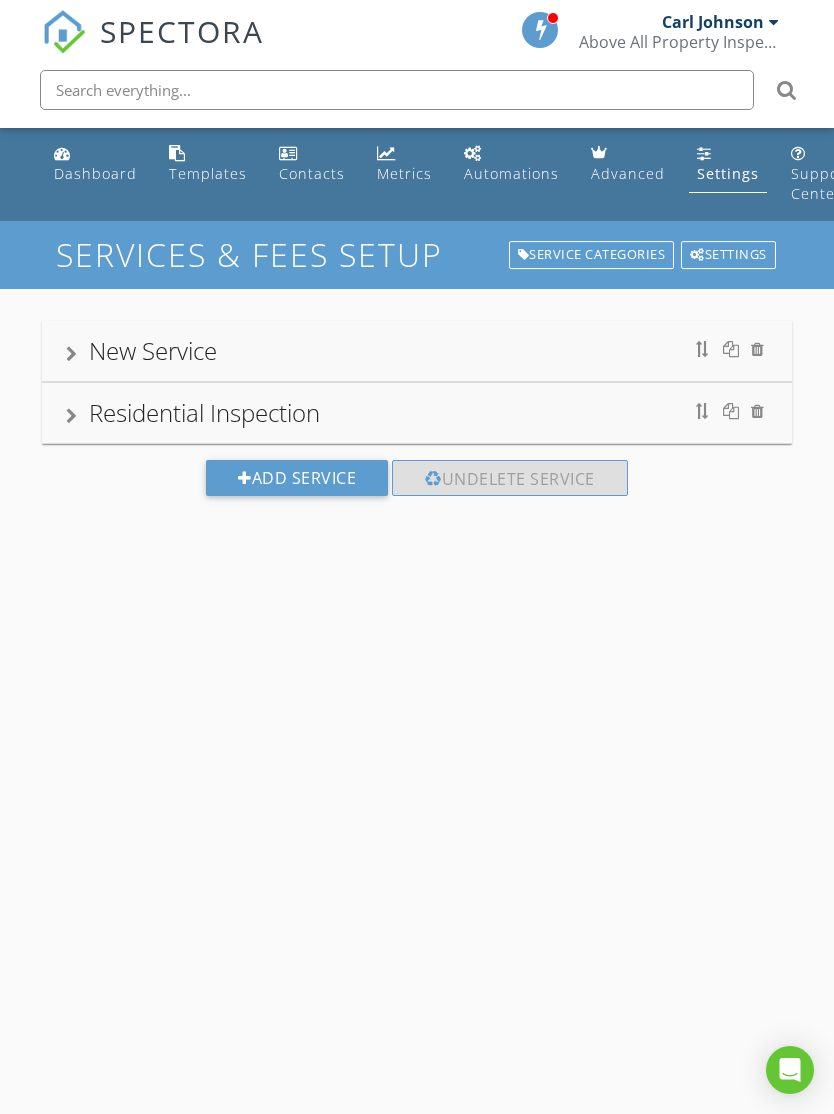 click on "New Service" at bounding box center (153, 350) 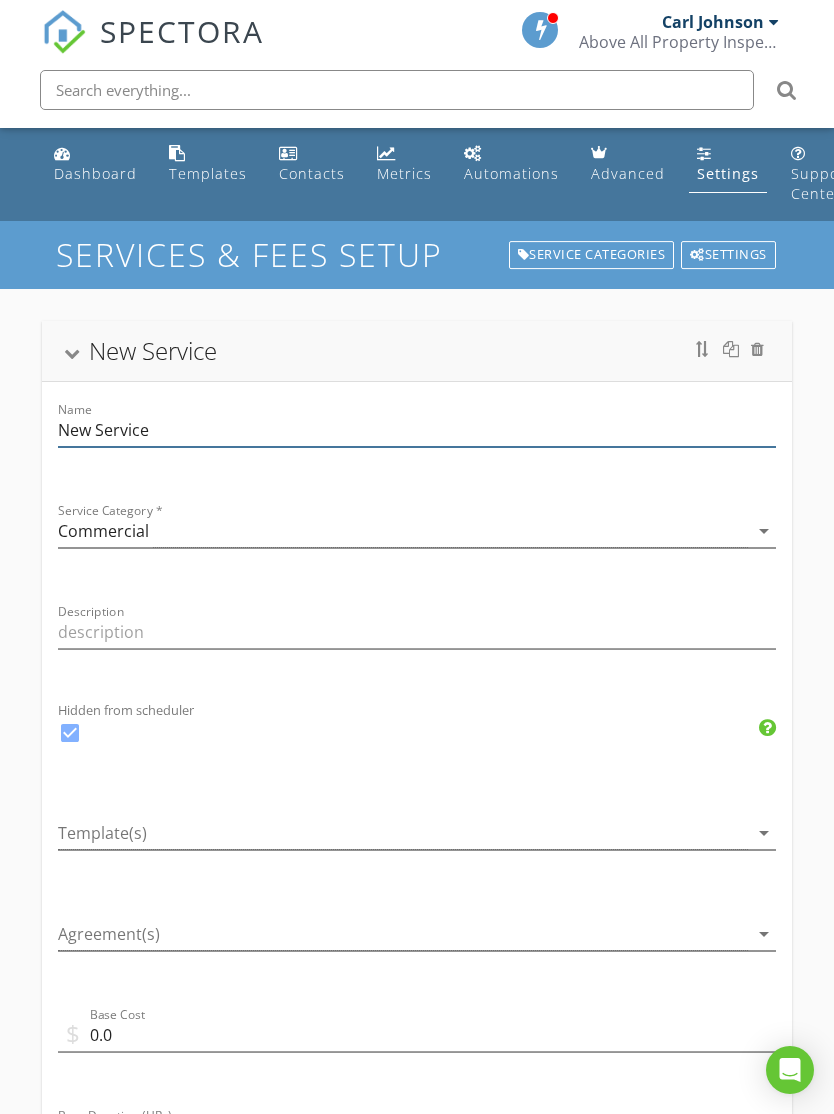 click on "New Service" at bounding box center (417, 430) 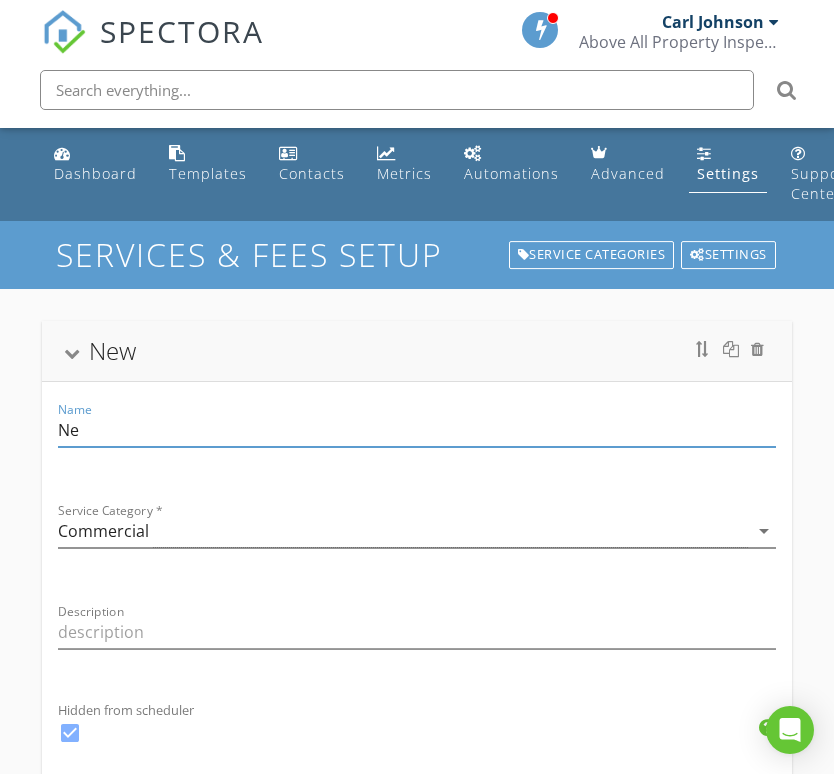 type on "N" 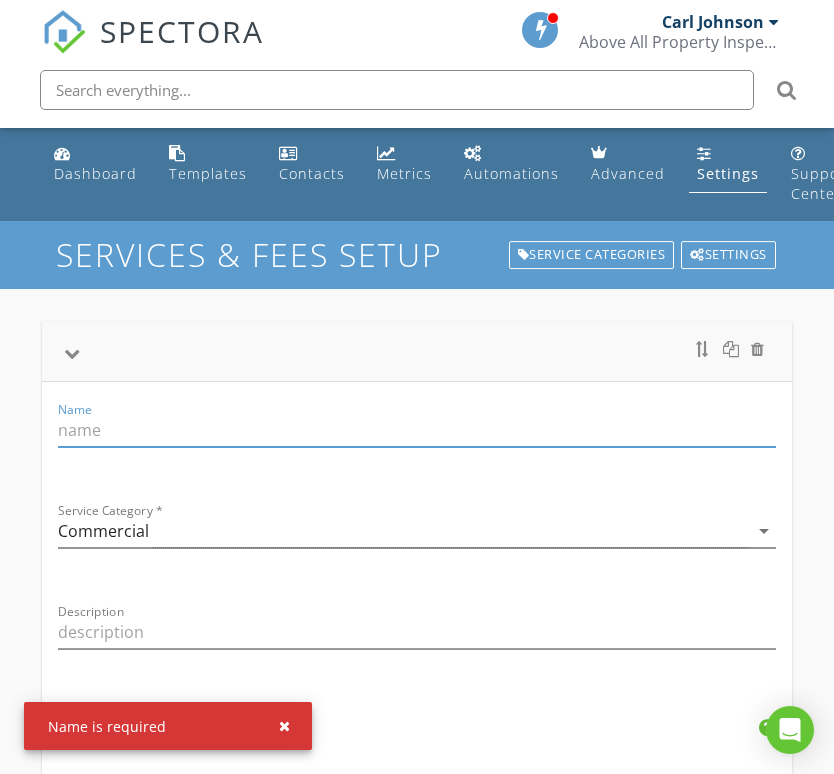 click at bounding box center [417, 430] 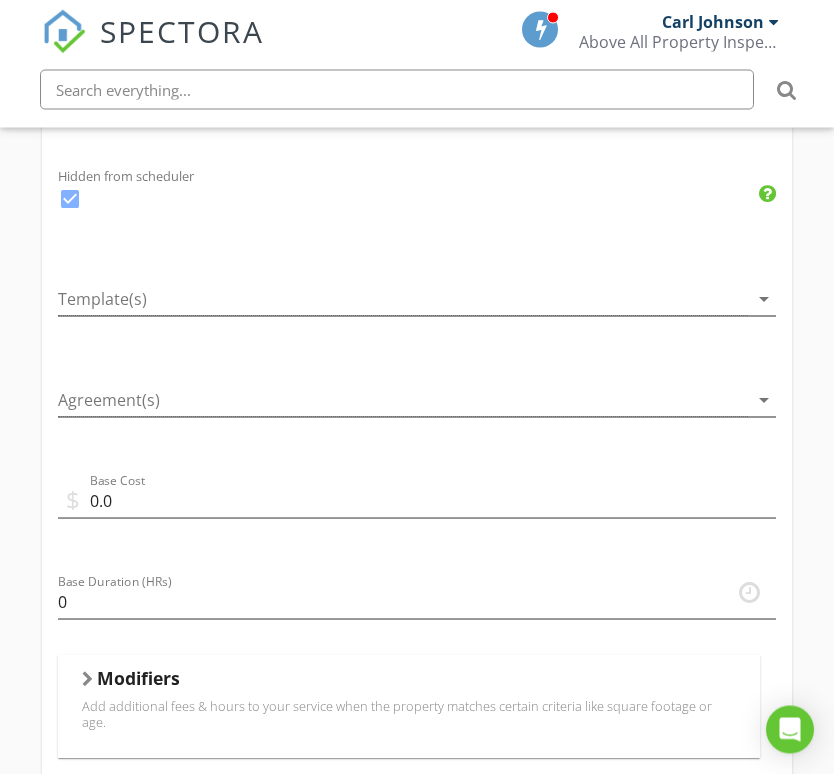 type on "Commercial" 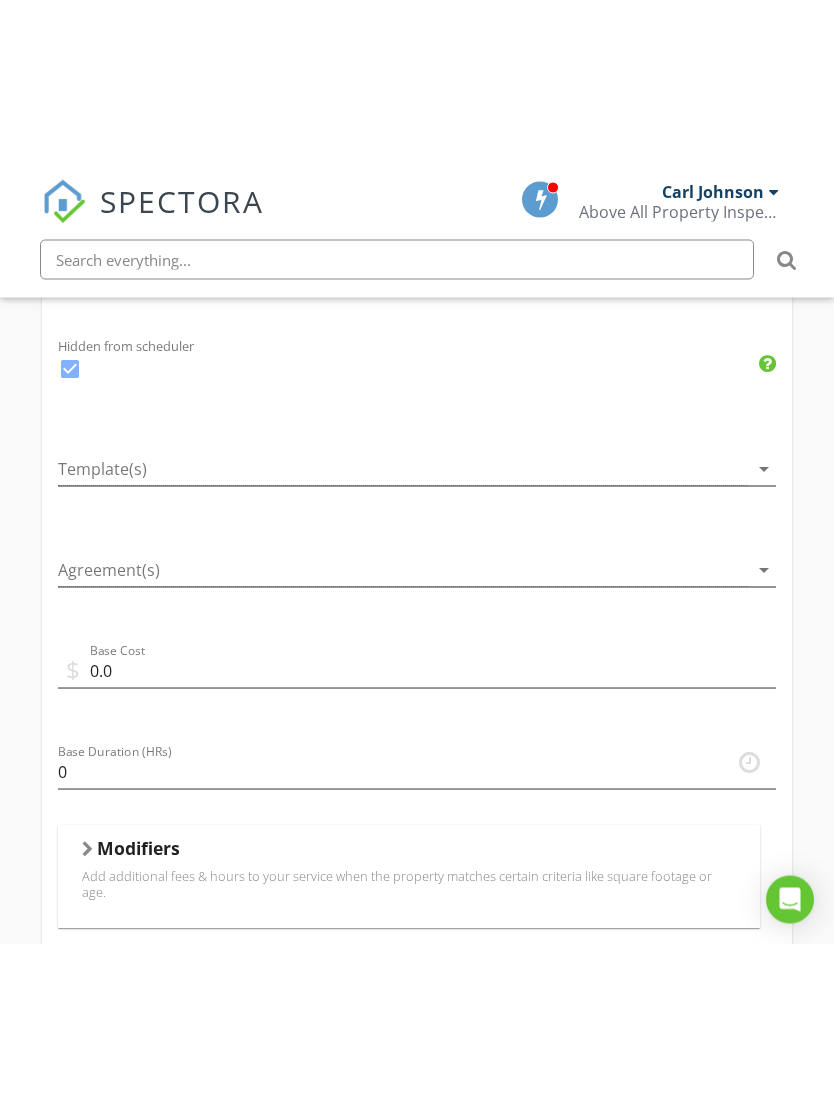 scroll, scrollTop: 534, scrollLeft: 0, axis: vertical 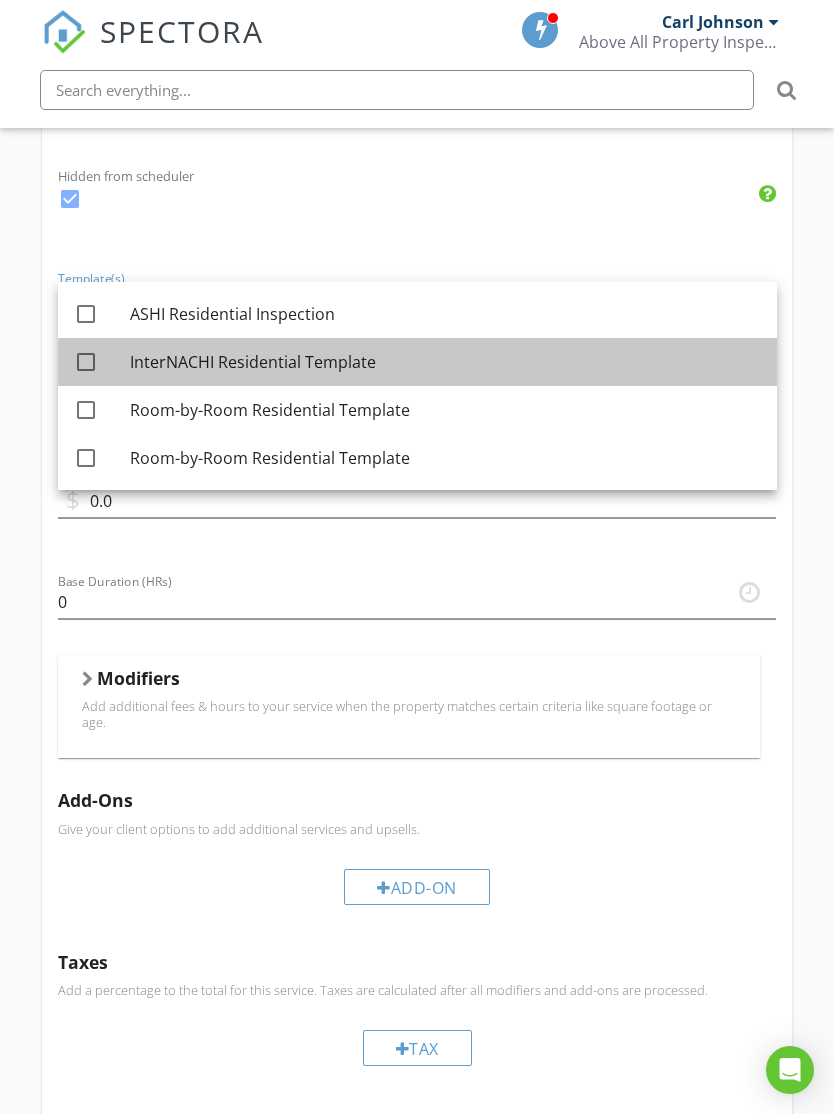 click on "InterNACHI Residential Template" at bounding box center [445, 362] 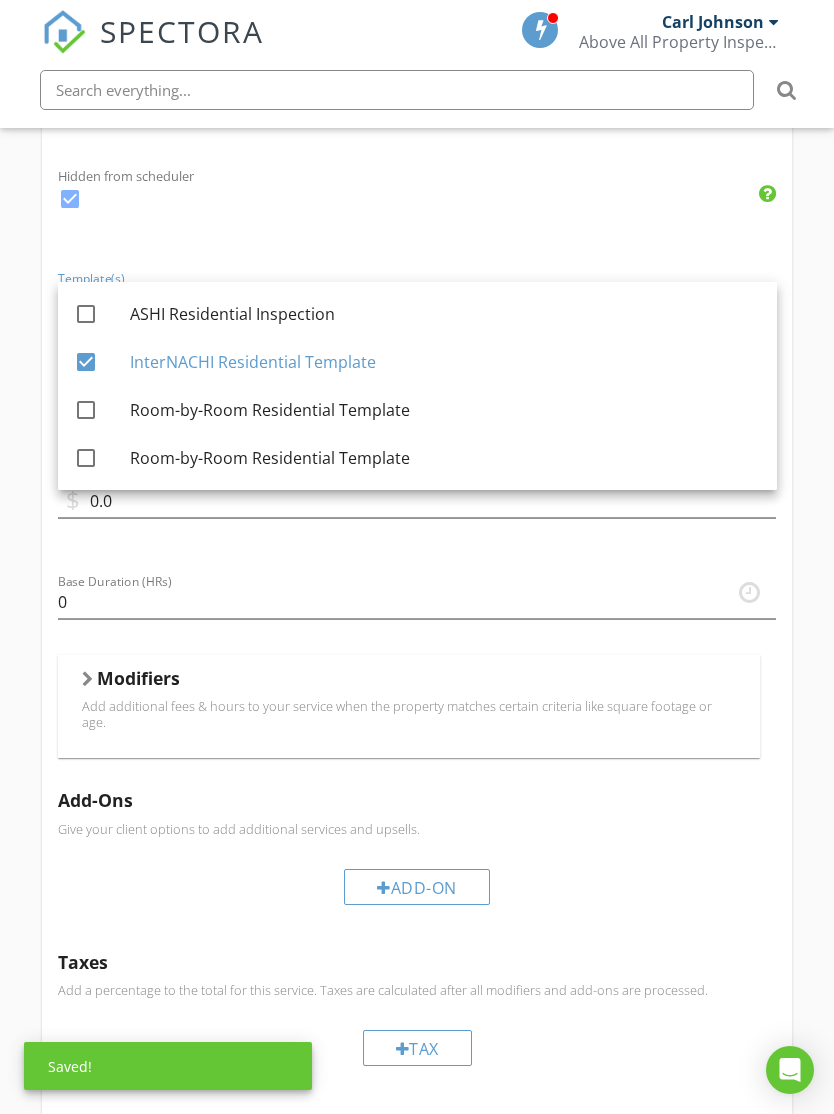 click on "check_box" at bounding box center (417, 209) 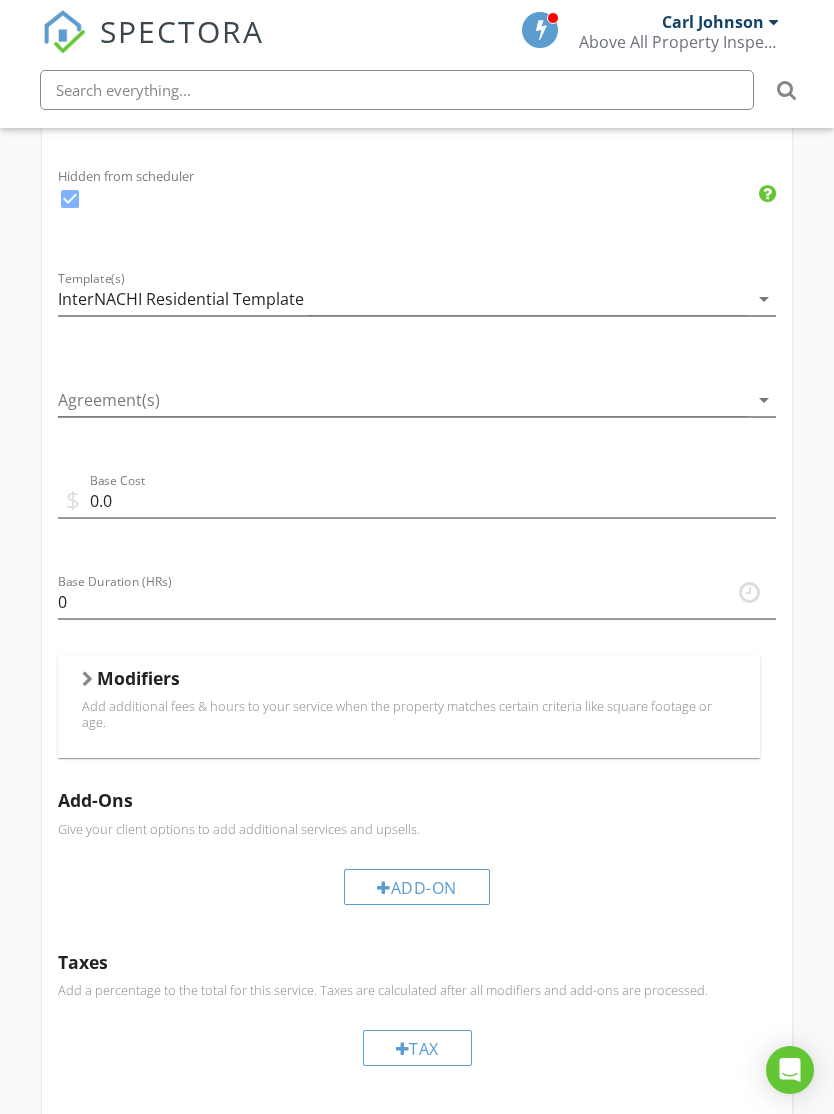 click on "arrow_drop_down" at bounding box center (764, 400) 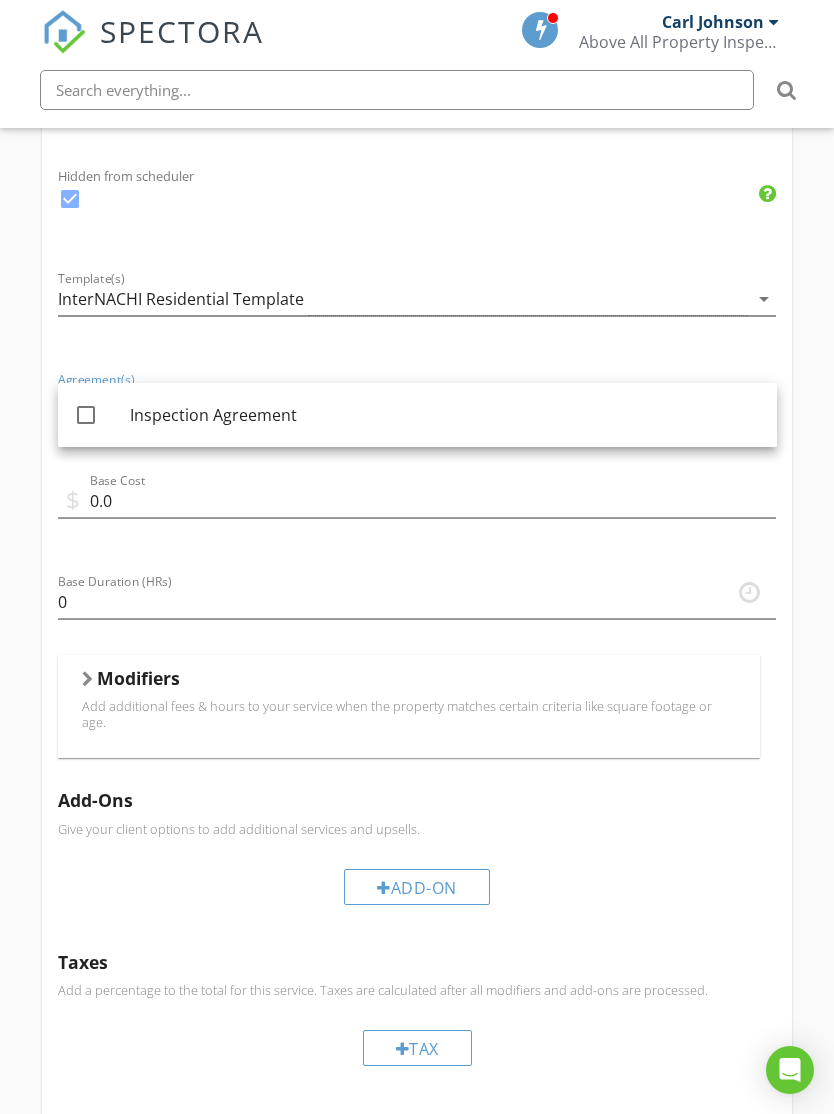 click at bounding box center [86, 415] 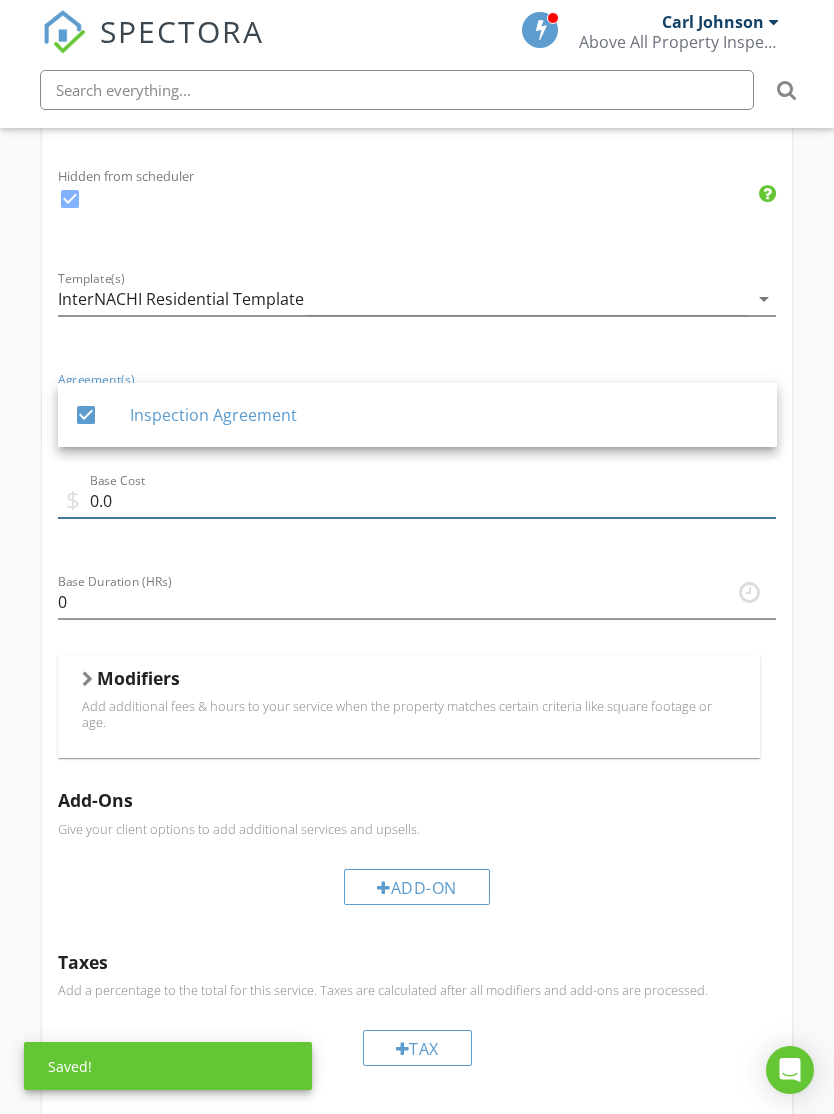 click on "0.0" at bounding box center [417, 501] 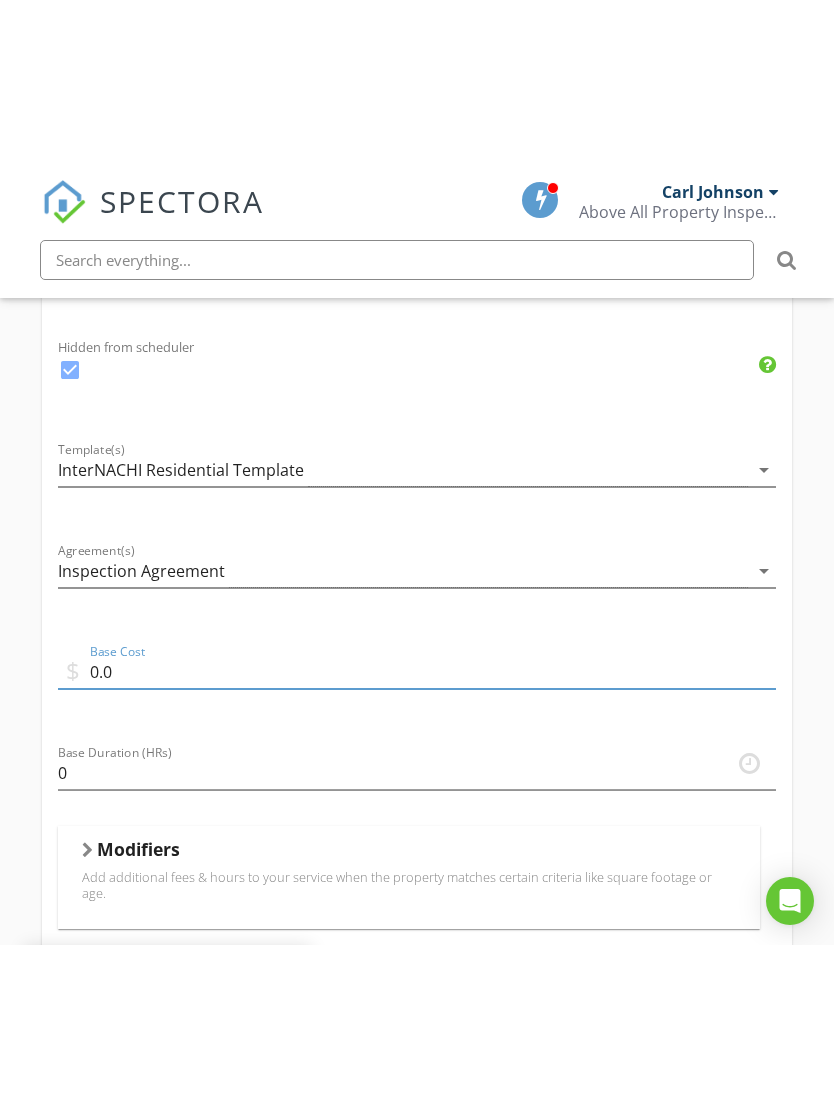 scroll, scrollTop: 534, scrollLeft: 0, axis: vertical 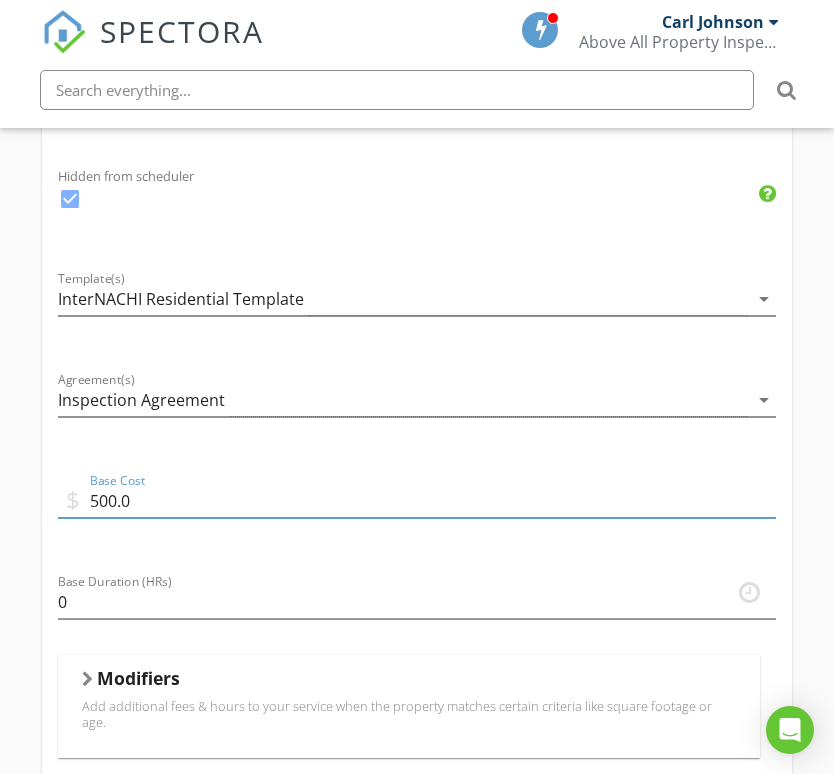 type on "500.0" 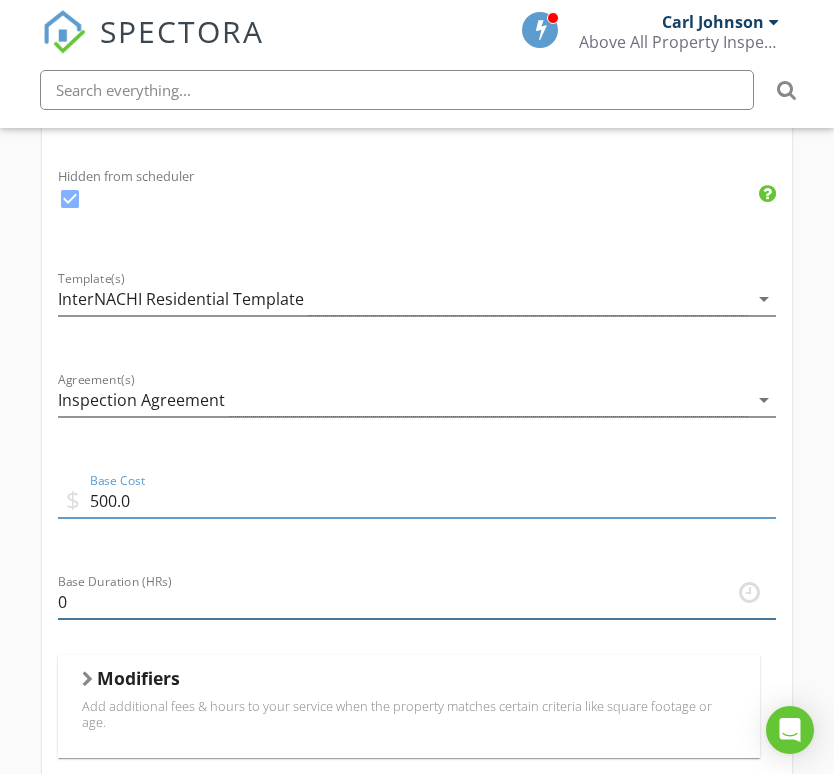 click on "0" at bounding box center (417, 602) 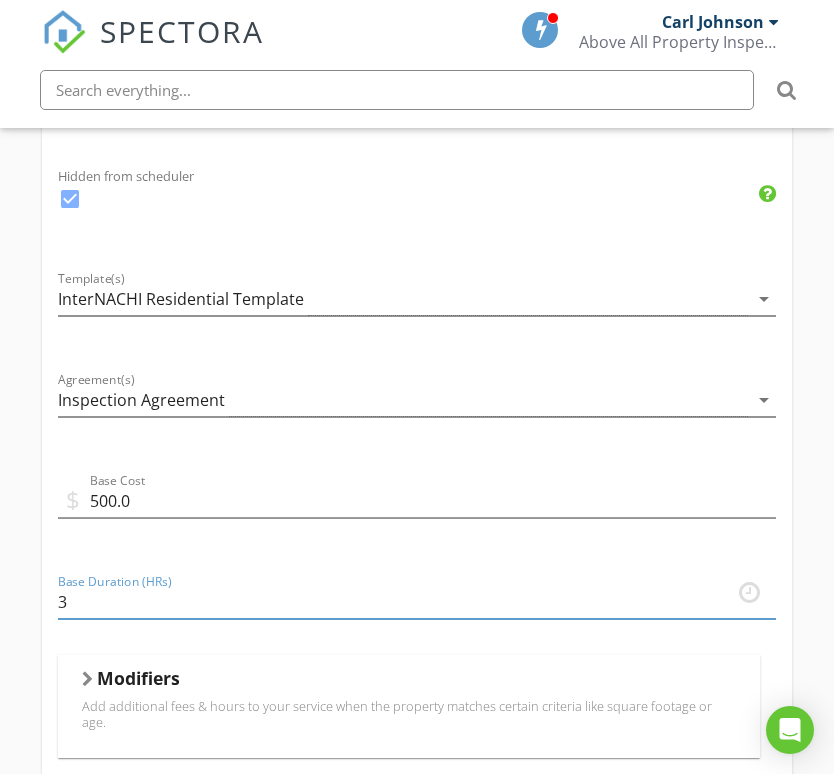click on "Base Duration (HRs) 3" at bounding box center [417, 604] 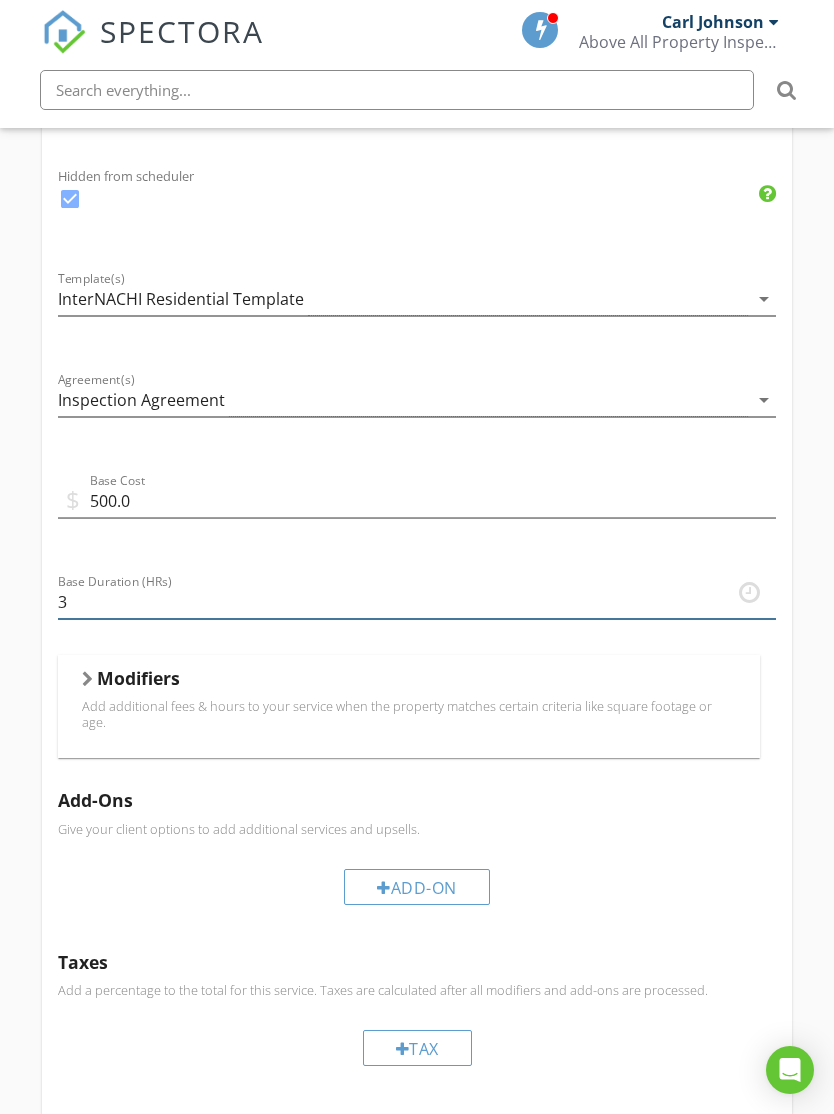 click on "3" at bounding box center (417, 602) 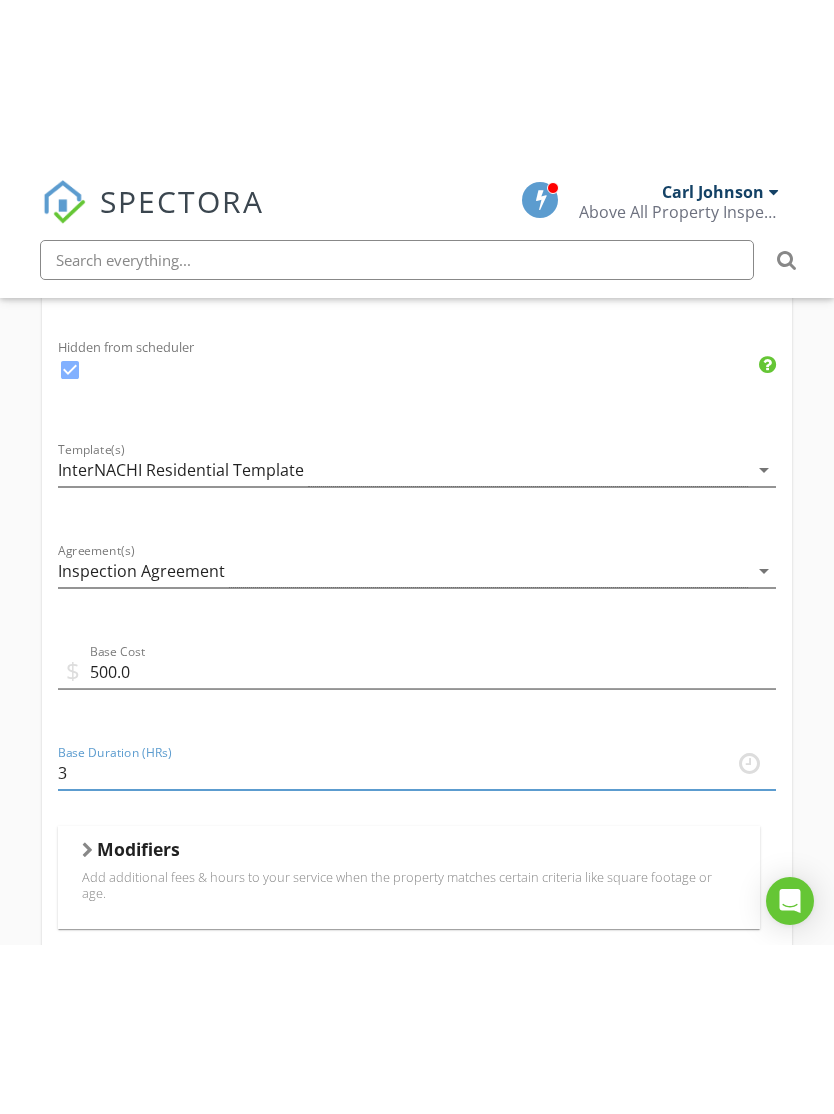scroll, scrollTop: 534, scrollLeft: 0, axis: vertical 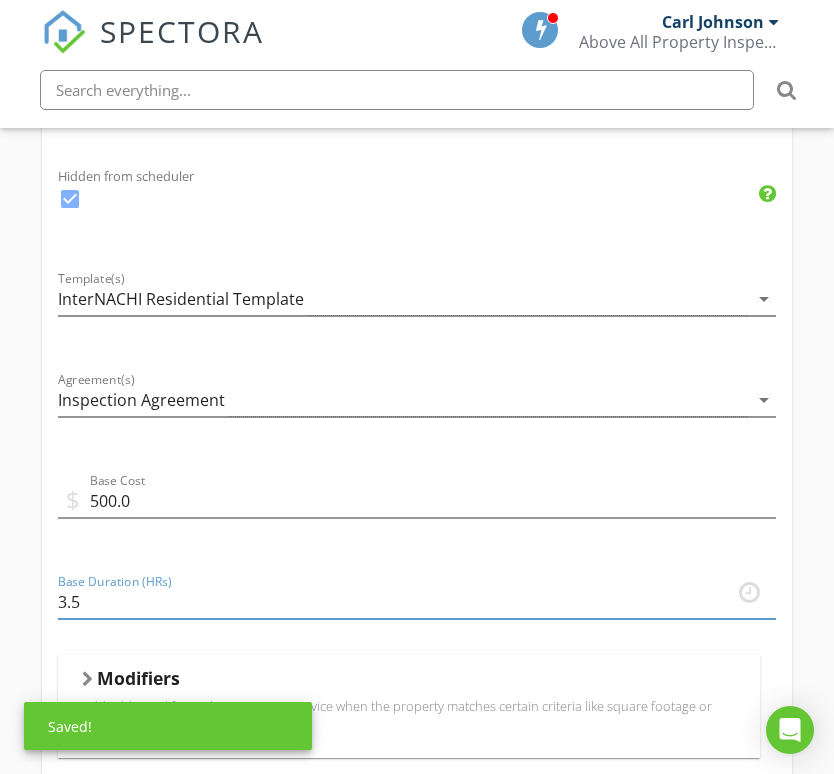type on "3.5" 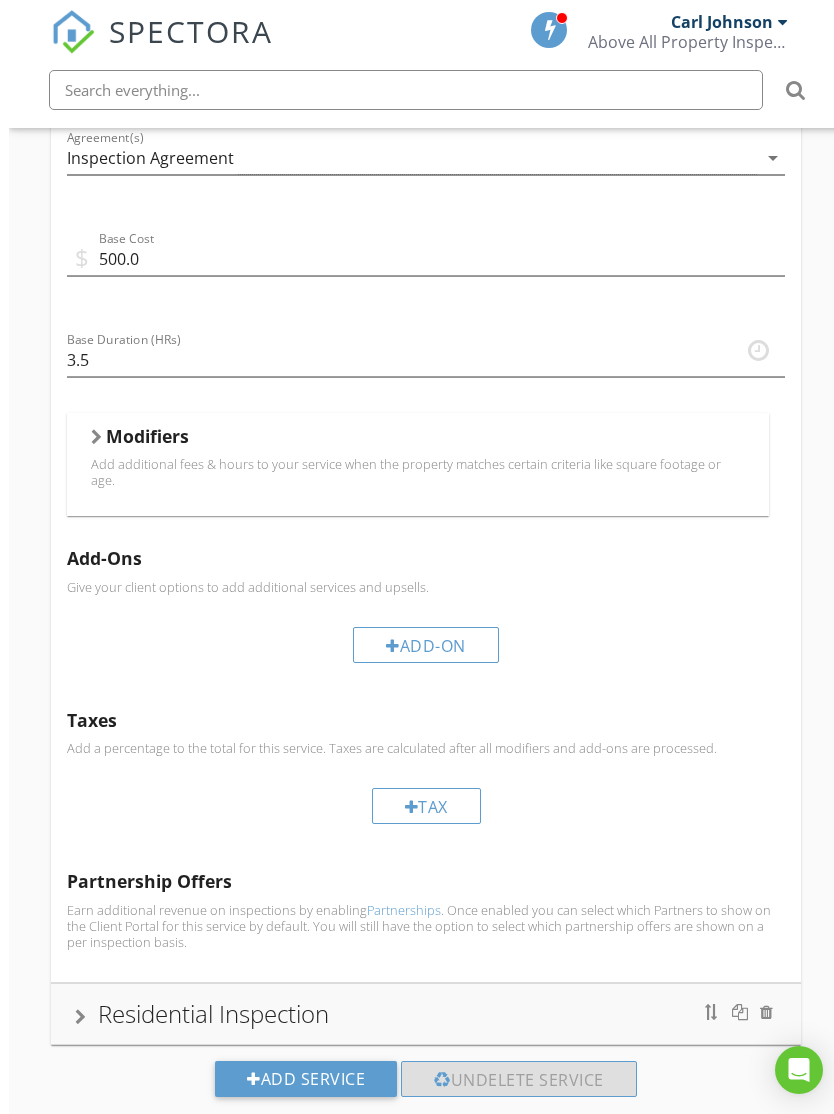 scroll, scrollTop: 806, scrollLeft: 0, axis: vertical 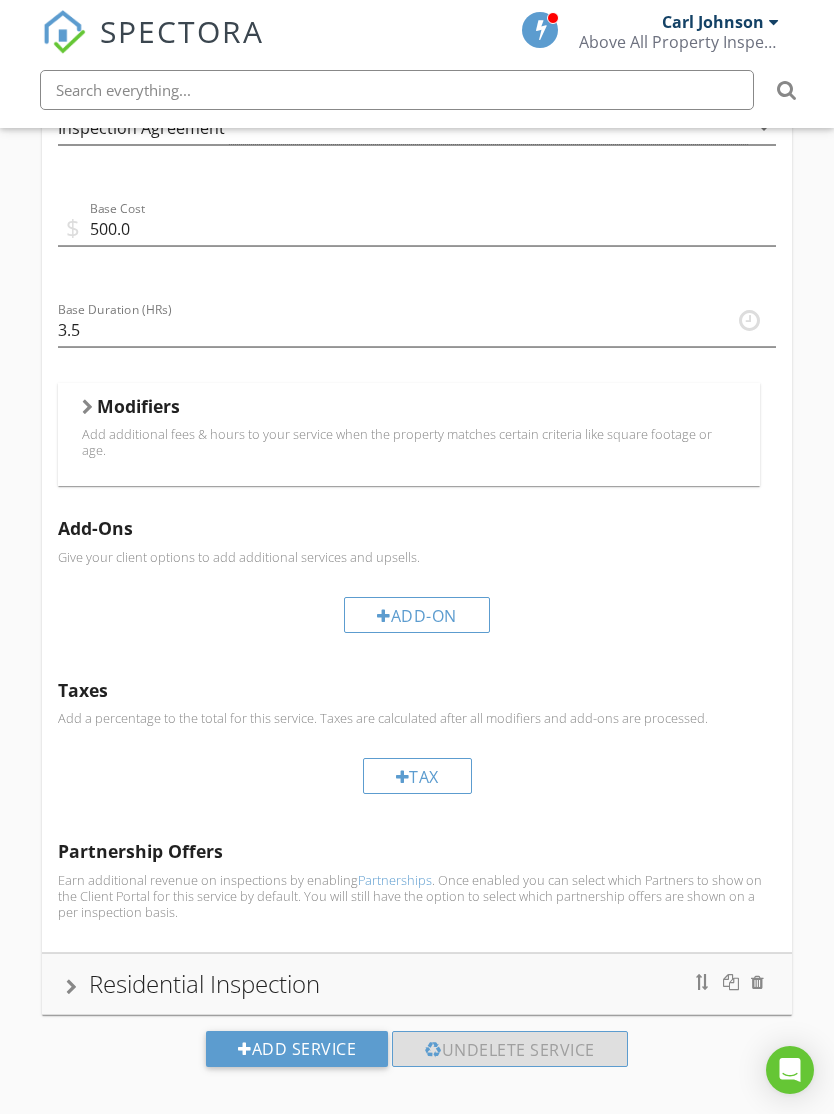click on "Tax" at bounding box center [417, 776] 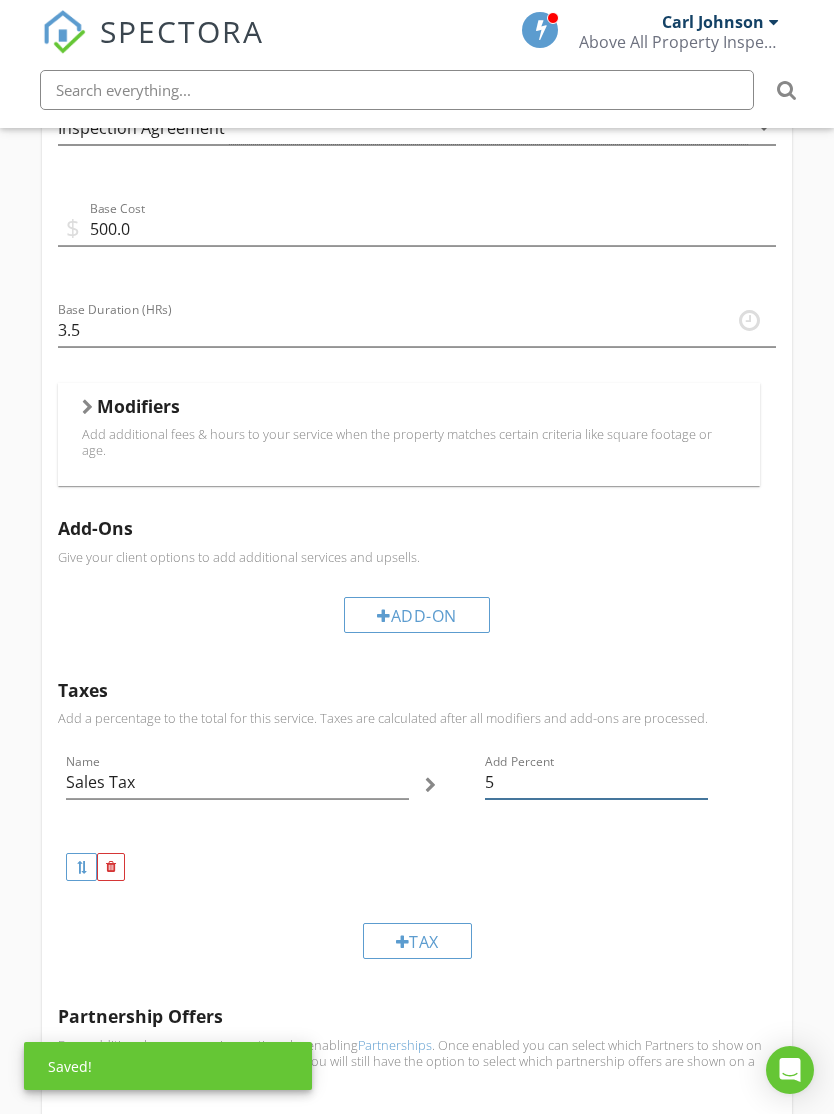 click on "5" at bounding box center [597, 782] 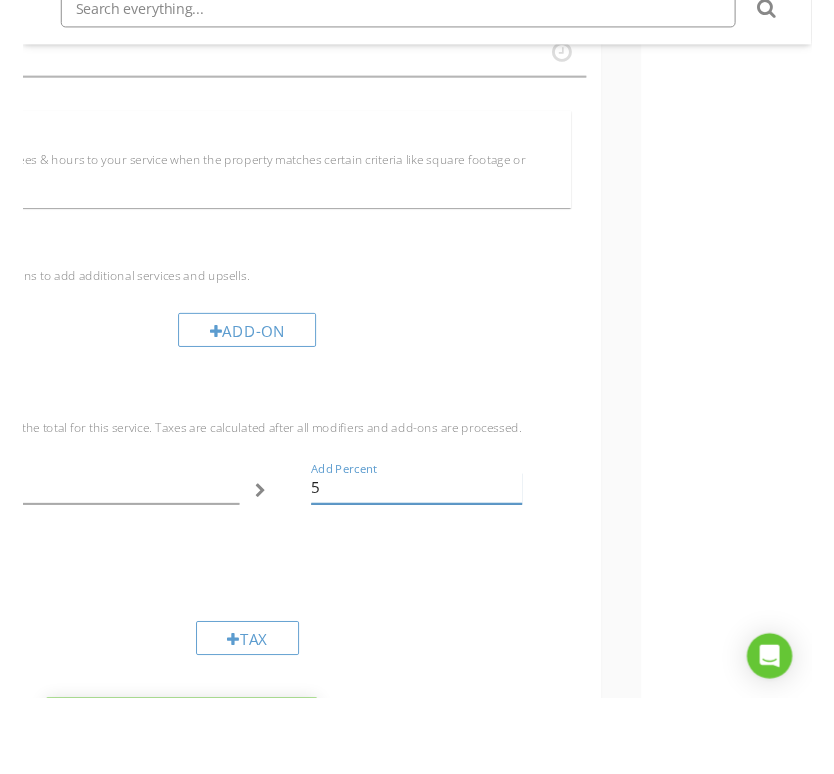 scroll, scrollTop: 1073, scrollLeft: 180, axis: both 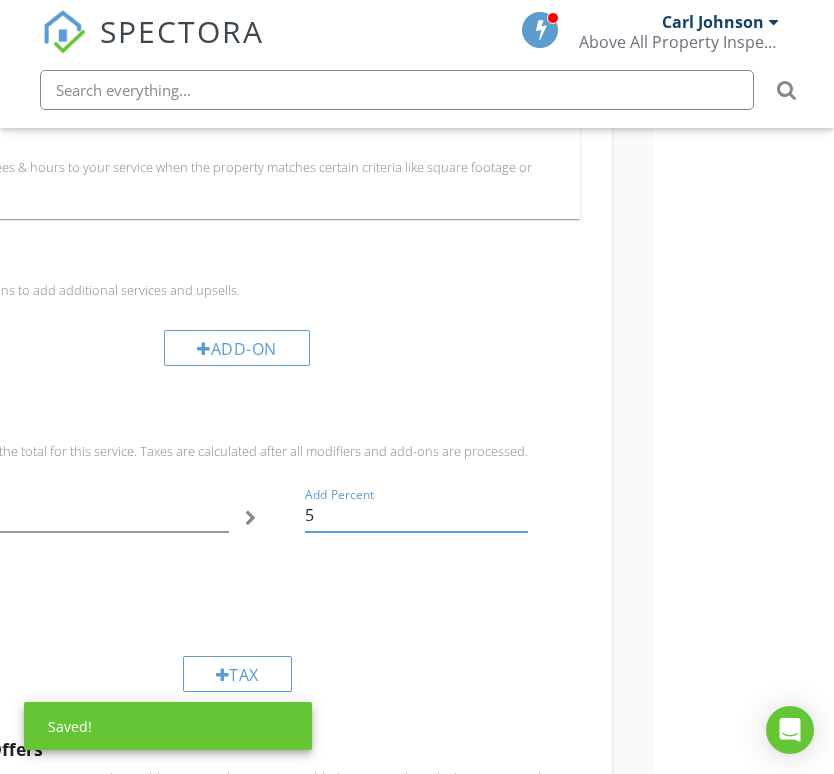 type on "[PERCENTAGE]" 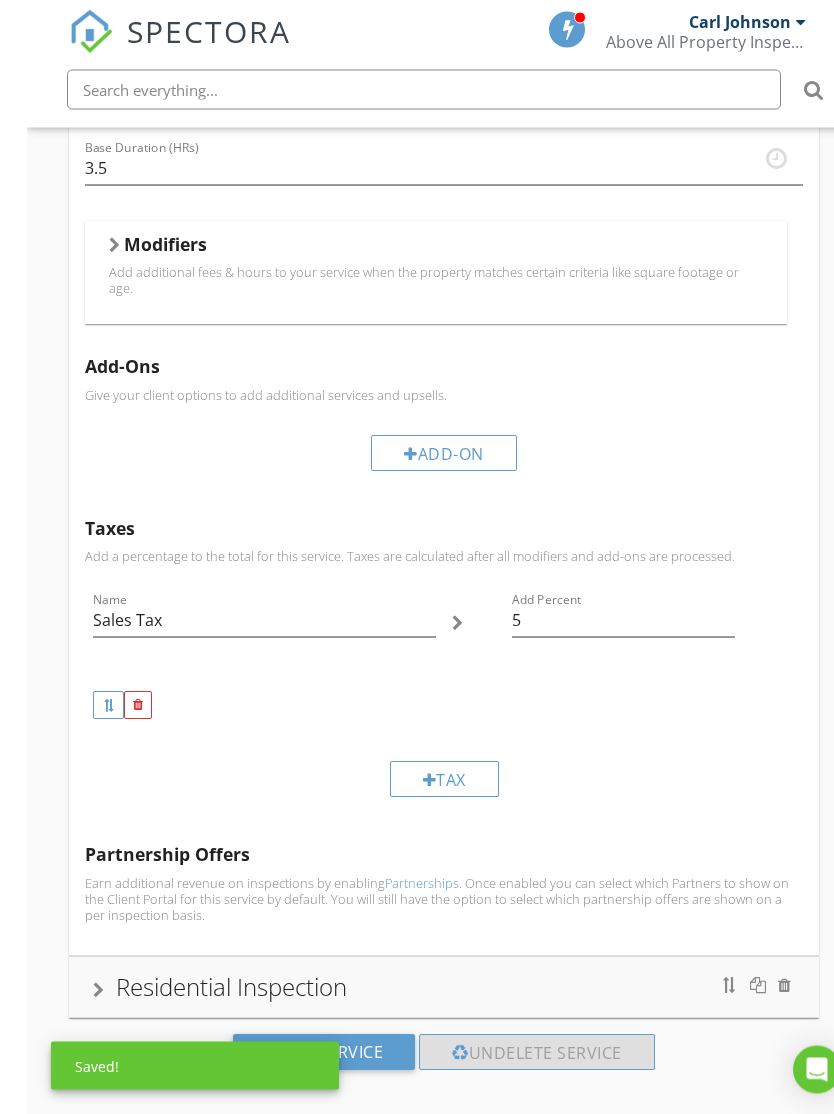 scroll, scrollTop: 971, scrollLeft: 0, axis: vertical 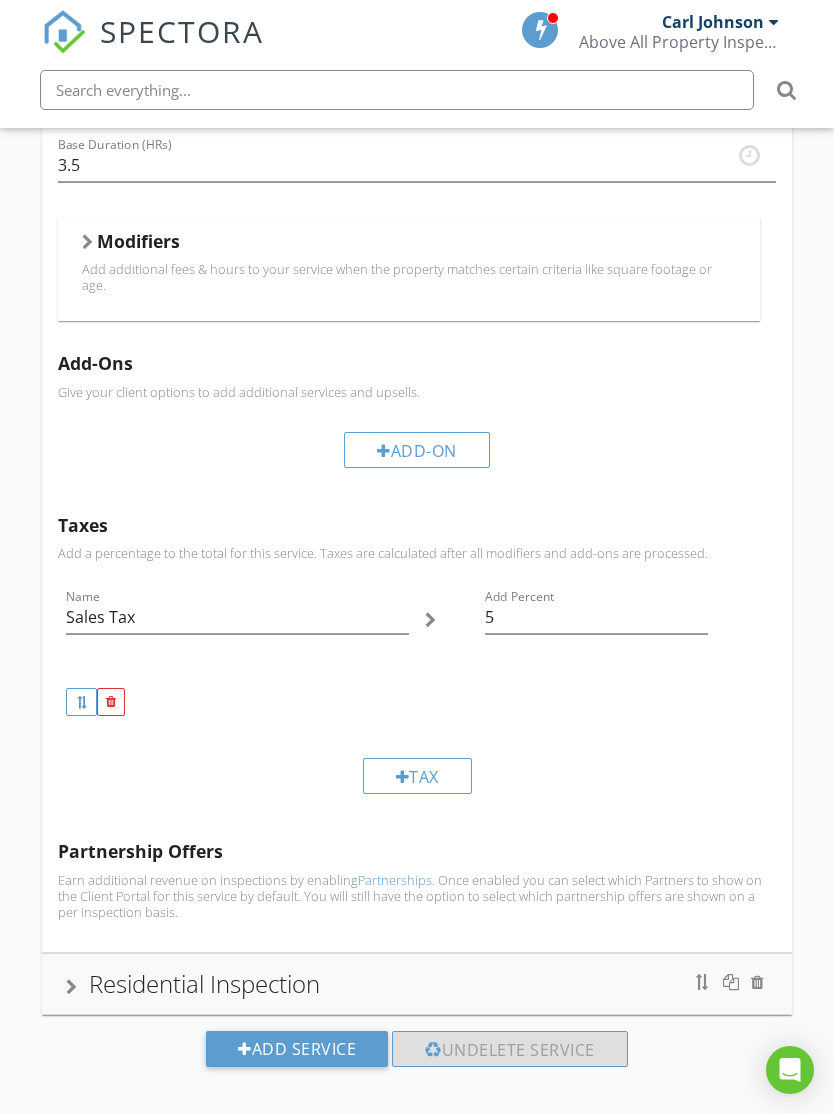 click on "Add-On" at bounding box center [417, 450] 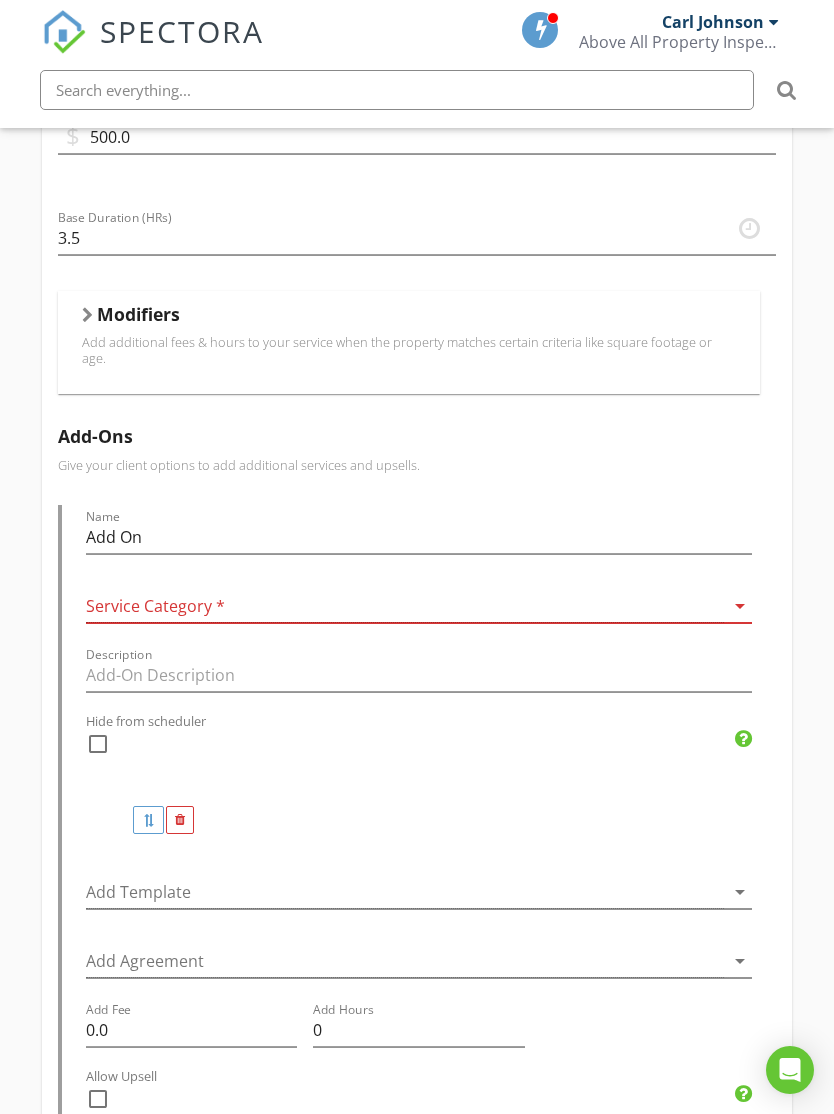 scroll, scrollTop: 895, scrollLeft: 0, axis: vertical 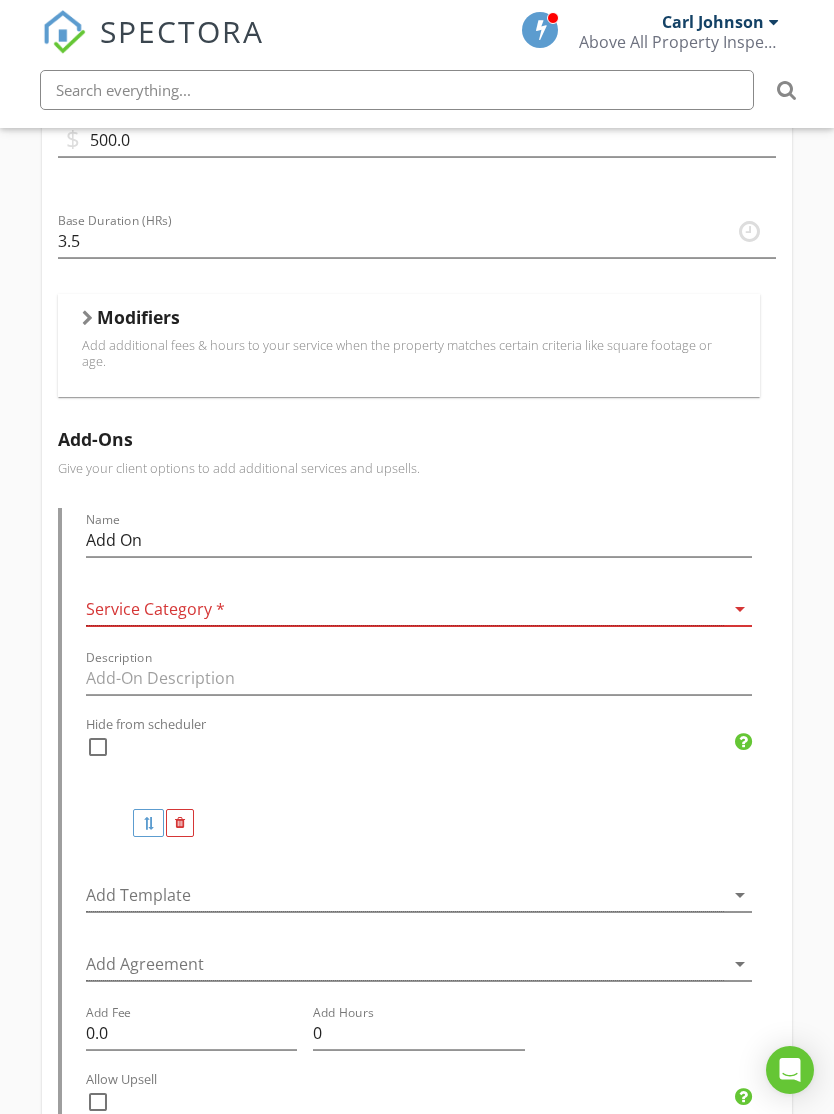 click on "arrow_drop_down" at bounding box center [740, 609] 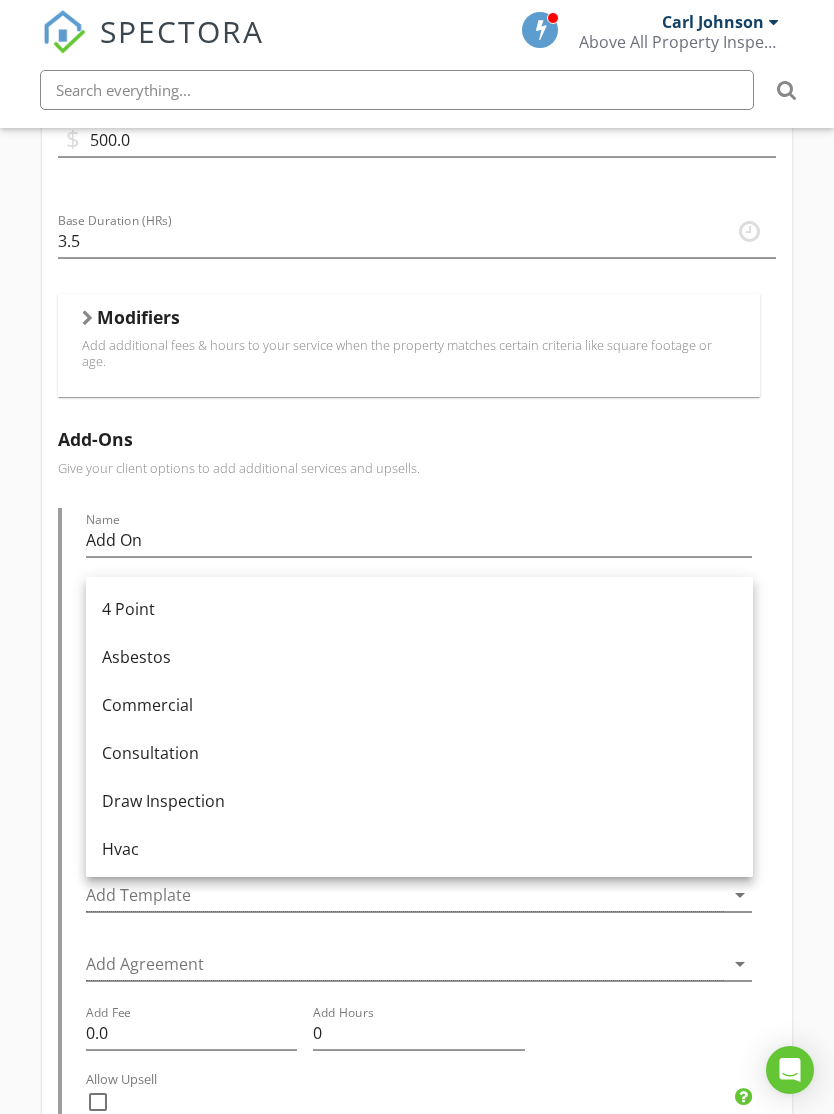 click on "Give your client options to add additional services and upsells." at bounding box center (417, 468) 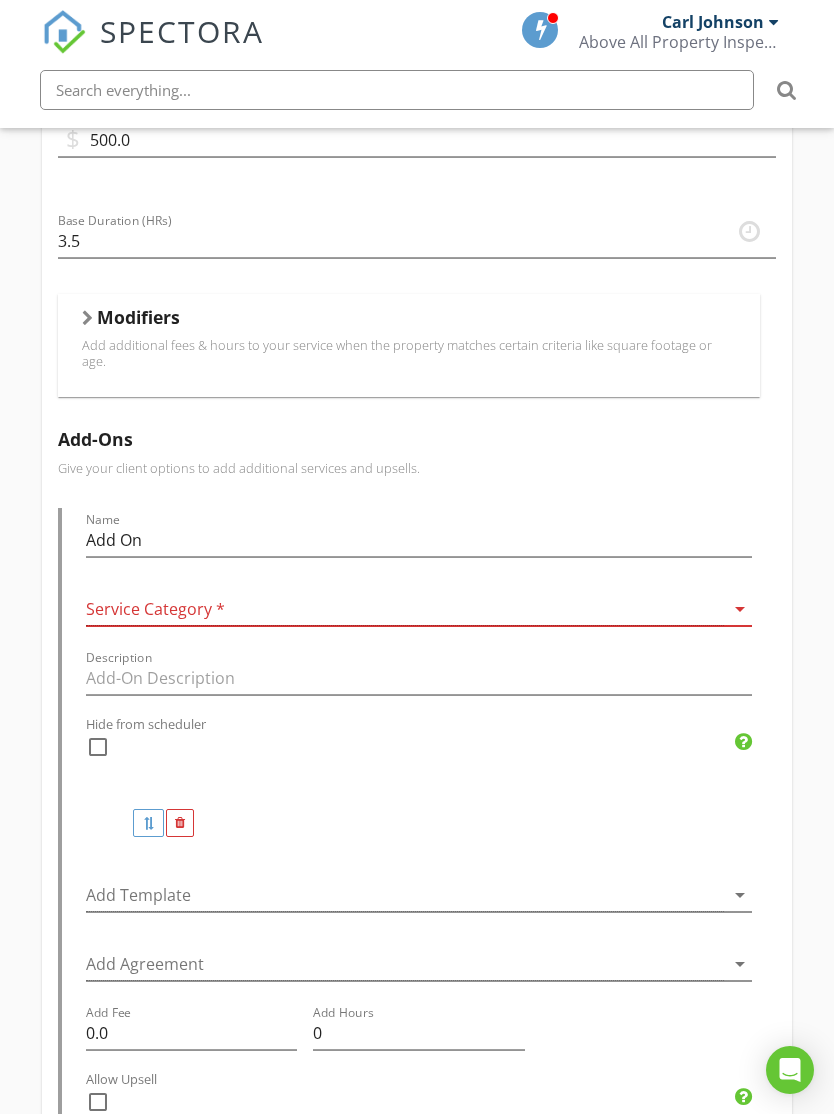 click on "Add-Ons" at bounding box center [417, 439] 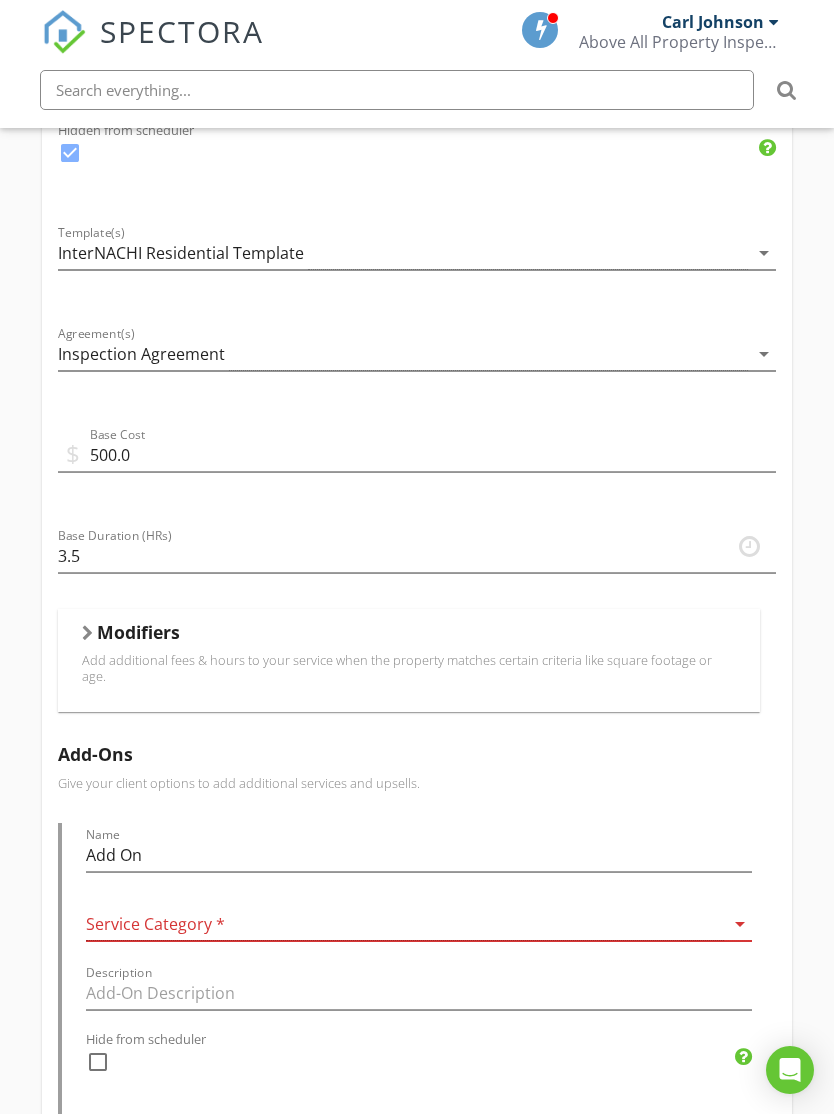 scroll, scrollTop: 579, scrollLeft: 0, axis: vertical 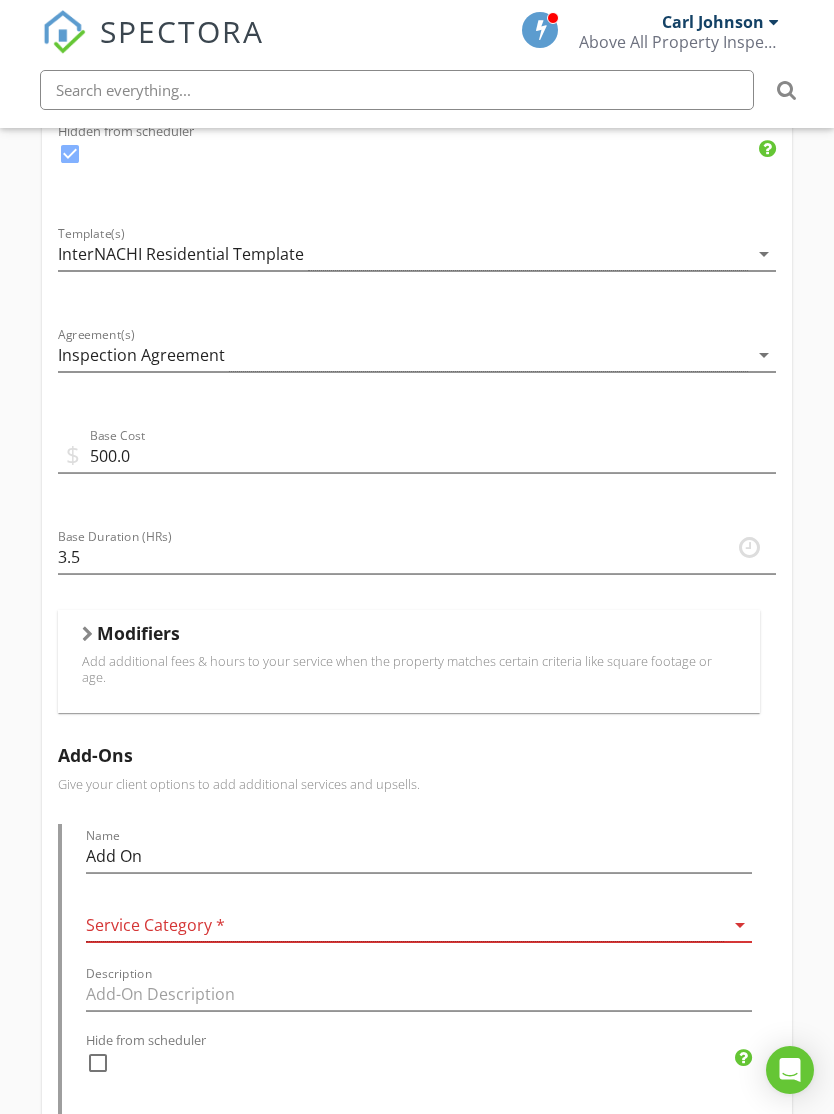 click on "Add-Ons
Give your client options to add additional services and upsells.
Name Add On   Service Category * arrow_drop_down   Description   Hide from scheduler   check_box_outline_blank         Add Template arrow_drop_down   Add Agreement arrow_drop_down   Add Fee 0.0   Add Hours 0   Allow Upsell   check_box_outline_blank           Modifiers
Add additional fees & hours to your Add Ons when the property
matches certain criteria like square footage or age.
Modifiers
Add-On" at bounding box center [417, 1200] 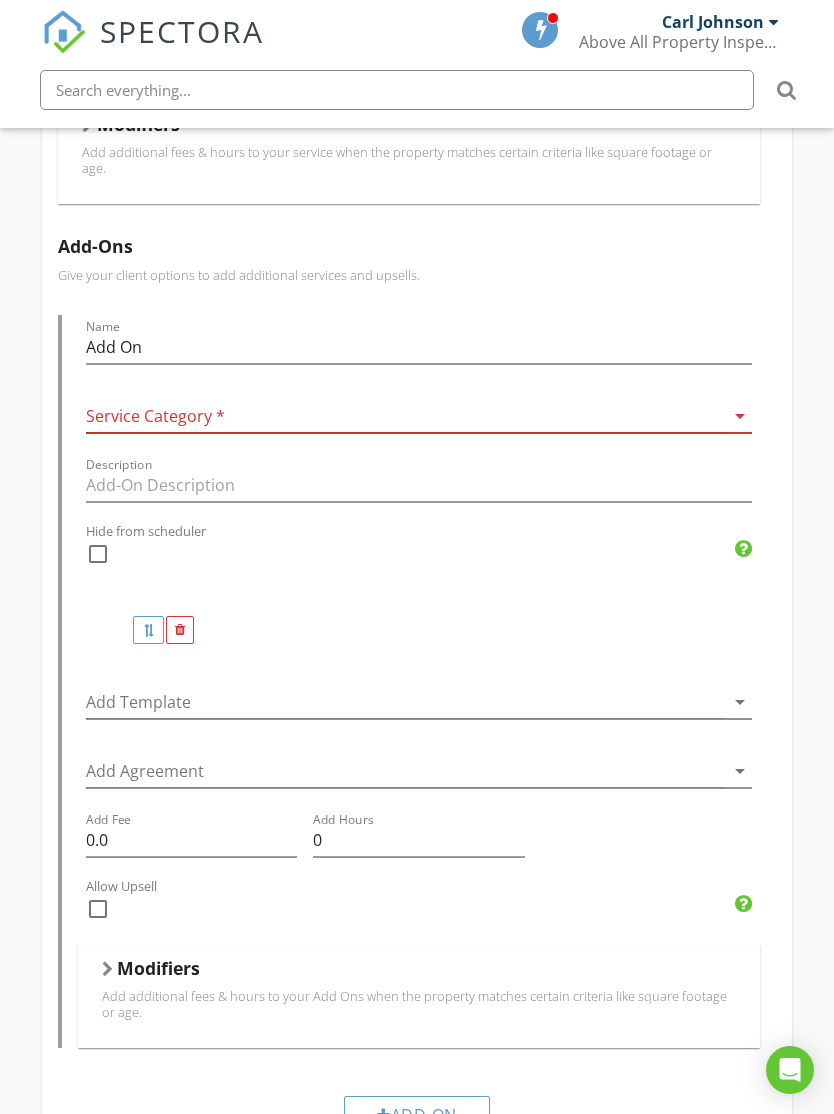 scroll, scrollTop: 1093, scrollLeft: 0, axis: vertical 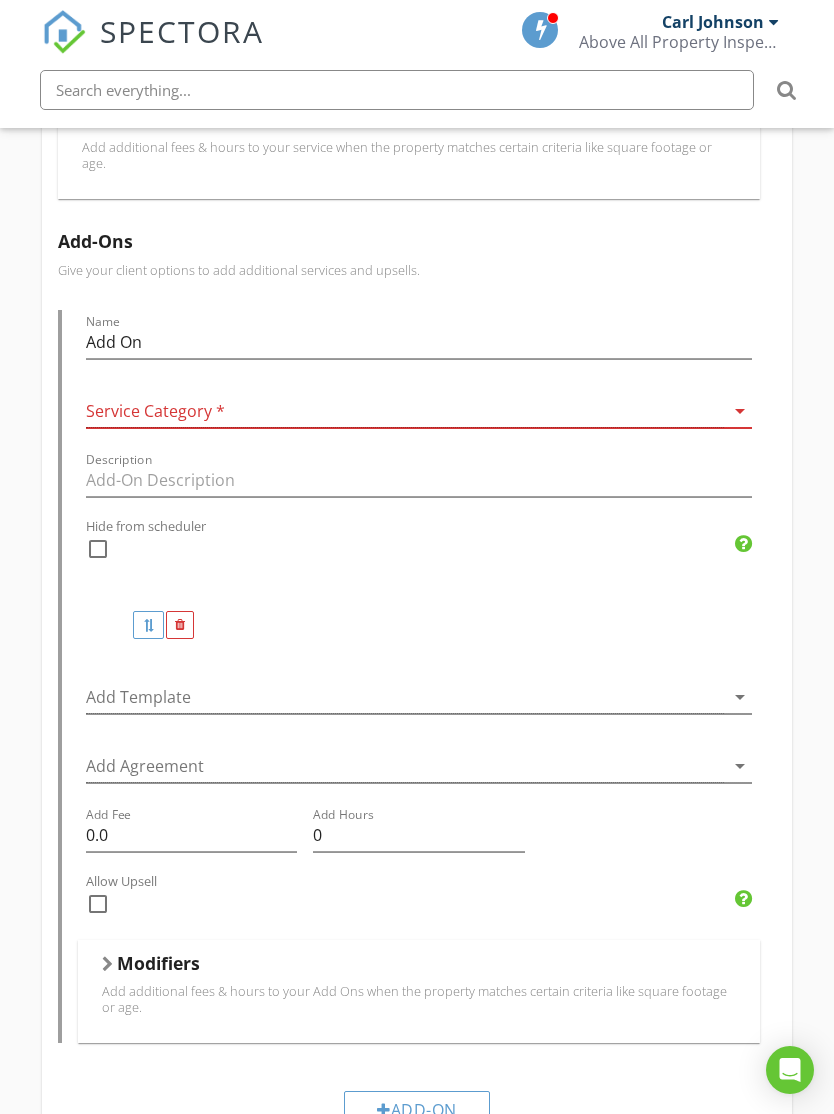 click at bounding box center [180, 625] 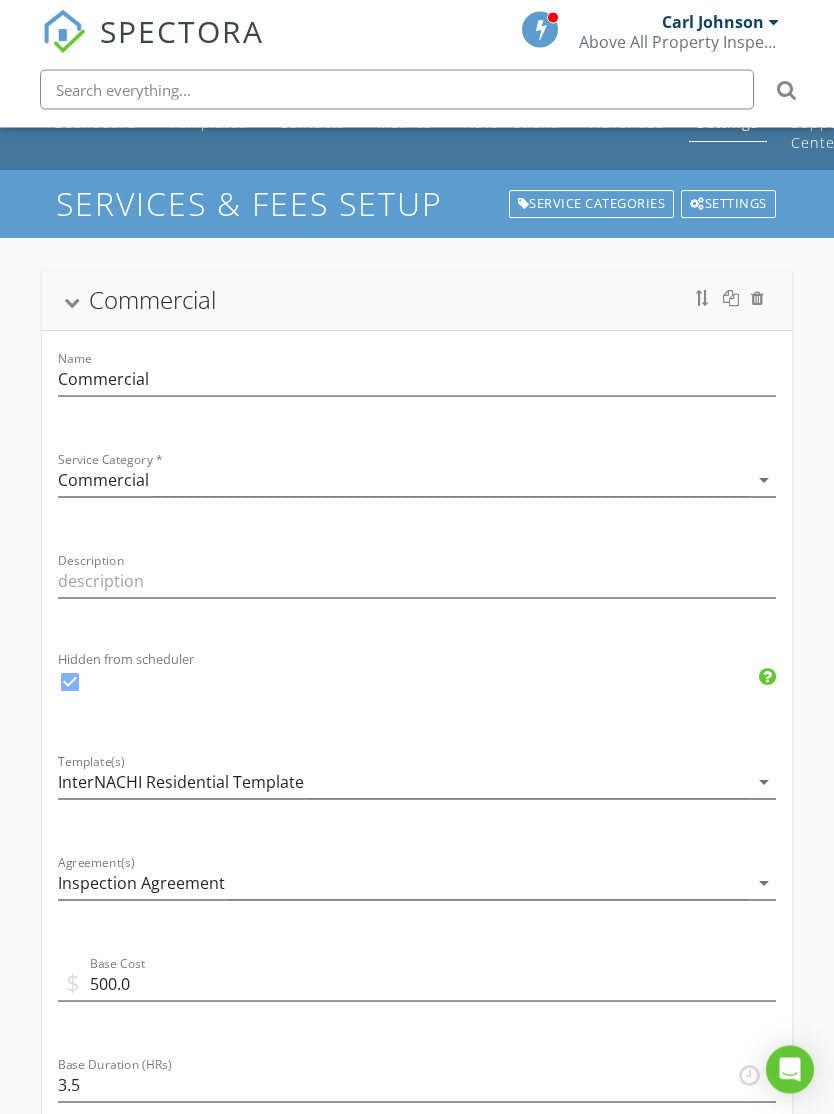 scroll, scrollTop: 0, scrollLeft: 0, axis: both 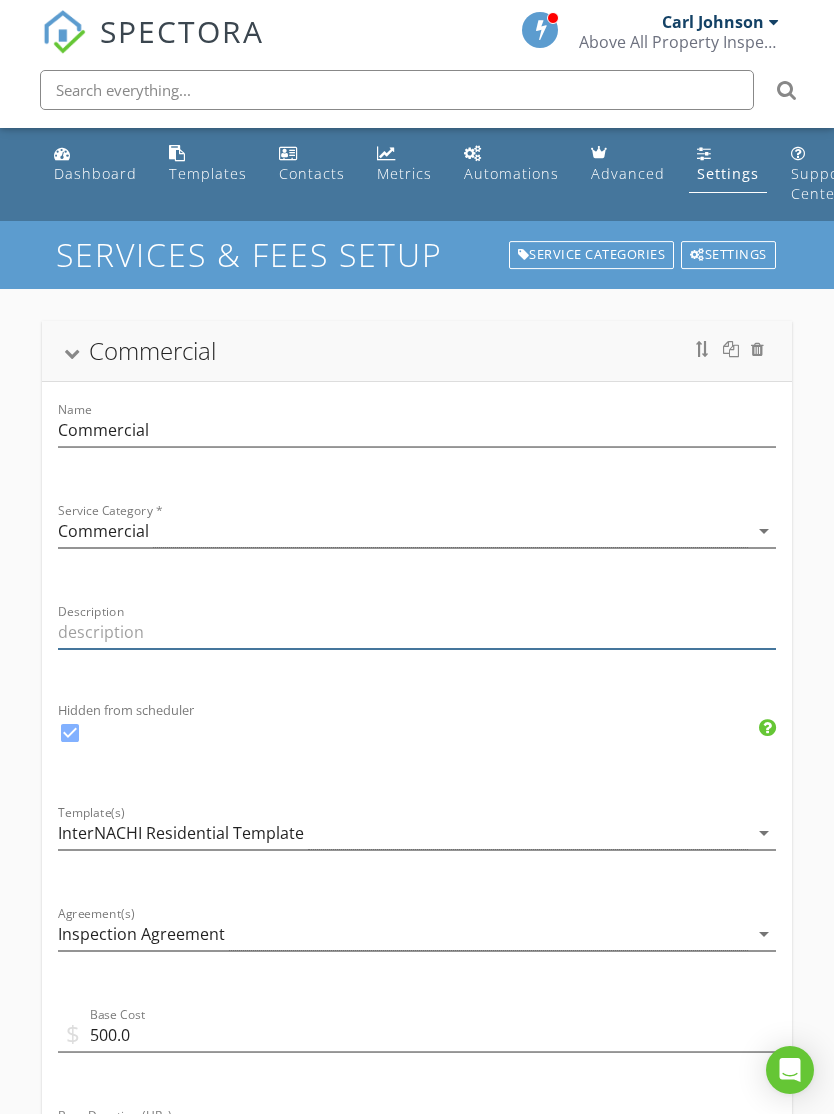 click at bounding box center (417, 632) 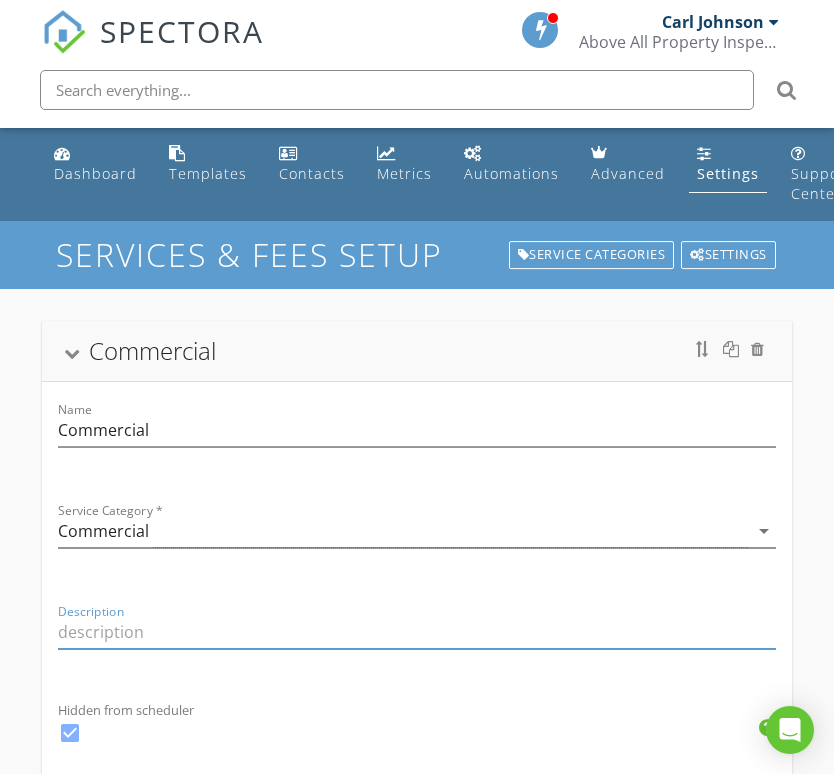 click on "Hidden from scheduler   check_box" at bounding box center (417, 735) 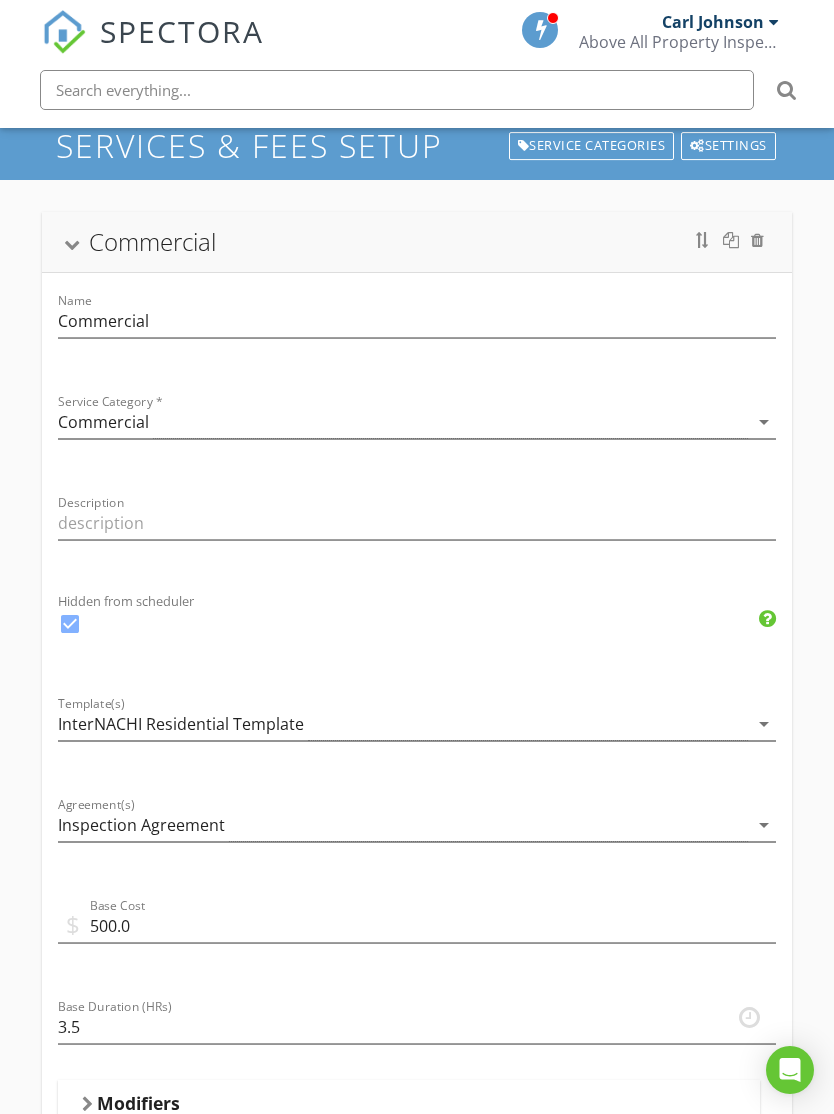 scroll, scrollTop: 0, scrollLeft: 0, axis: both 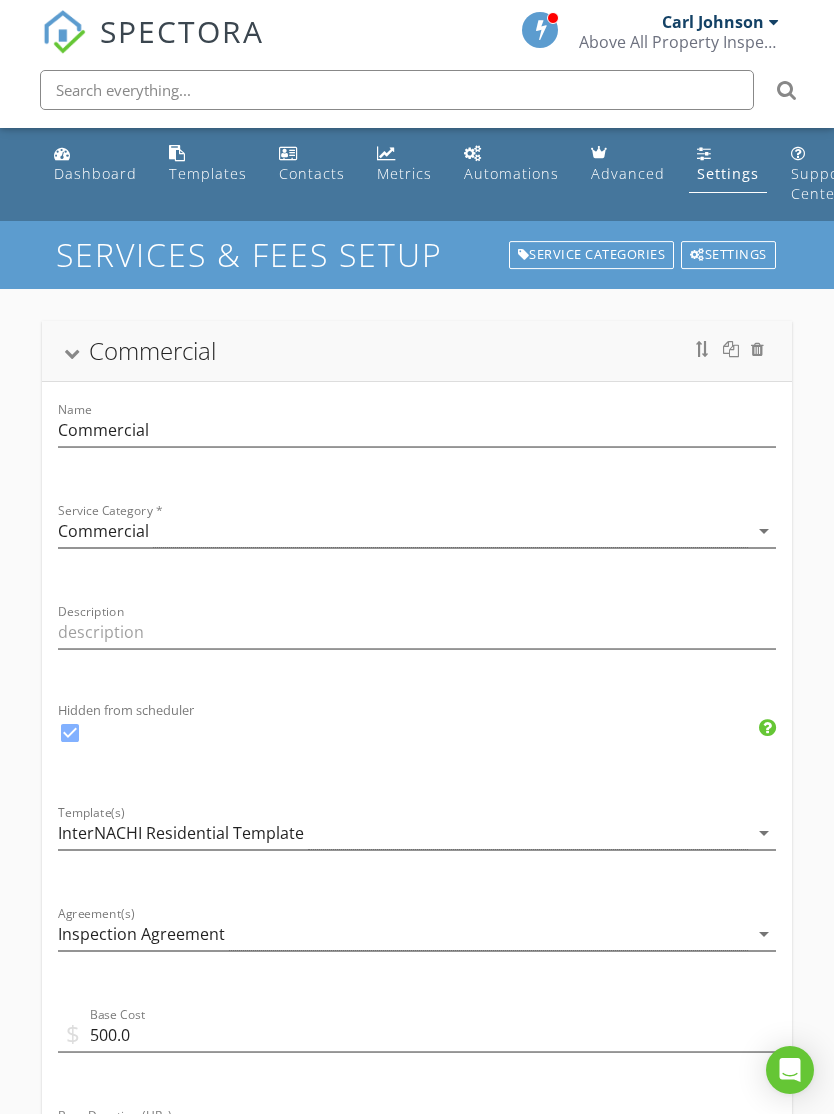 click on "Commercial" at bounding box center (417, 351) 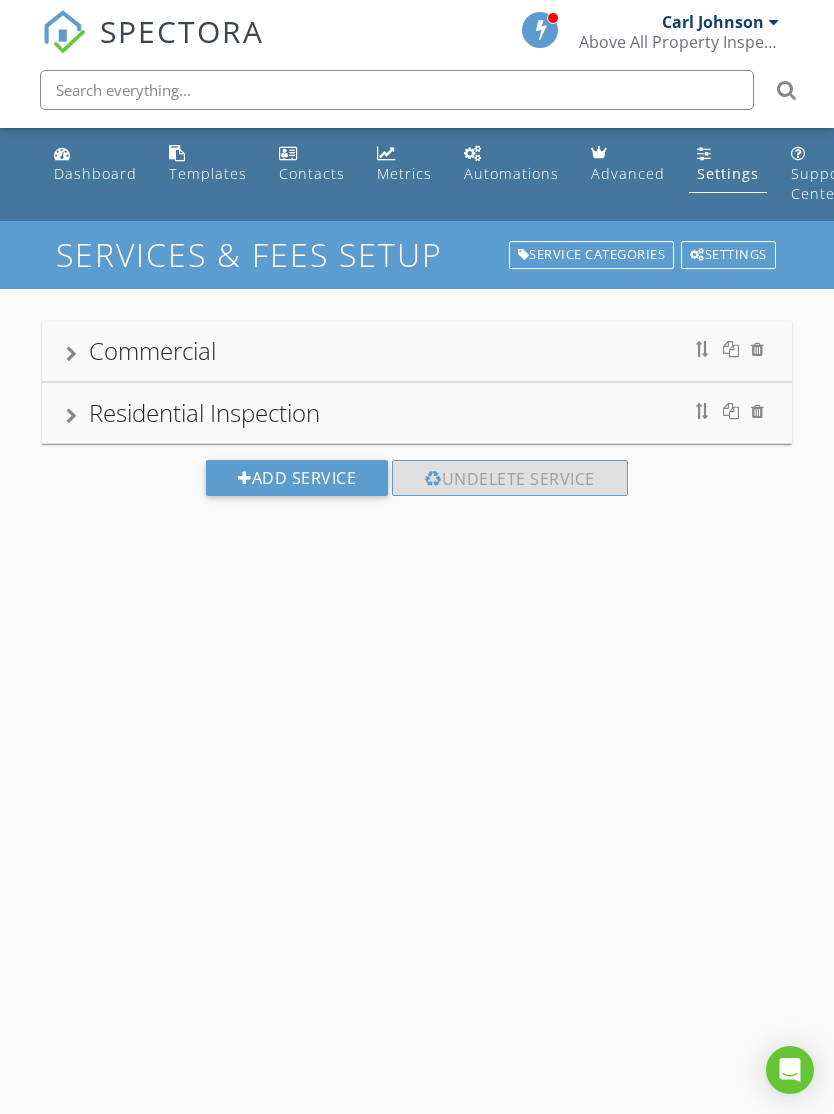 click on "Add Service" at bounding box center (297, 478) 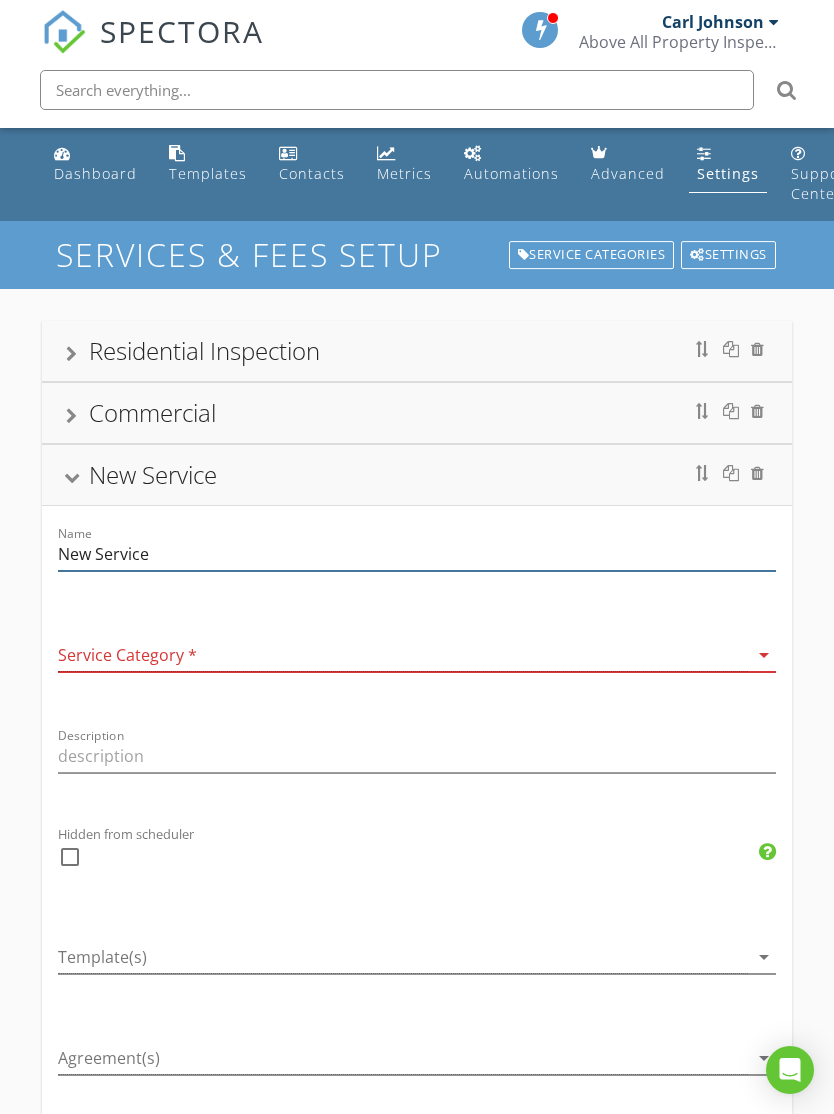 click on "New Service" at bounding box center (417, 554) 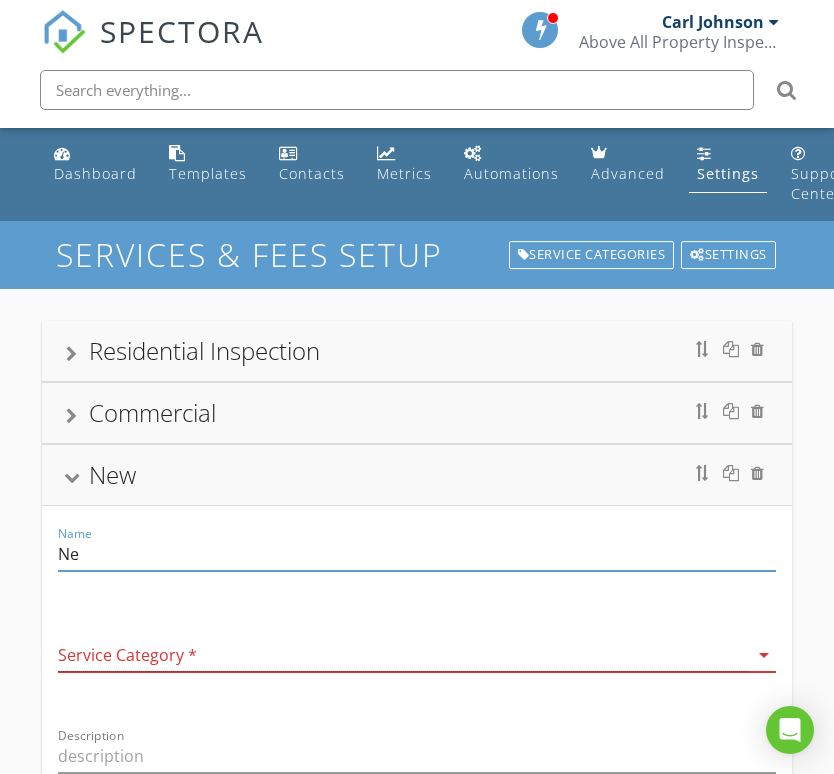 type on "N" 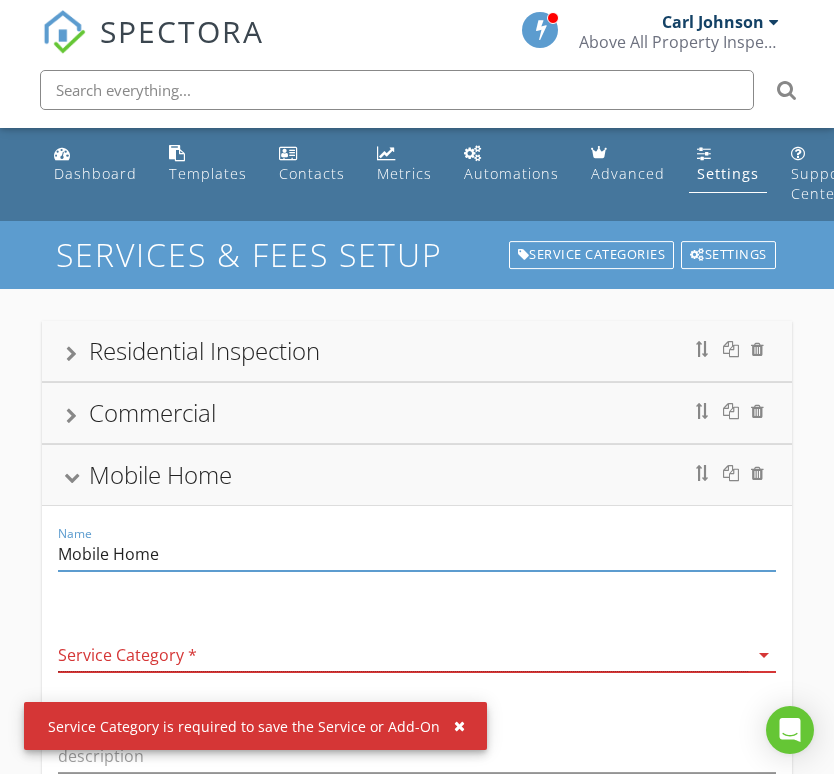 type on "Mobile Home" 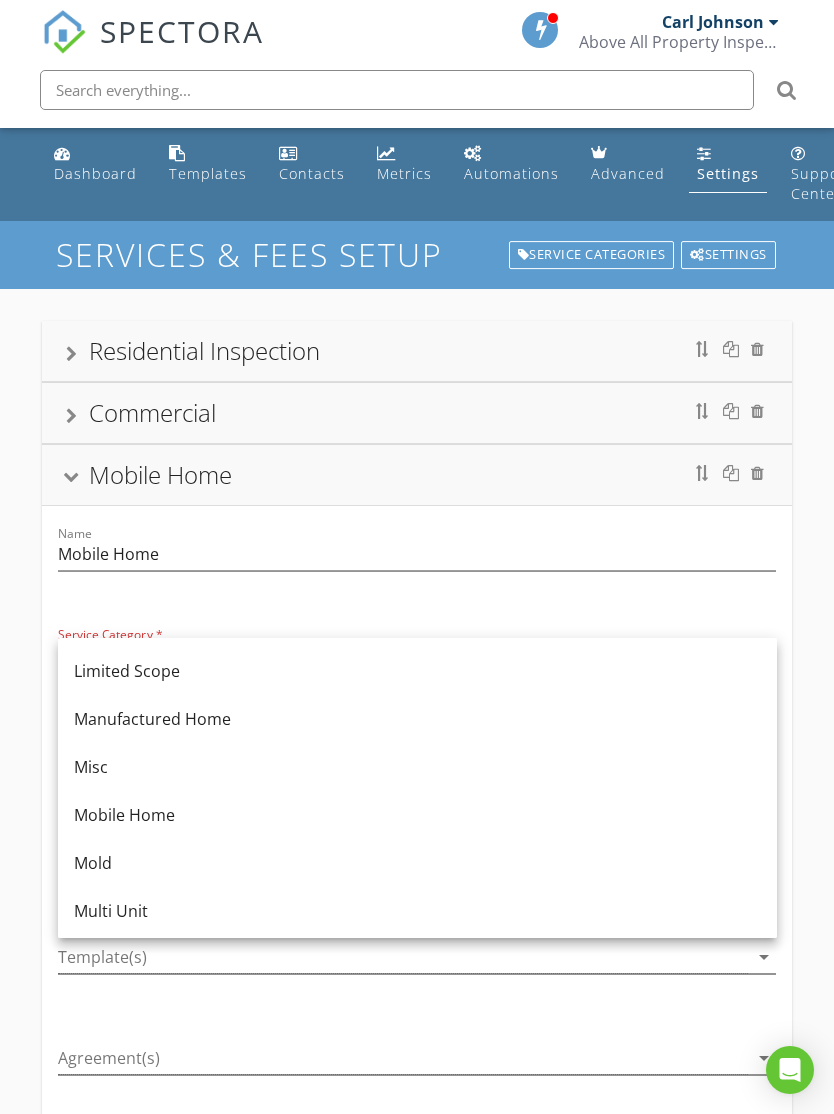scroll, scrollTop: 333, scrollLeft: 0, axis: vertical 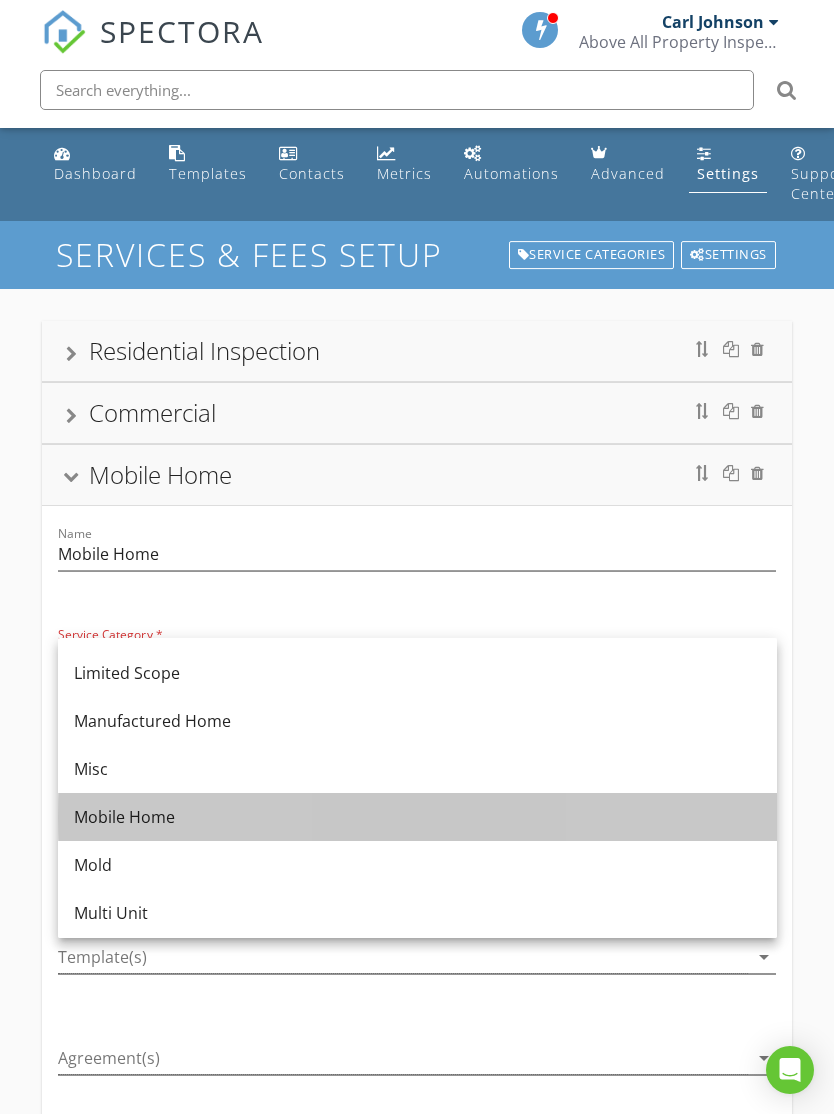 click on "Mobile Home" at bounding box center (417, 817) 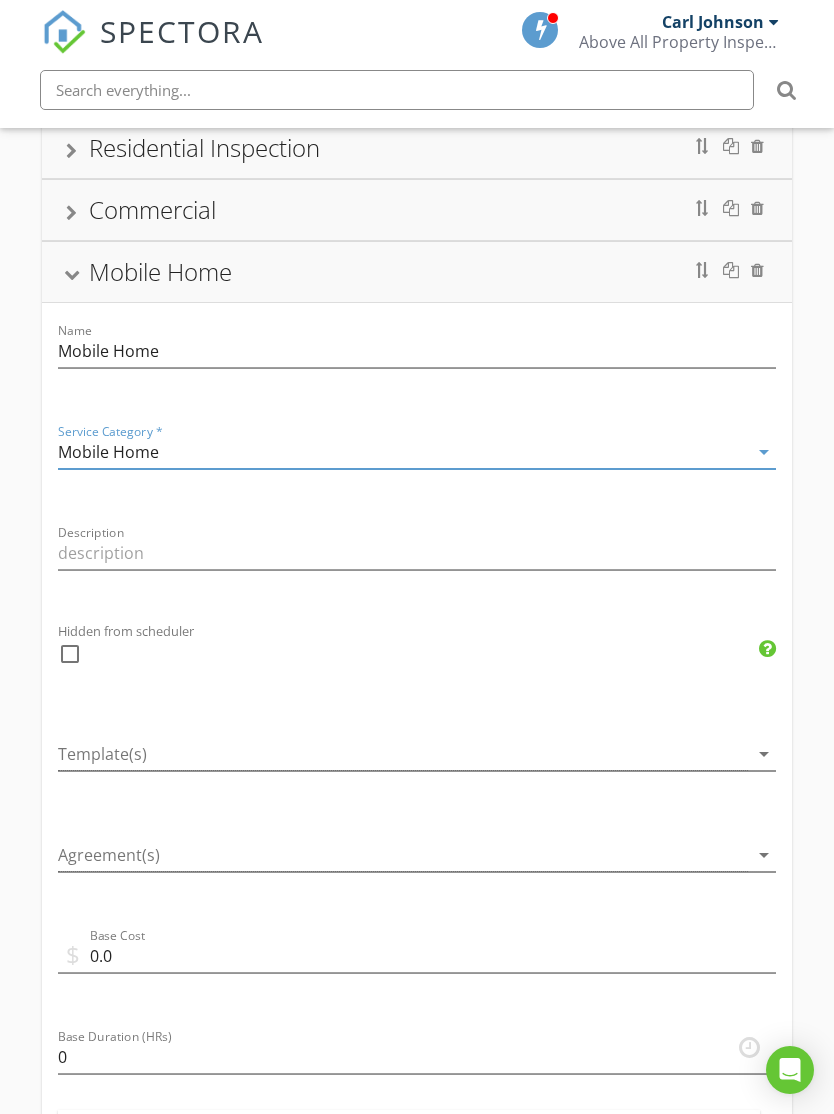 scroll, scrollTop: 245, scrollLeft: 0, axis: vertical 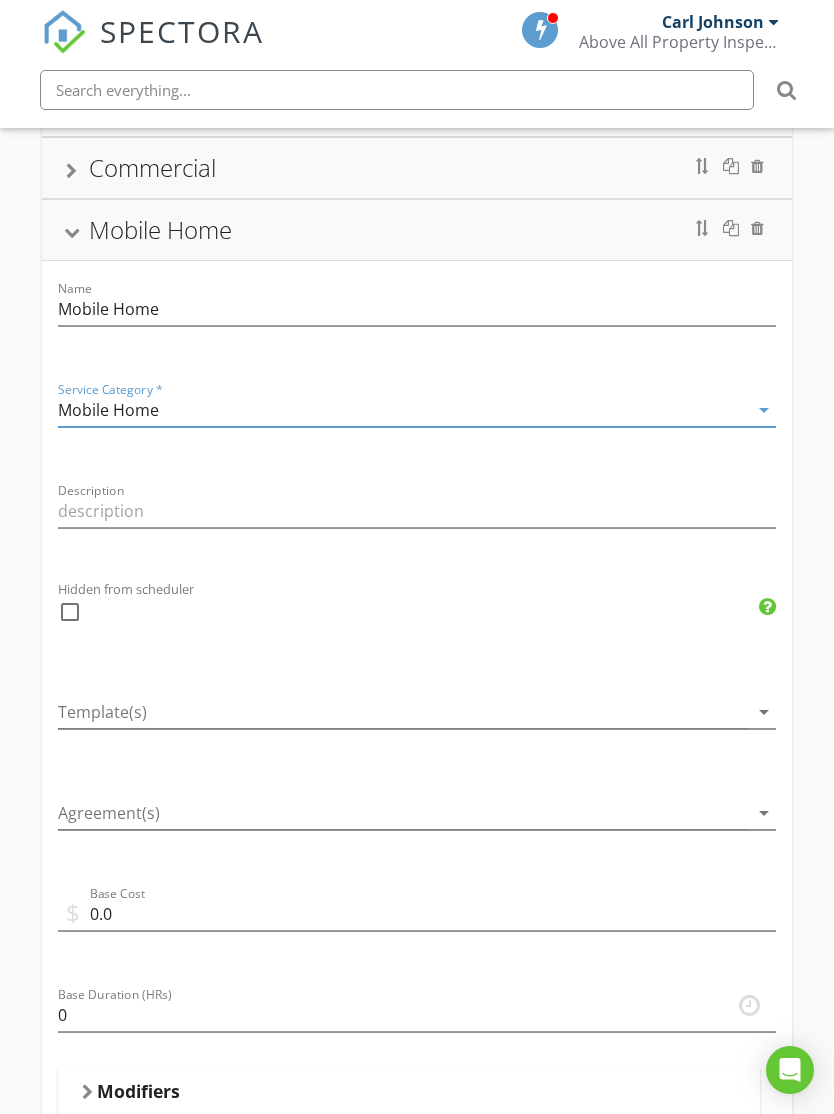 click at bounding box center [403, 712] 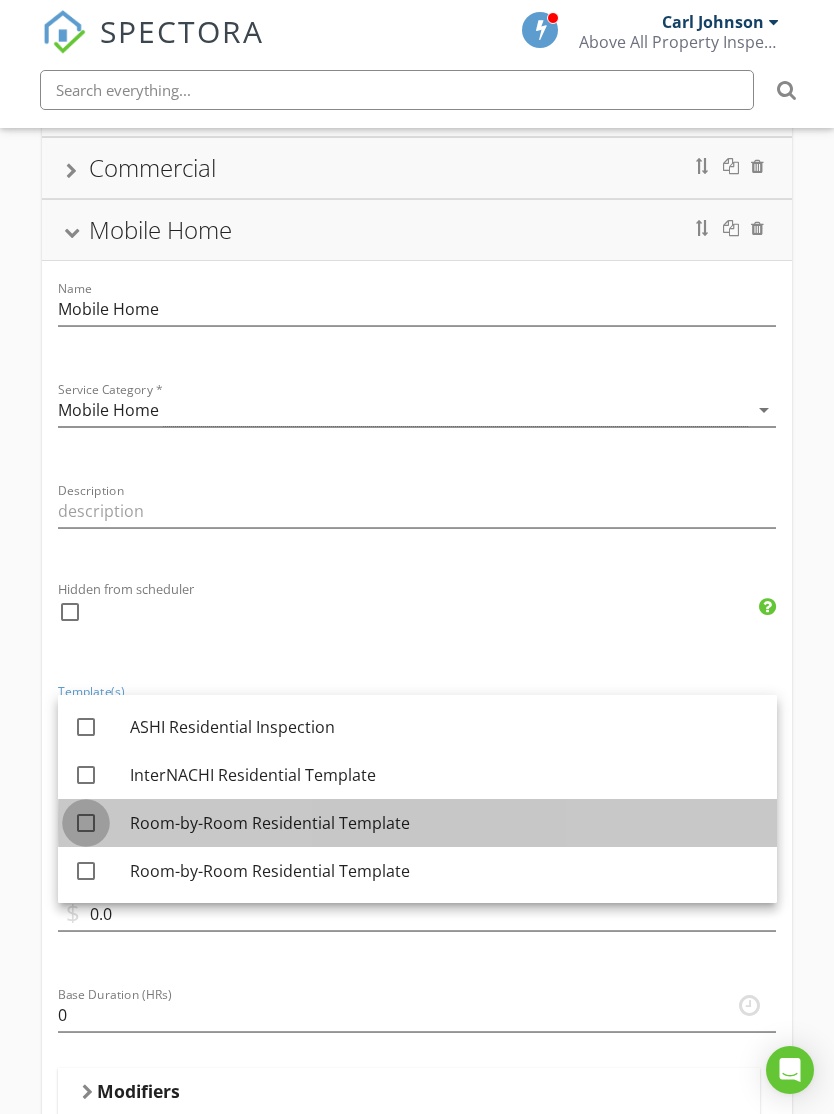 click at bounding box center [86, 823] 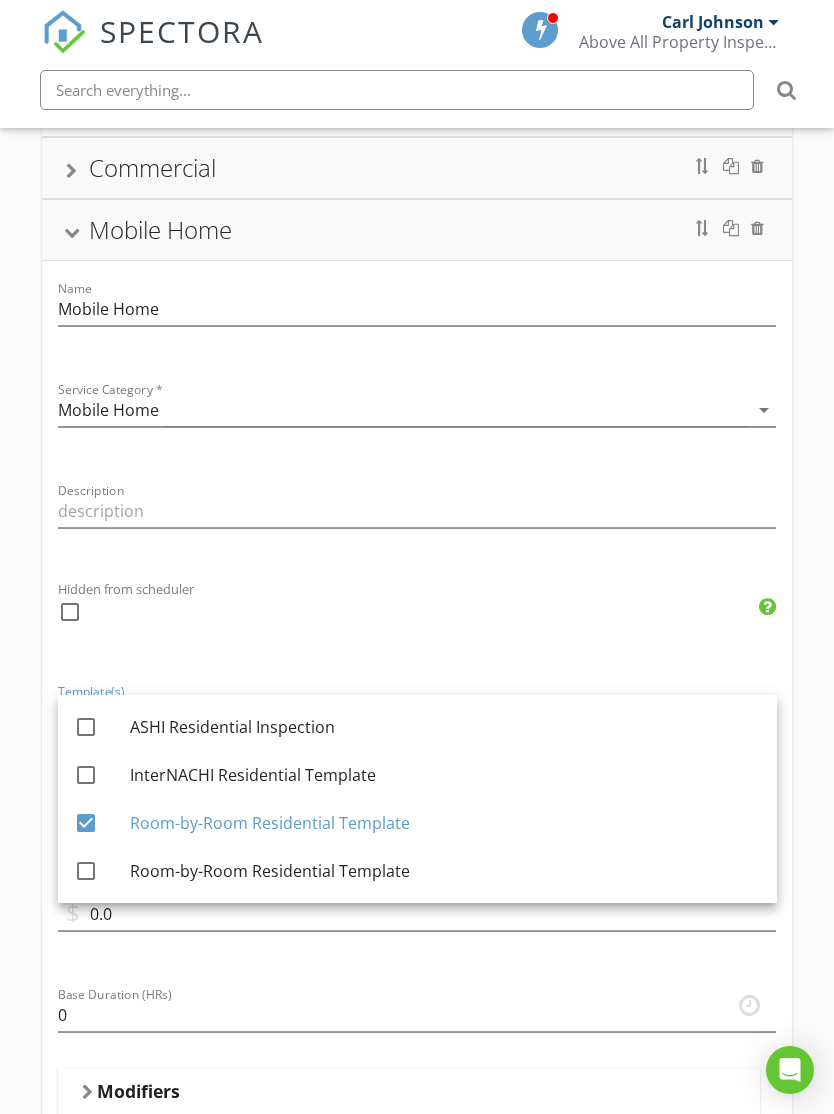 click on "check_box_outline_blank" at bounding box center (417, 622) 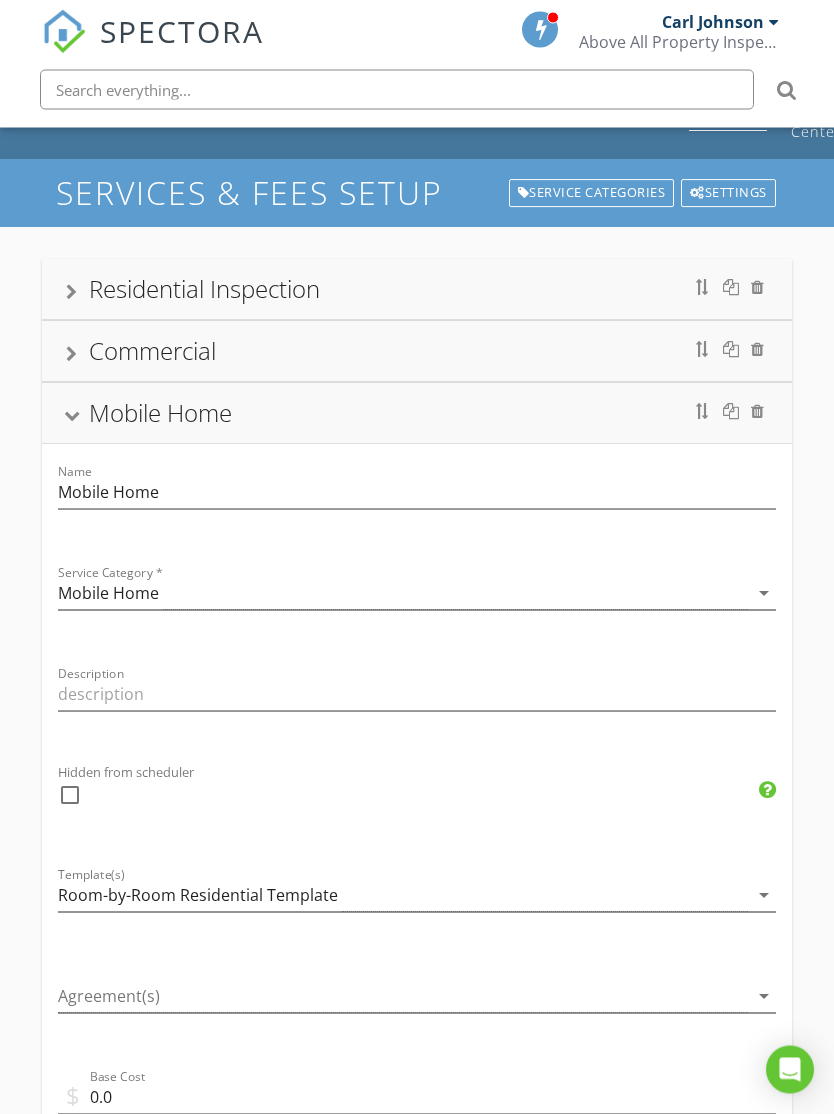 scroll, scrollTop: 0, scrollLeft: 0, axis: both 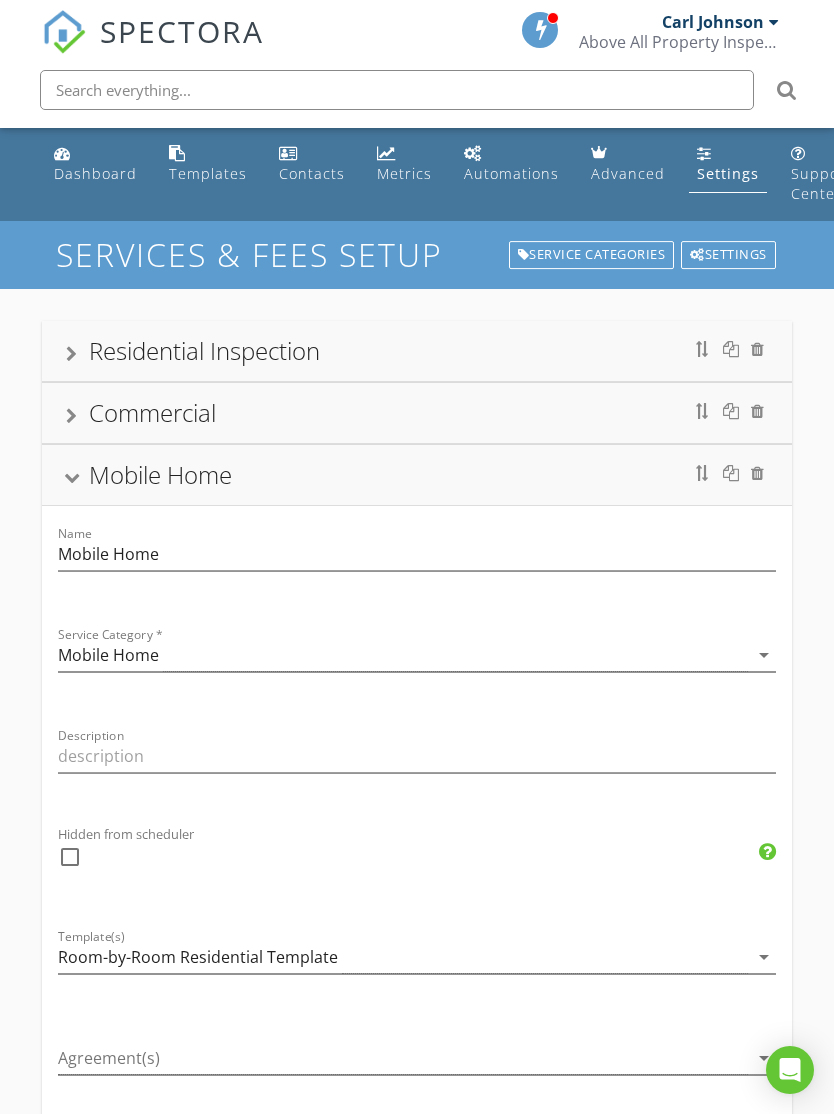 click on "Residential Inspection" at bounding box center (204, 350) 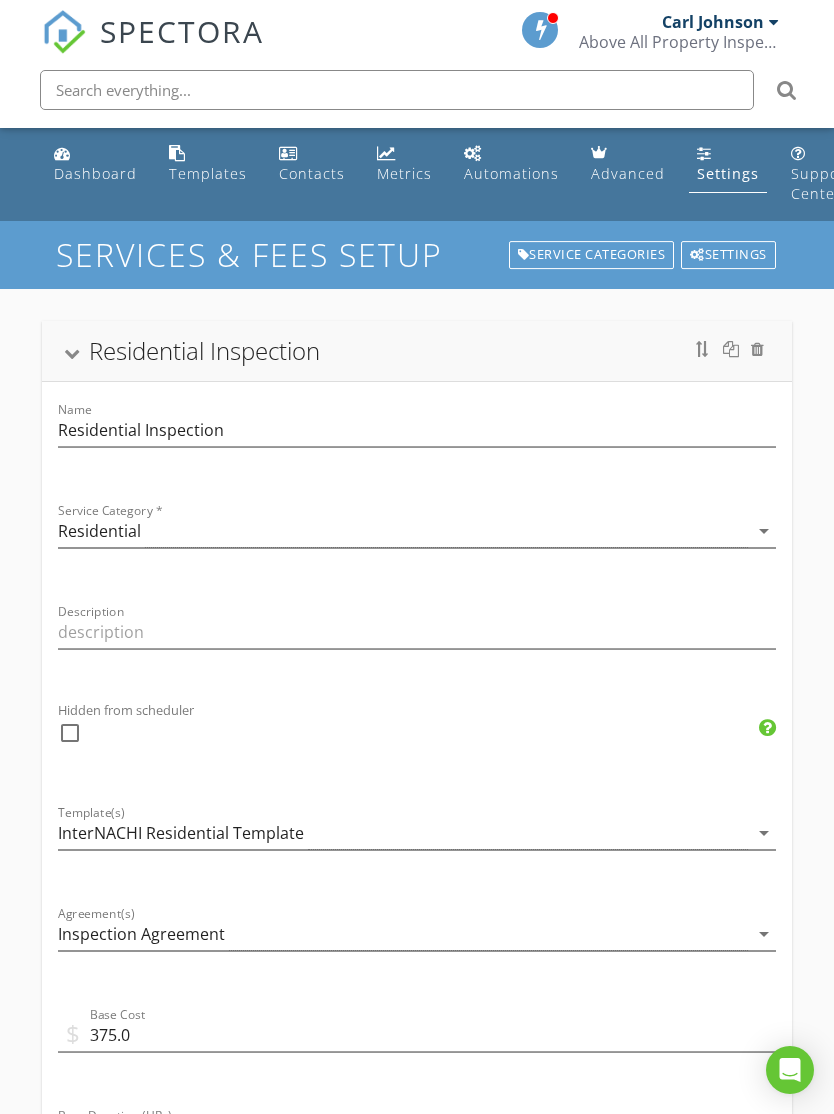 click on "InterNACHI Residential Template" at bounding box center (181, 833) 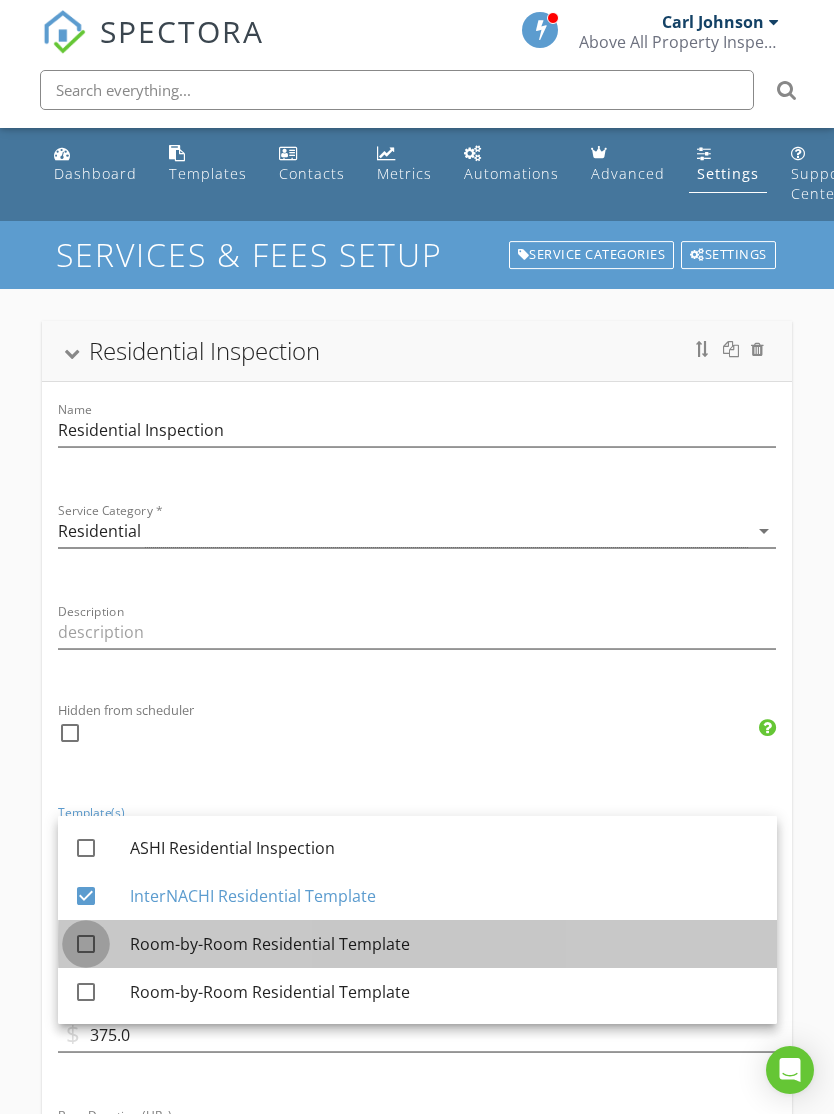click at bounding box center [86, 944] 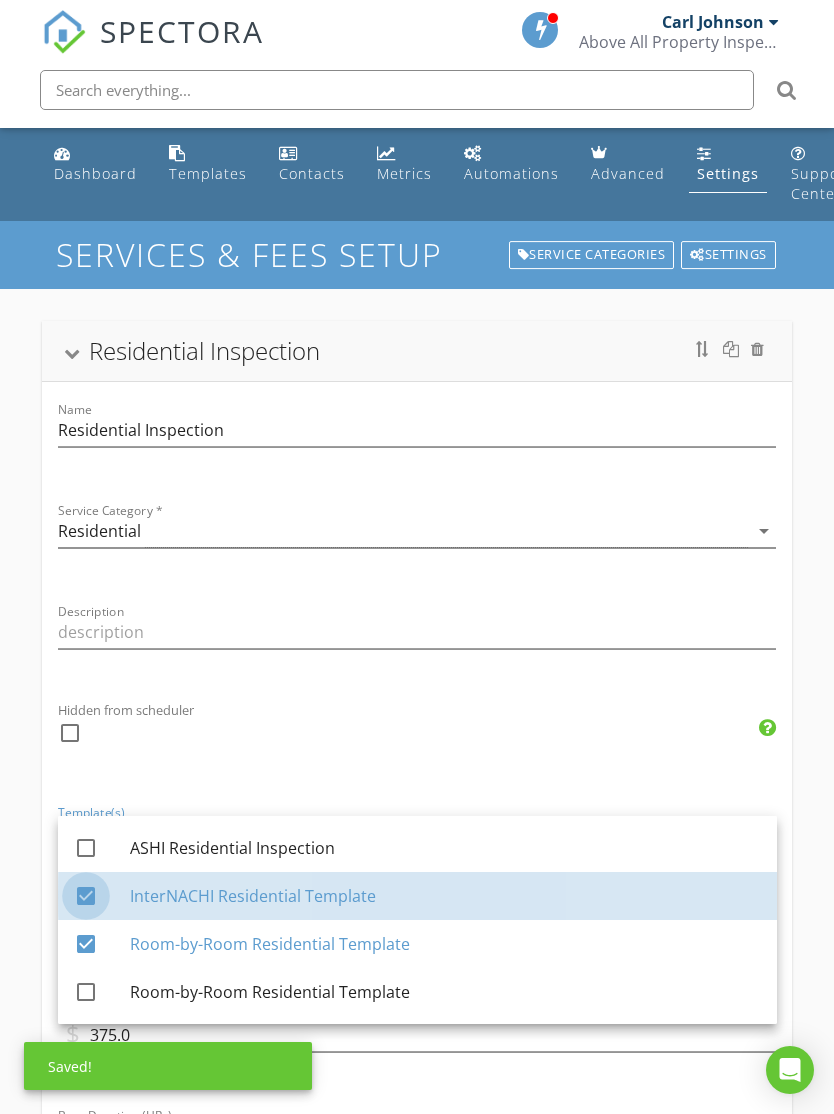 click at bounding box center [86, 896] 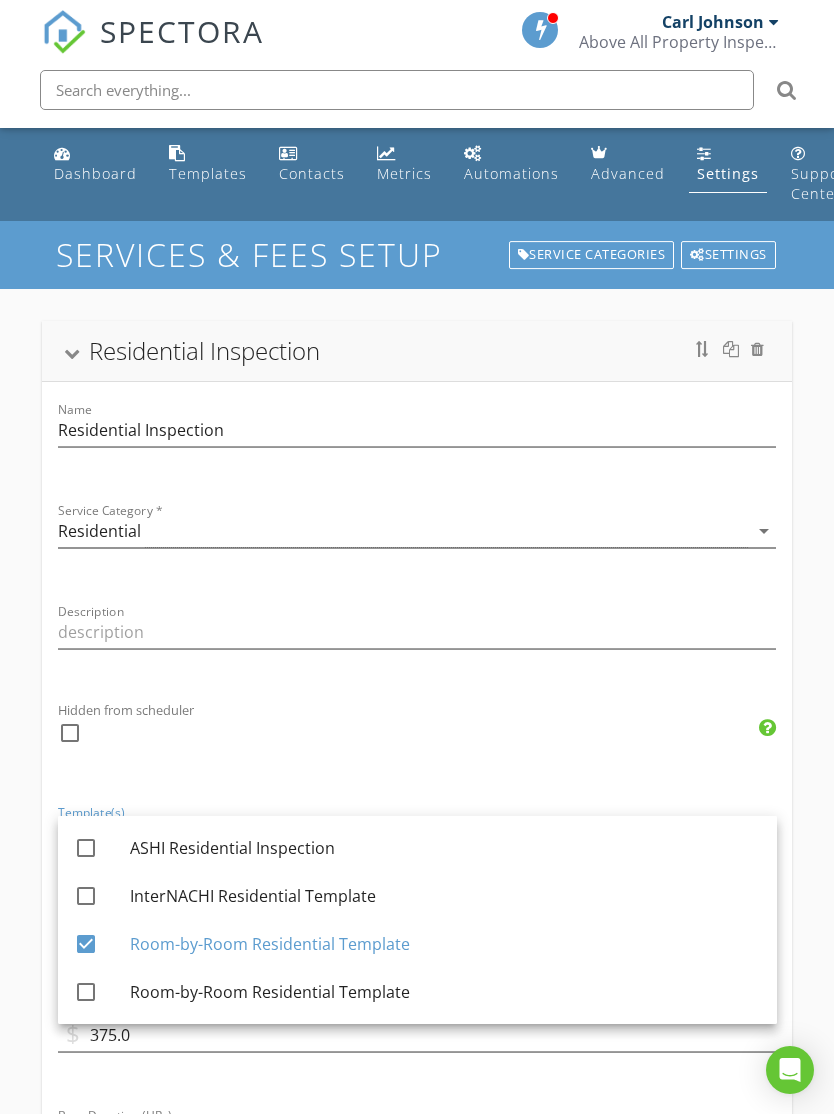 click on "Hidden from scheduler" at bounding box center [1136, 710] 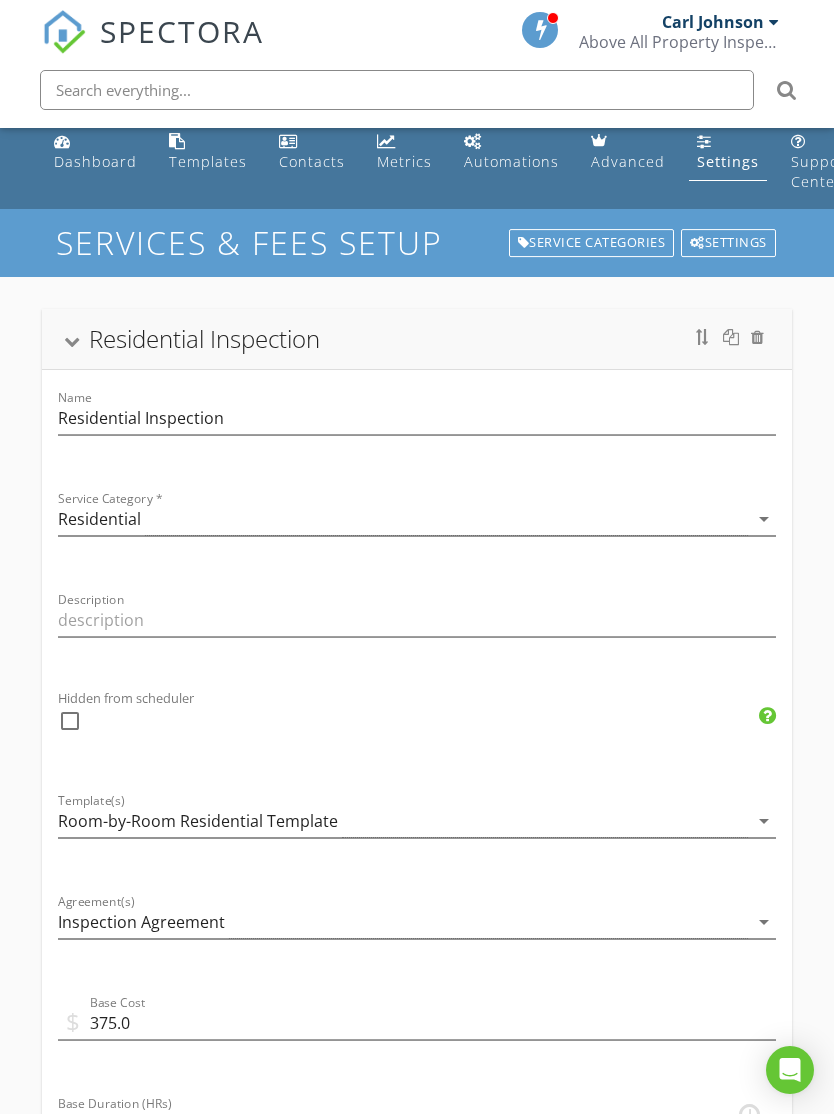 scroll, scrollTop: 0, scrollLeft: 0, axis: both 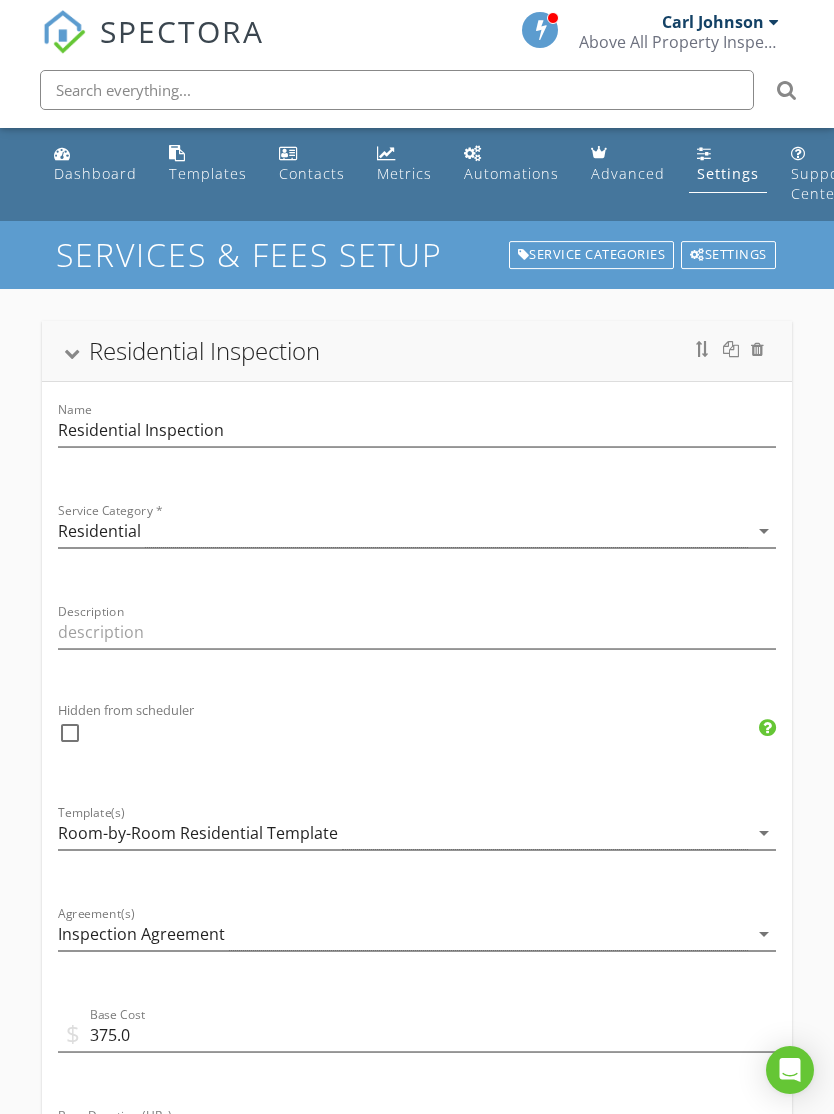 click at bounding box center (71, 353) 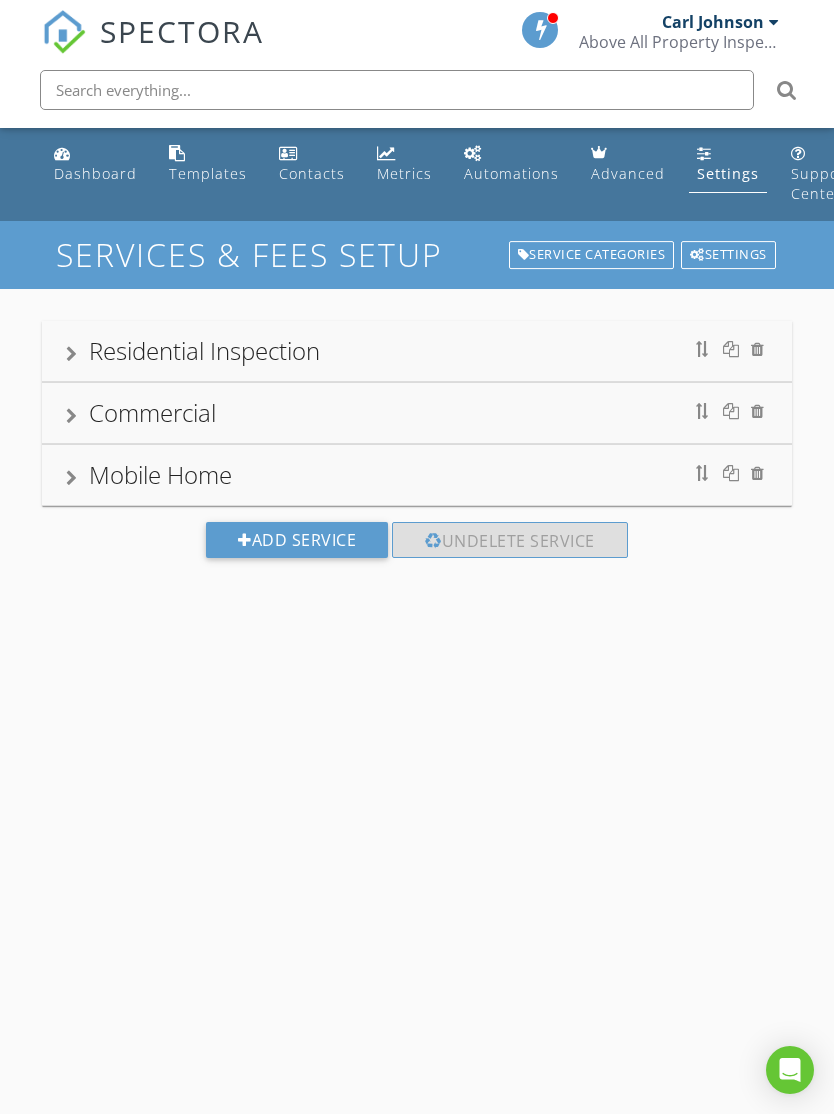 click on "Add Service" at bounding box center [297, 540] 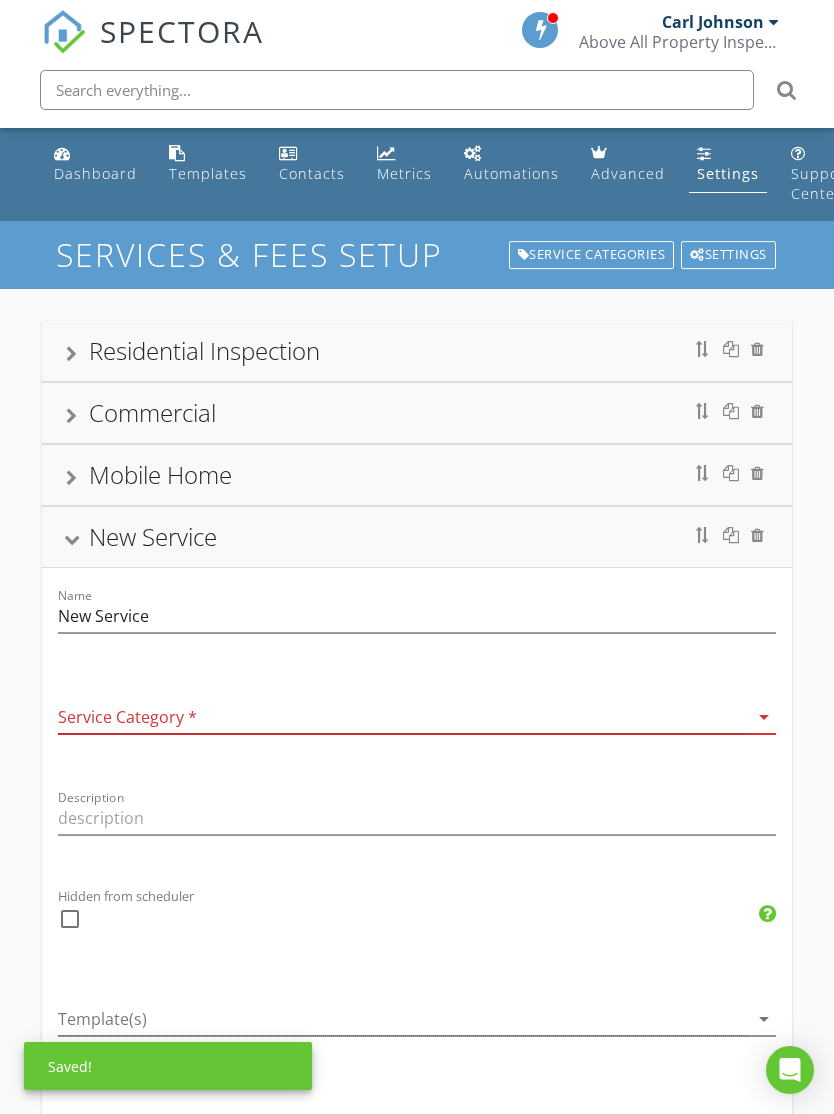 click at bounding box center (403, 717) 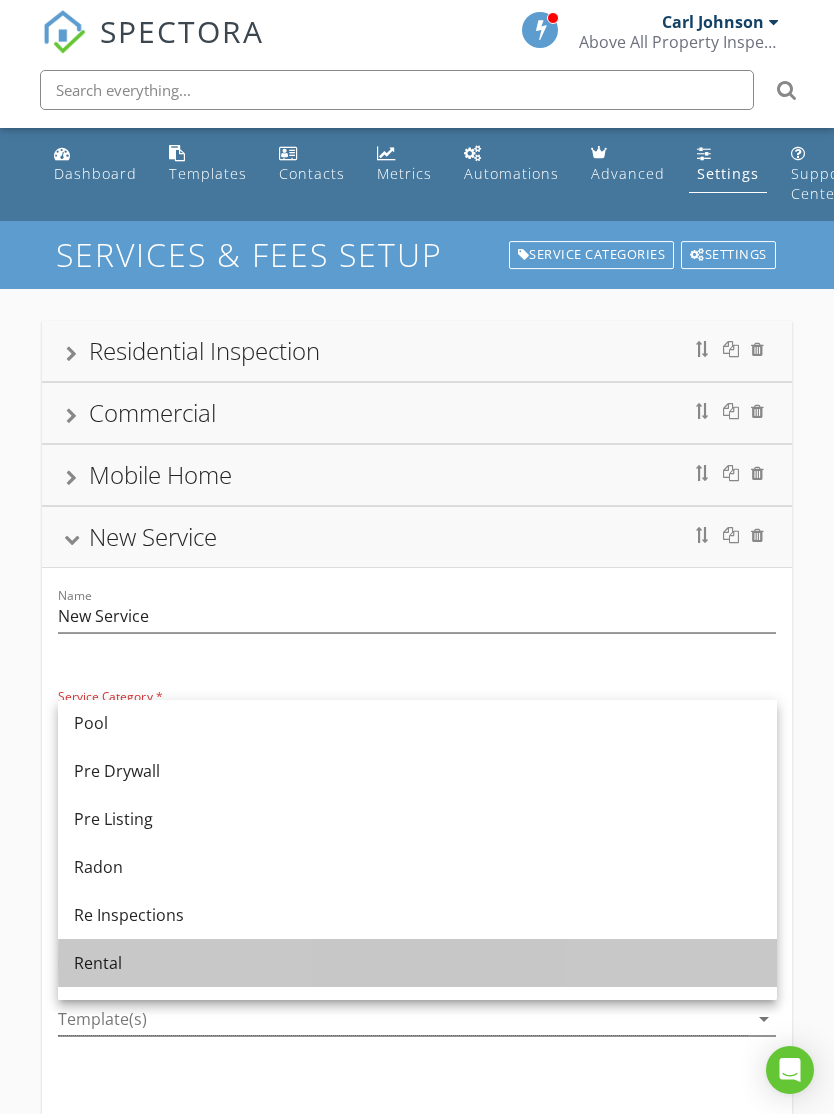 scroll, scrollTop: 727, scrollLeft: 0, axis: vertical 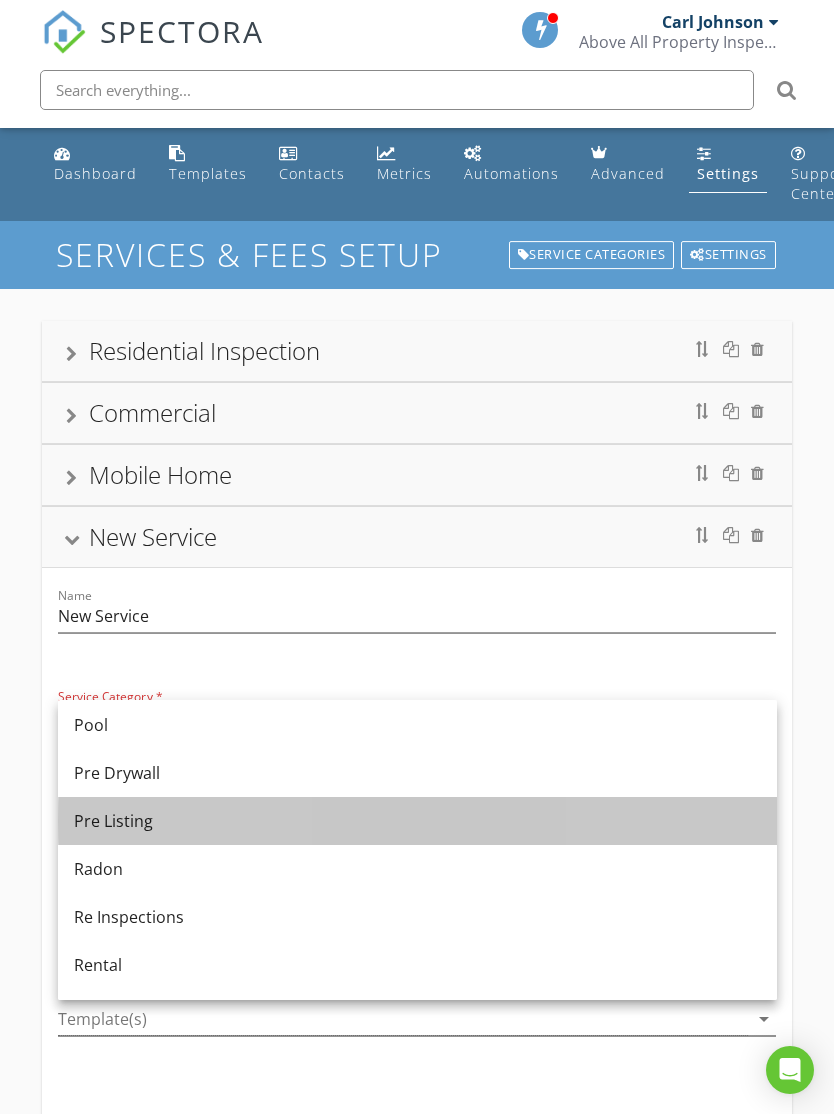 click on "Pre Listing" at bounding box center [417, 821] 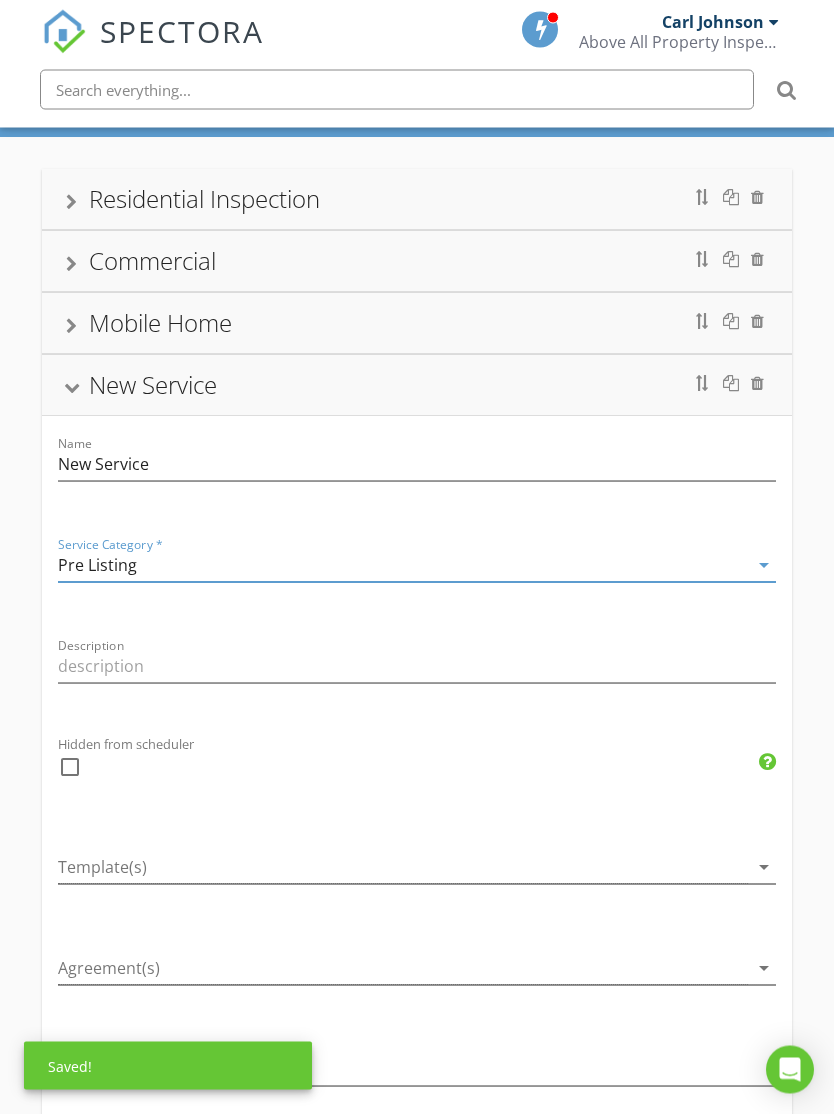 scroll, scrollTop: 152, scrollLeft: 0, axis: vertical 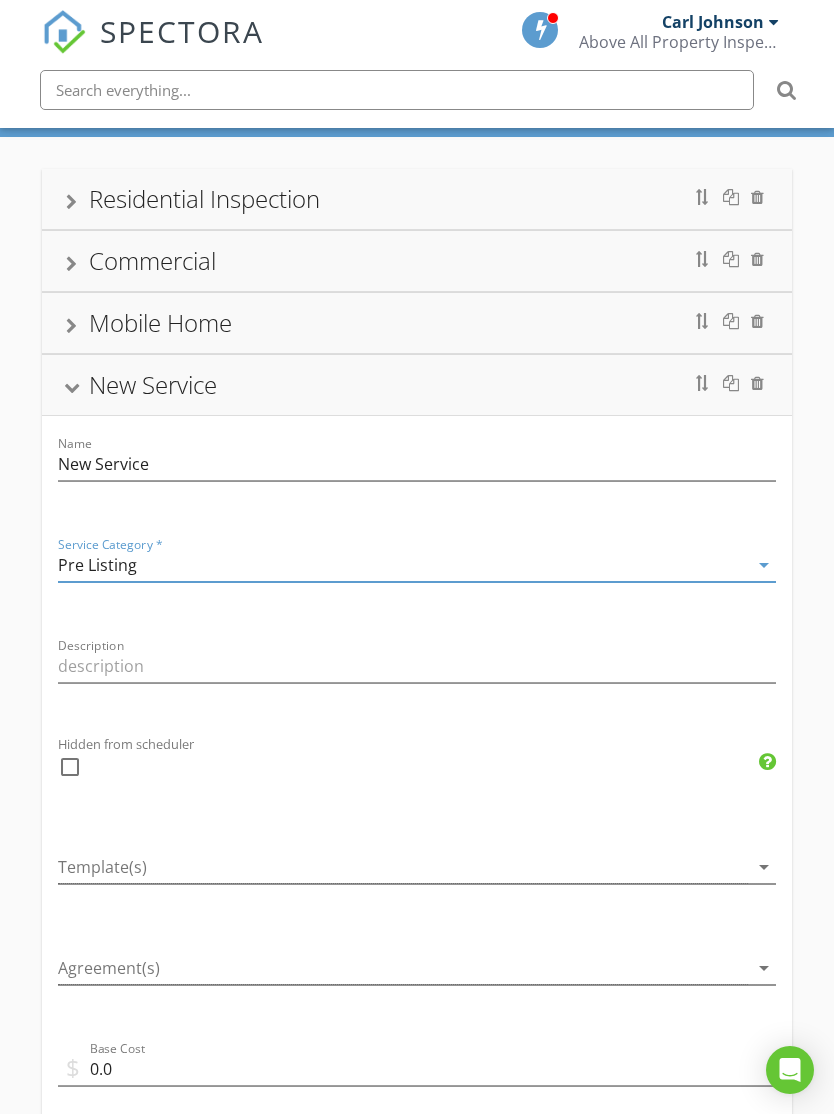click at bounding box center (403, 867) 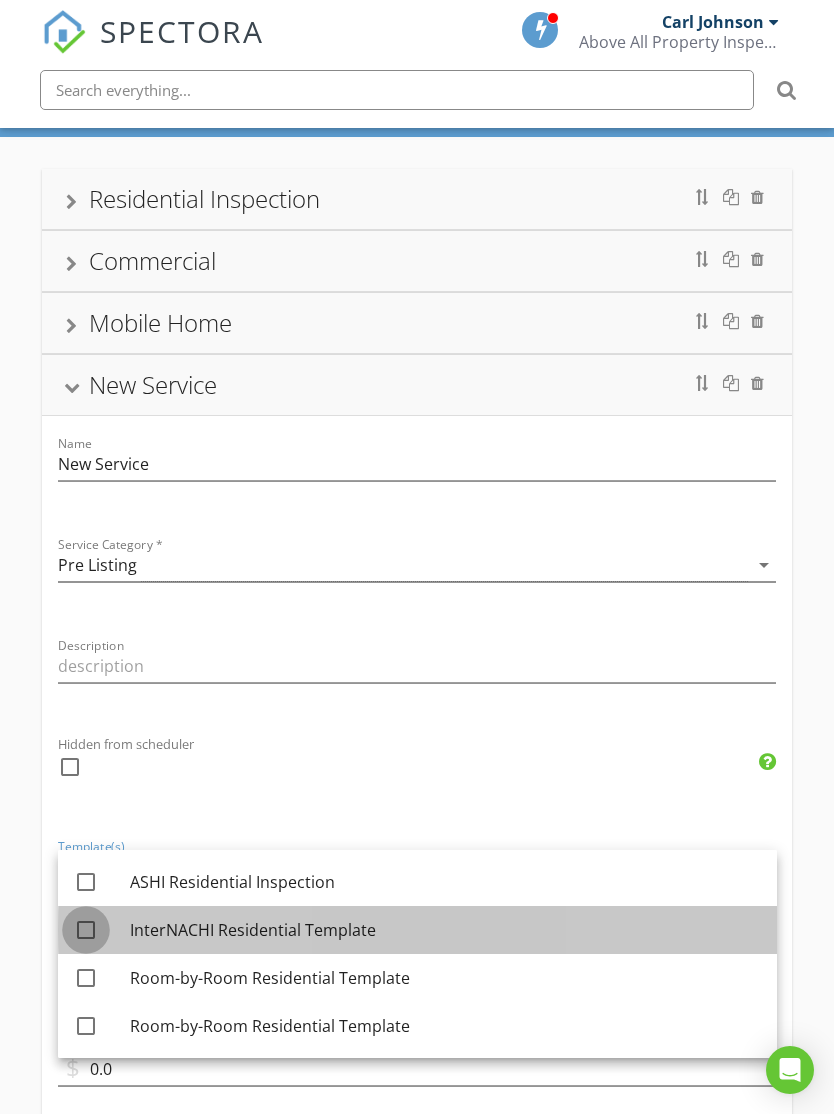 click at bounding box center [86, 930] 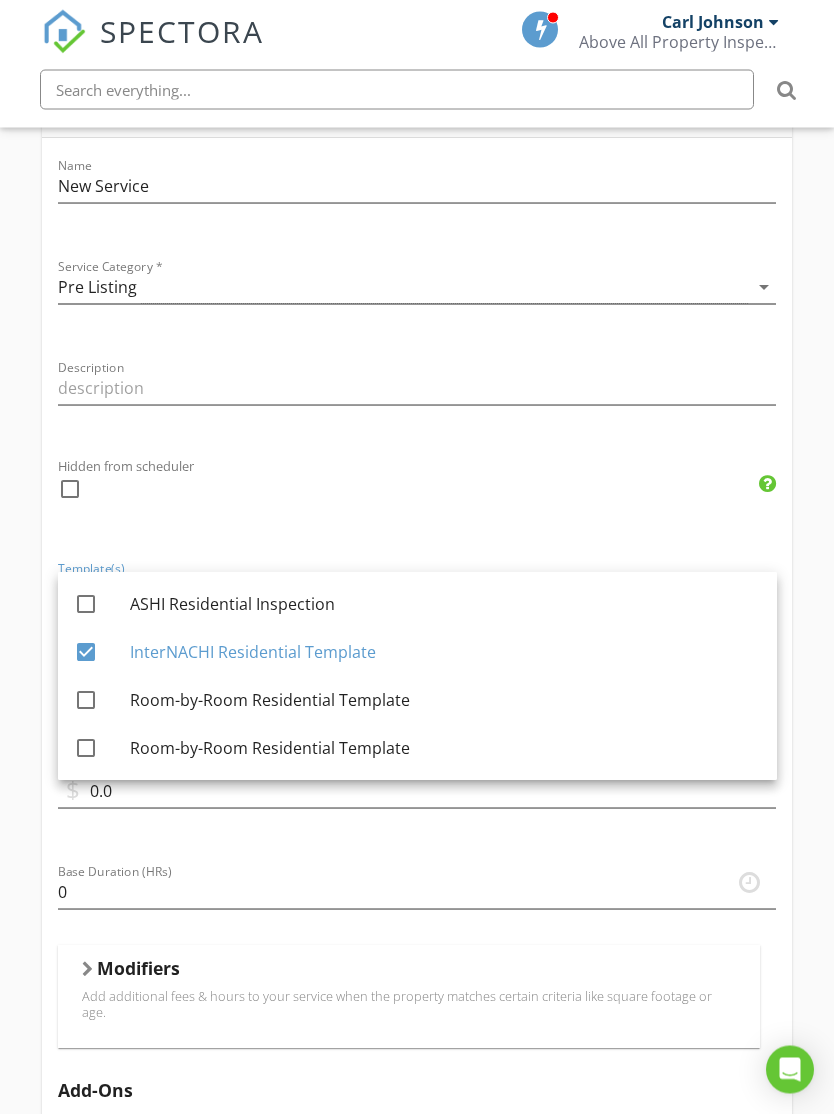 scroll, scrollTop: 430, scrollLeft: 0, axis: vertical 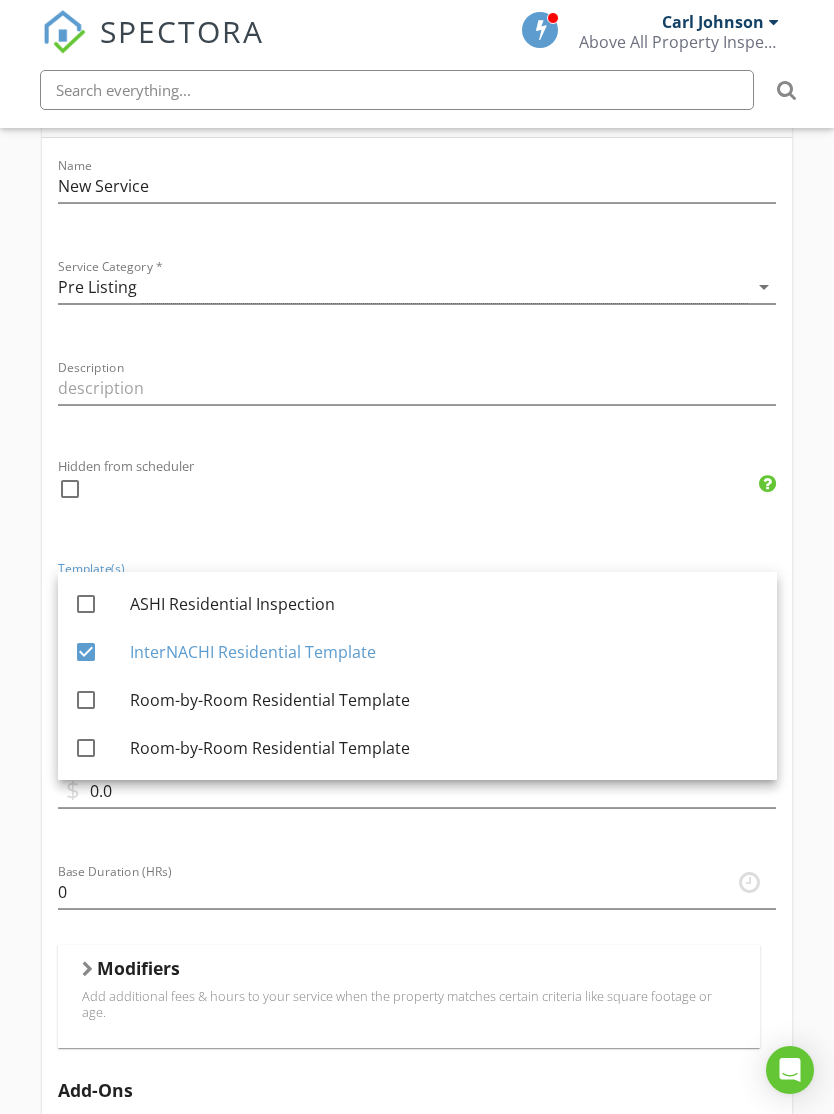 click on "check_box_outline_blank" at bounding box center [417, 499] 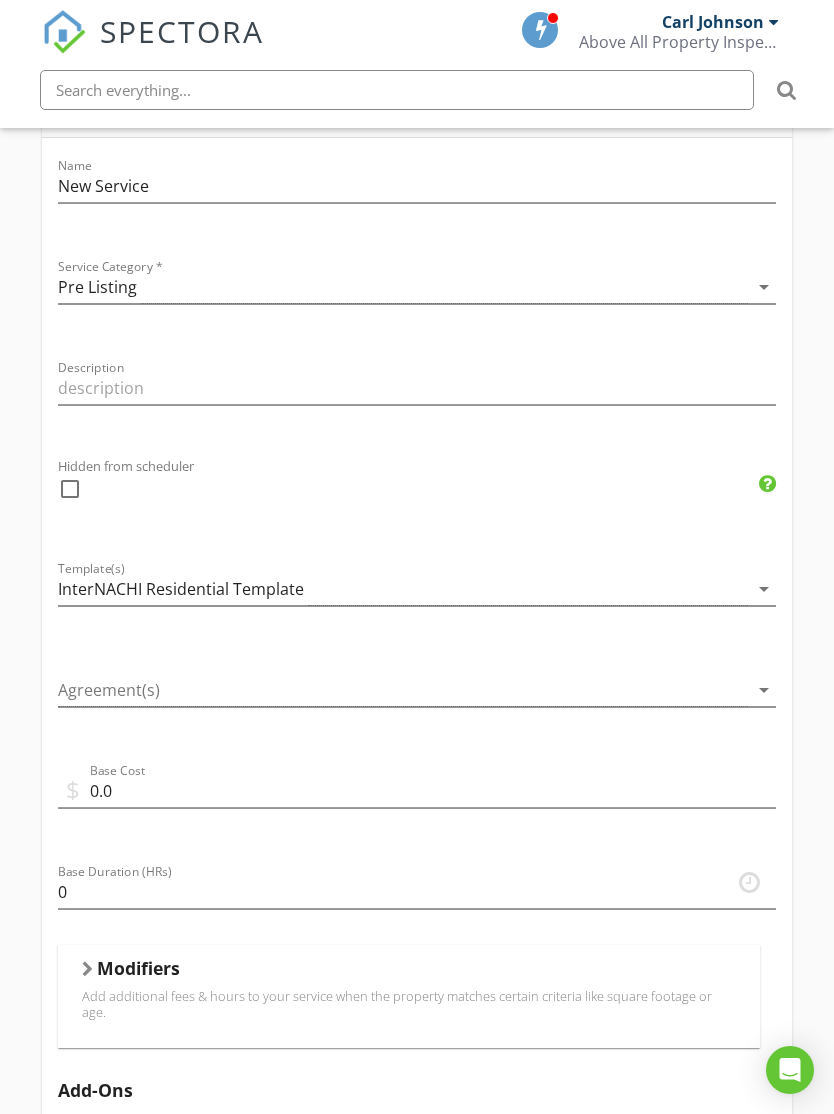 click at bounding box center [403, 690] 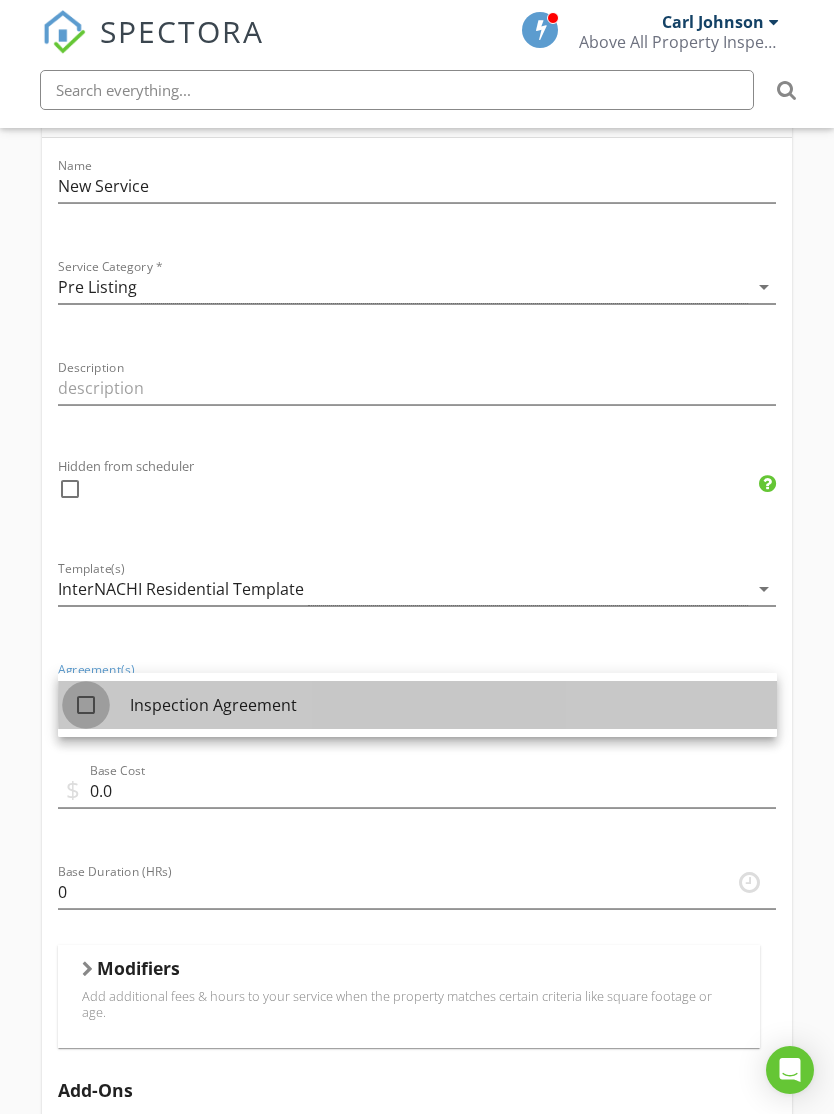 click at bounding box center [86, 705] 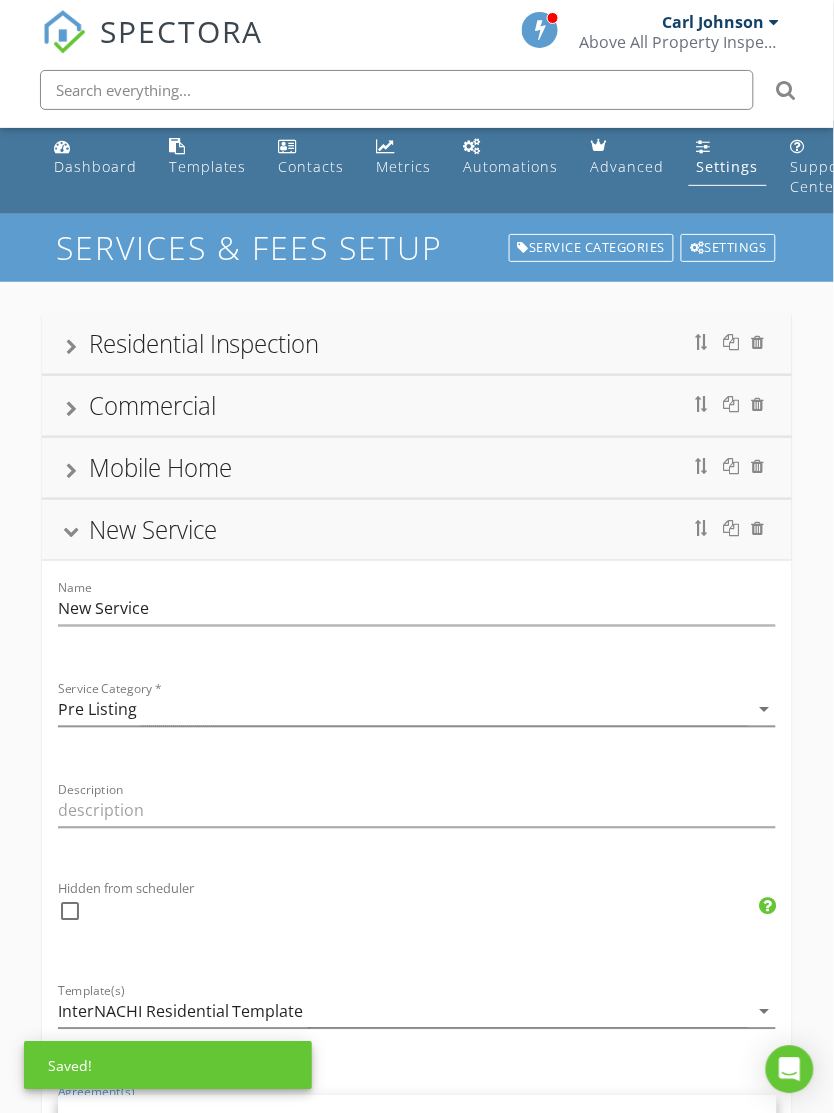 scroll, scrollTop: 0, scrollLeft: 0, axis: both 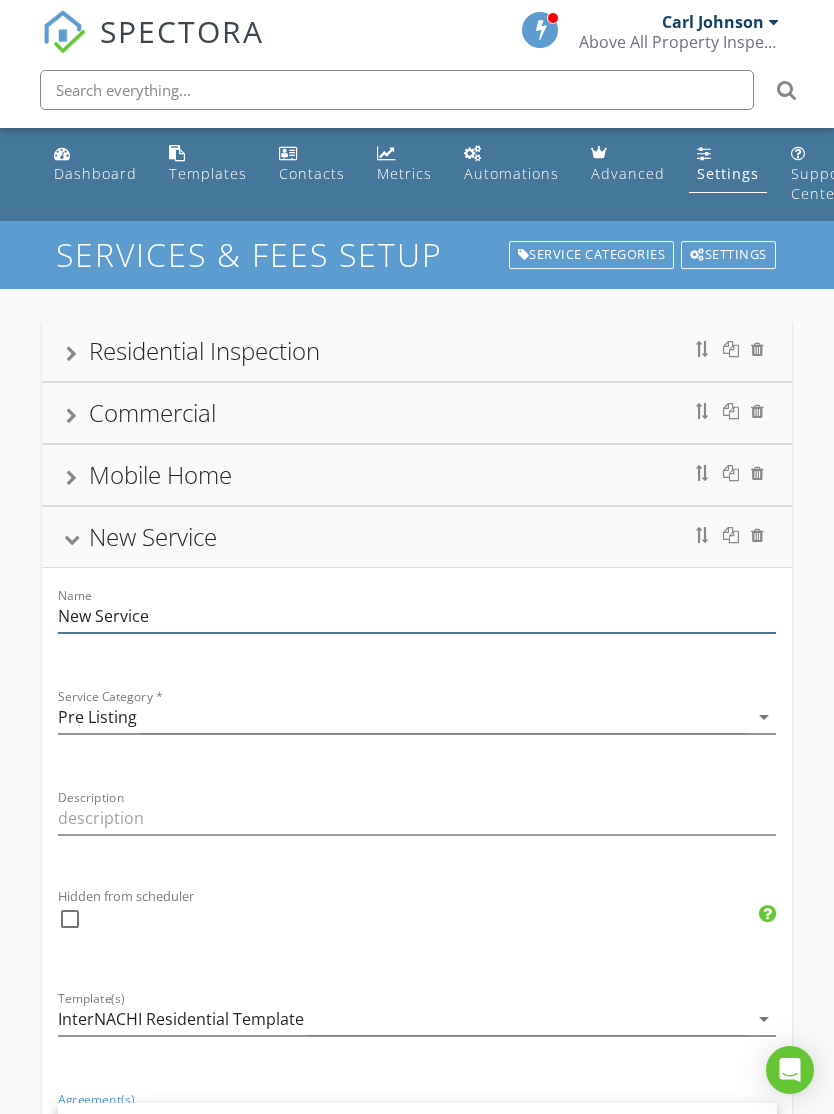 click on "New Service" at bounding box center [417, 616] 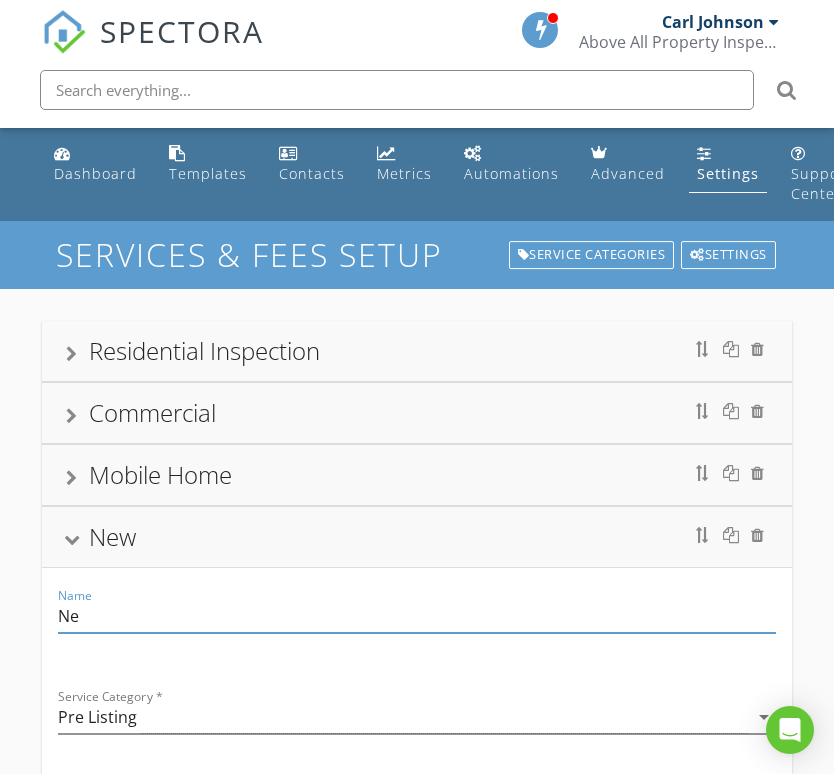 type on "N" 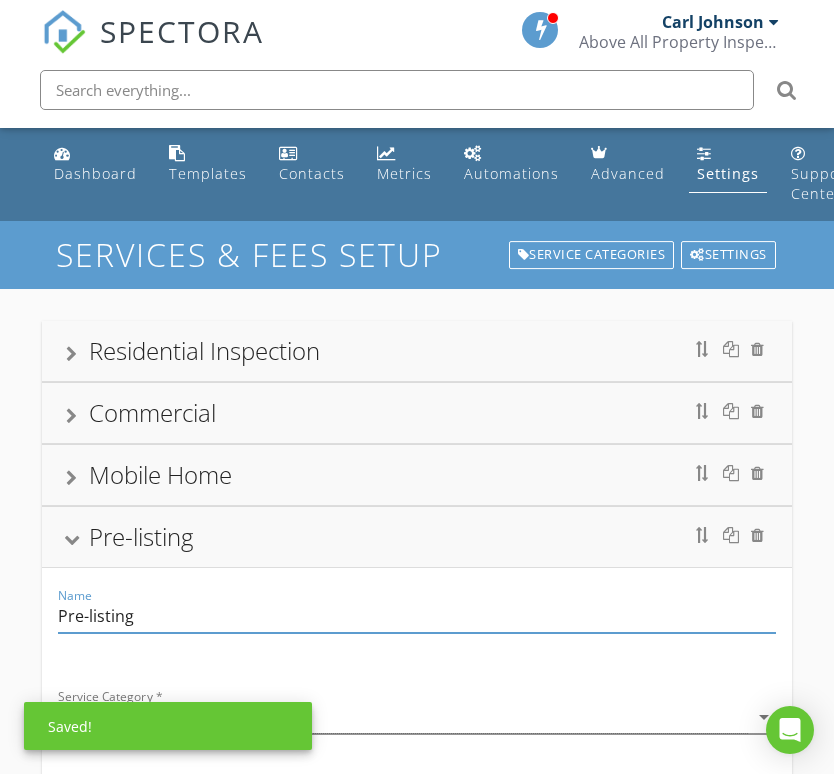 click on "Name Pre-listing" at bounding box center (417, 618) 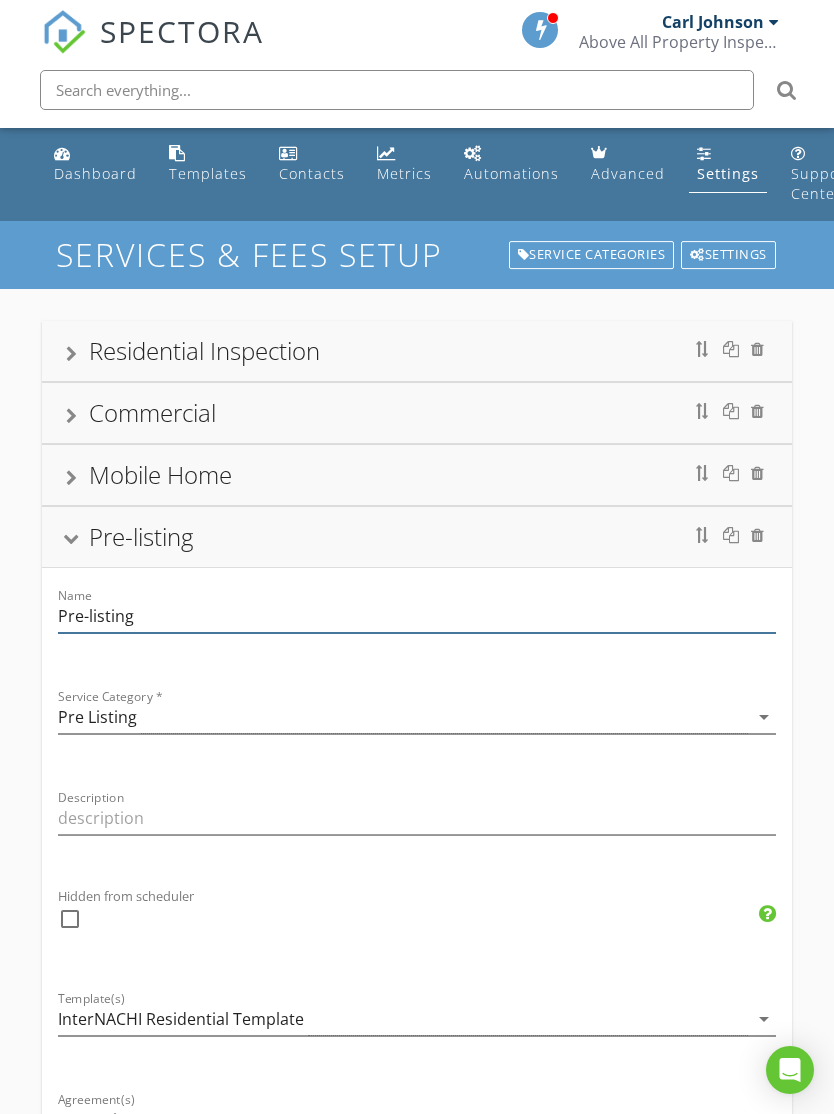 click on "Pre-listing" at bounding box center (417, 616) 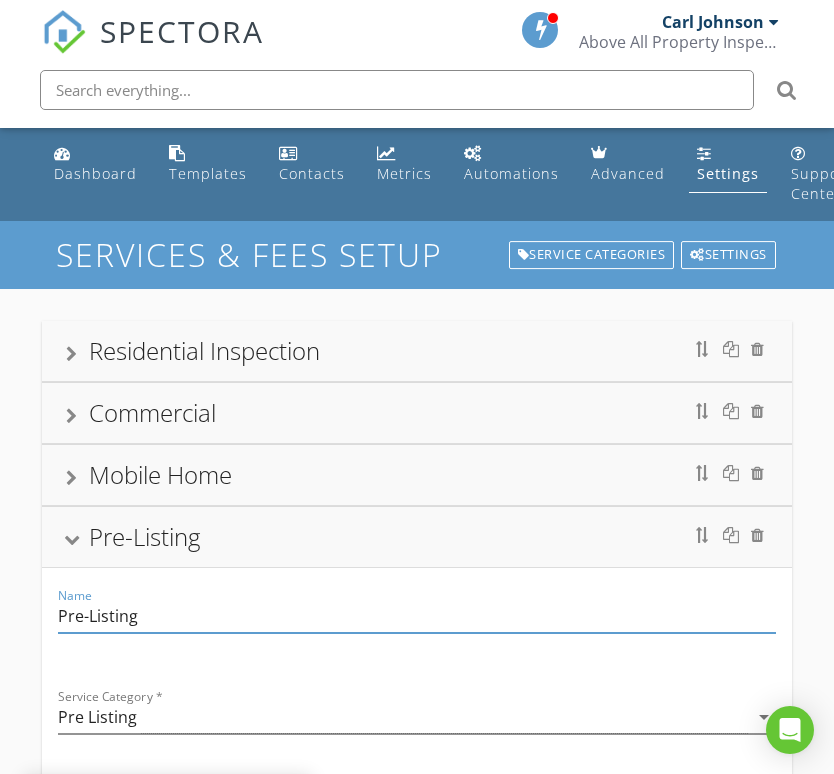 type on "Pre-Listing" 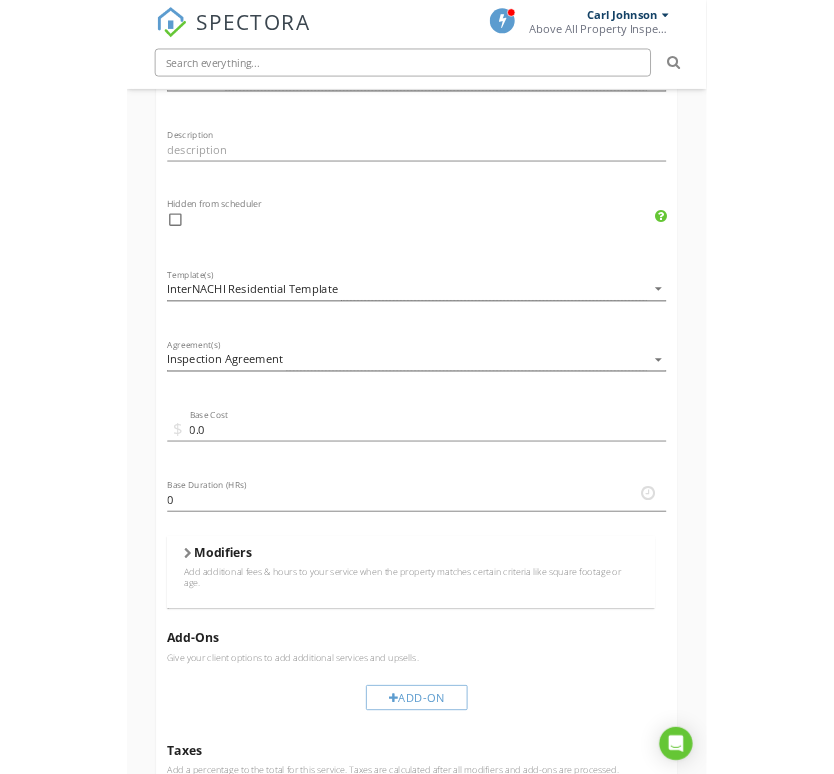 scroll, scrollTop: 590, scrollLeft: 0, axis: vertical 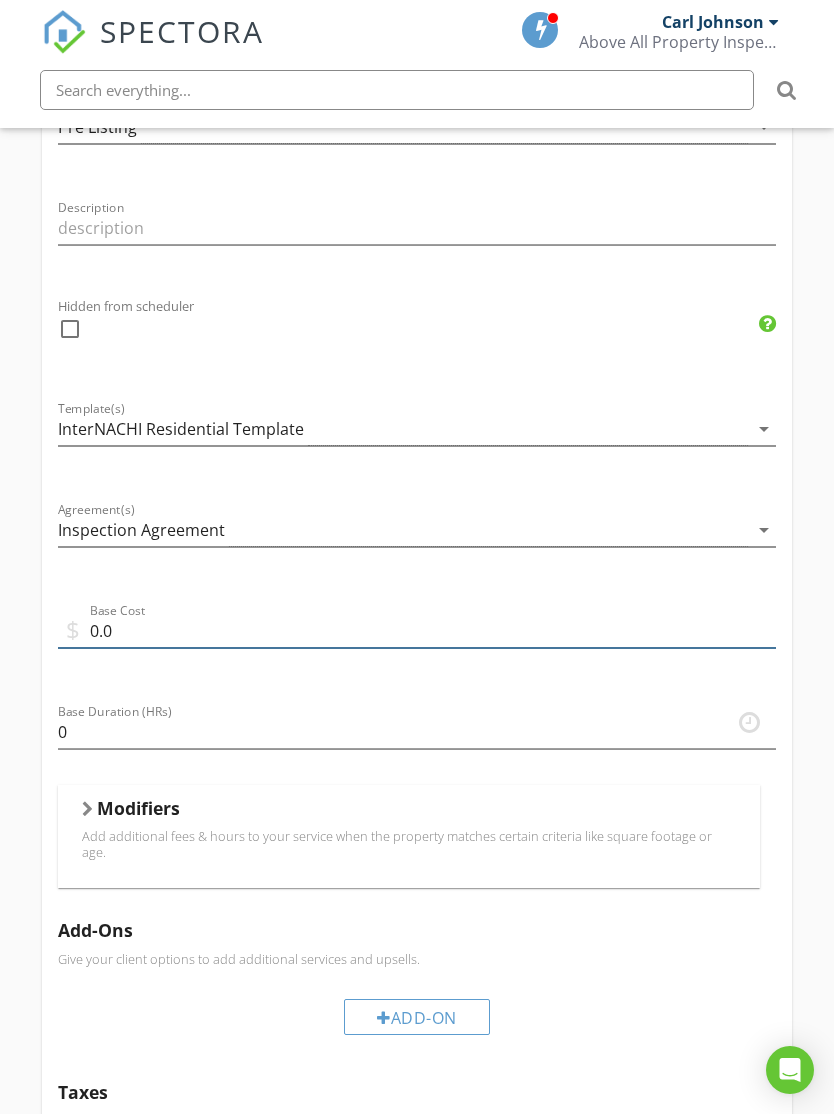 click on "0.0" at bounding box center [417, 631] 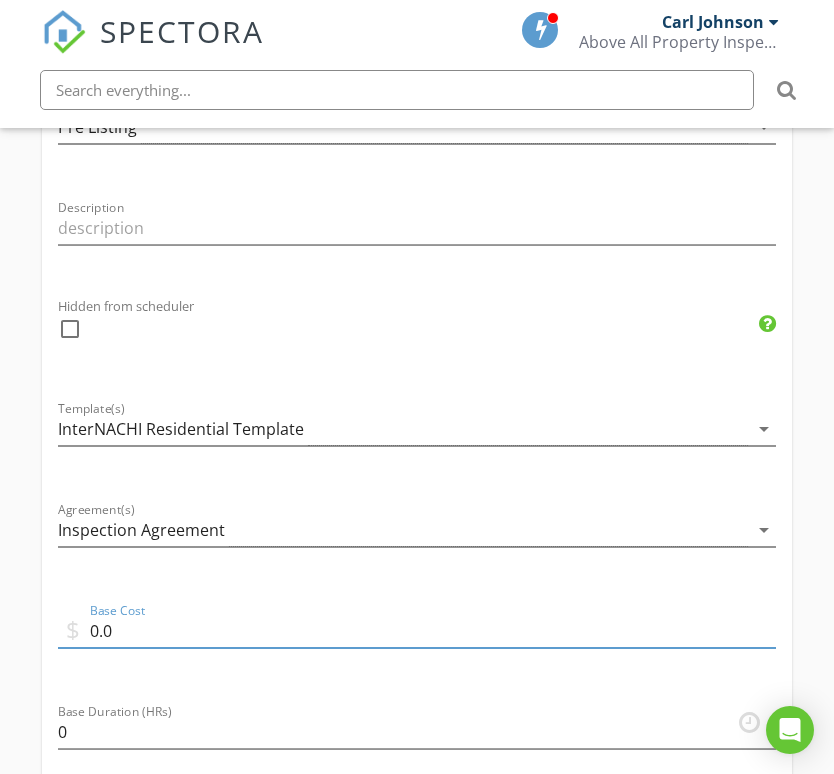 type on "0" 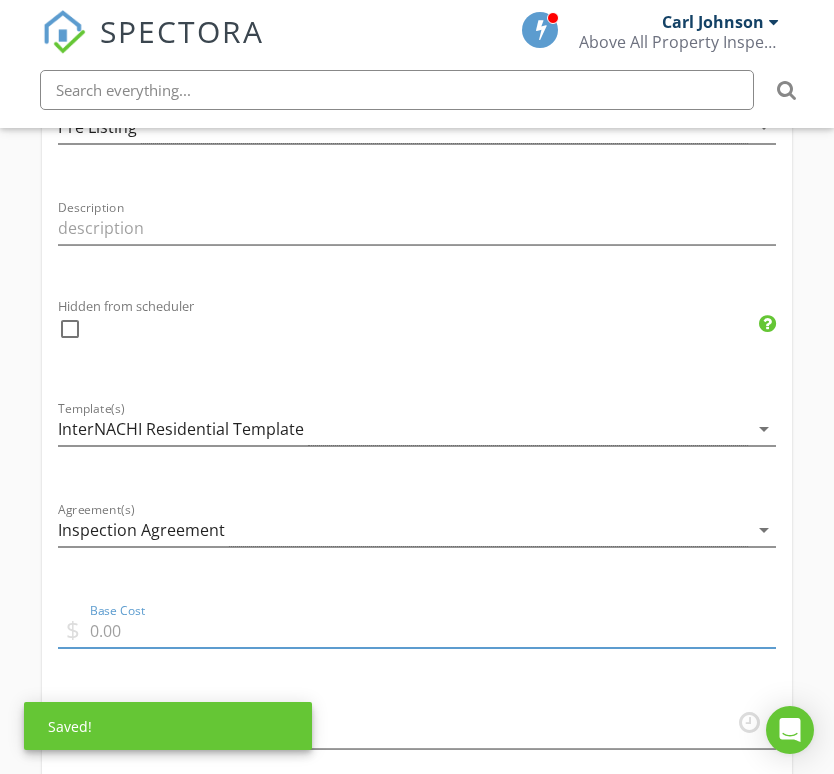 type on "2" 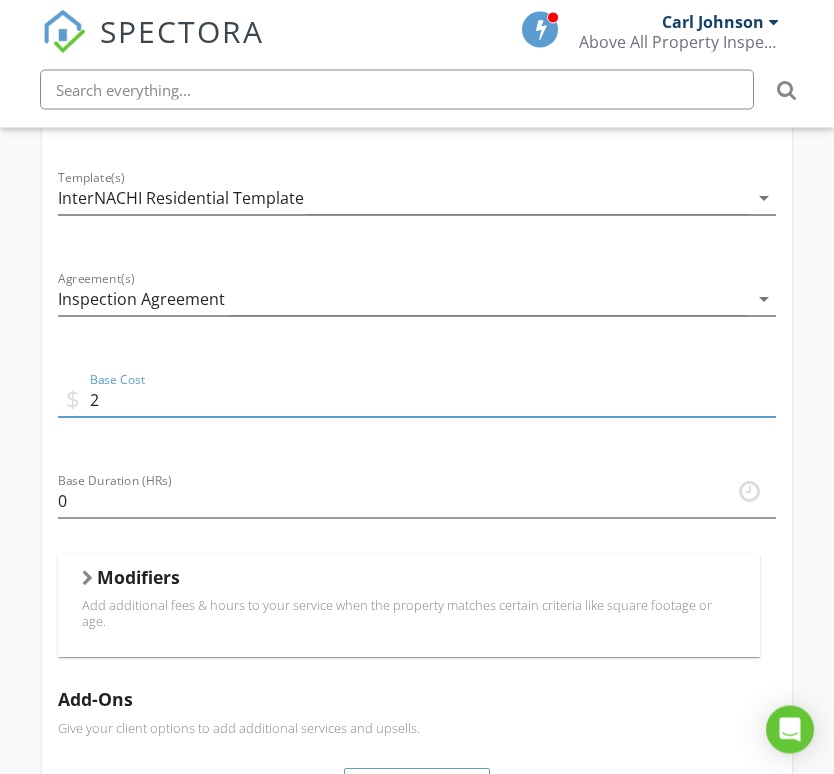 scroll, scrollTop: 829, scrollLeft: 0, axis: vertical 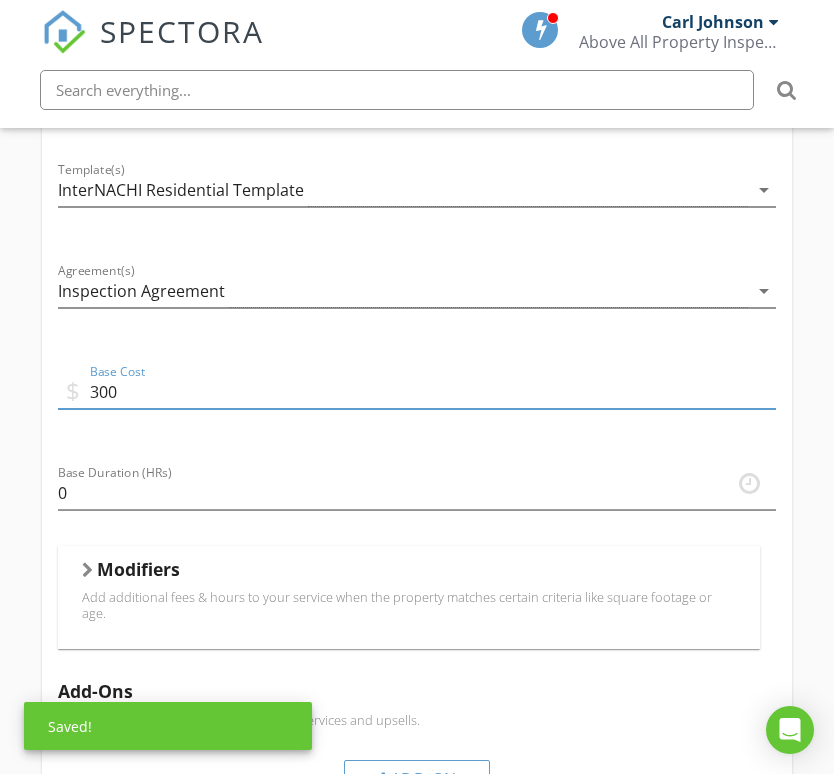 type on "300" 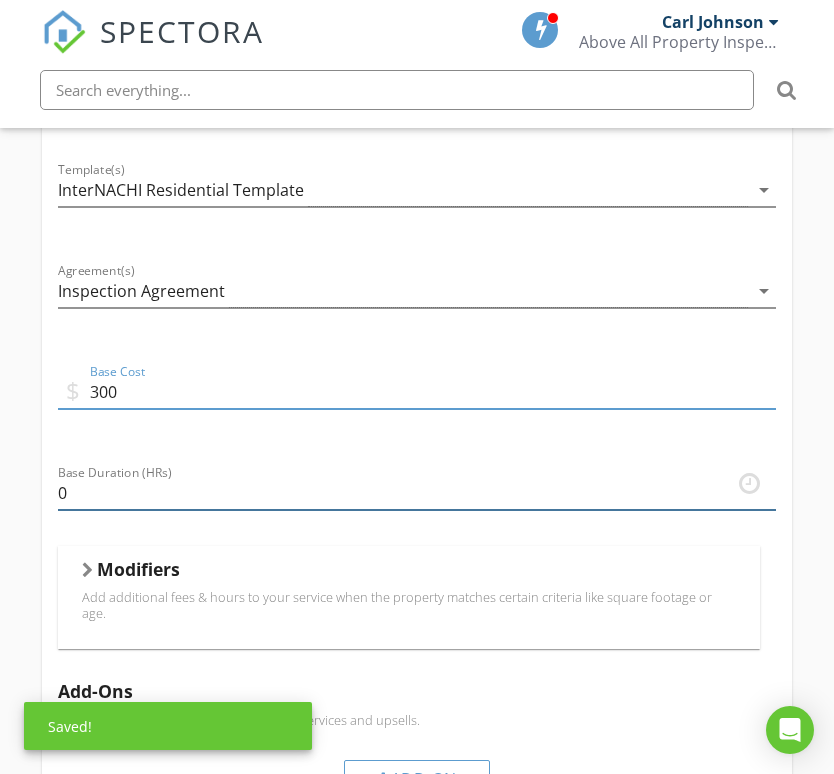 click on "0" at bounding box center (417, 493) 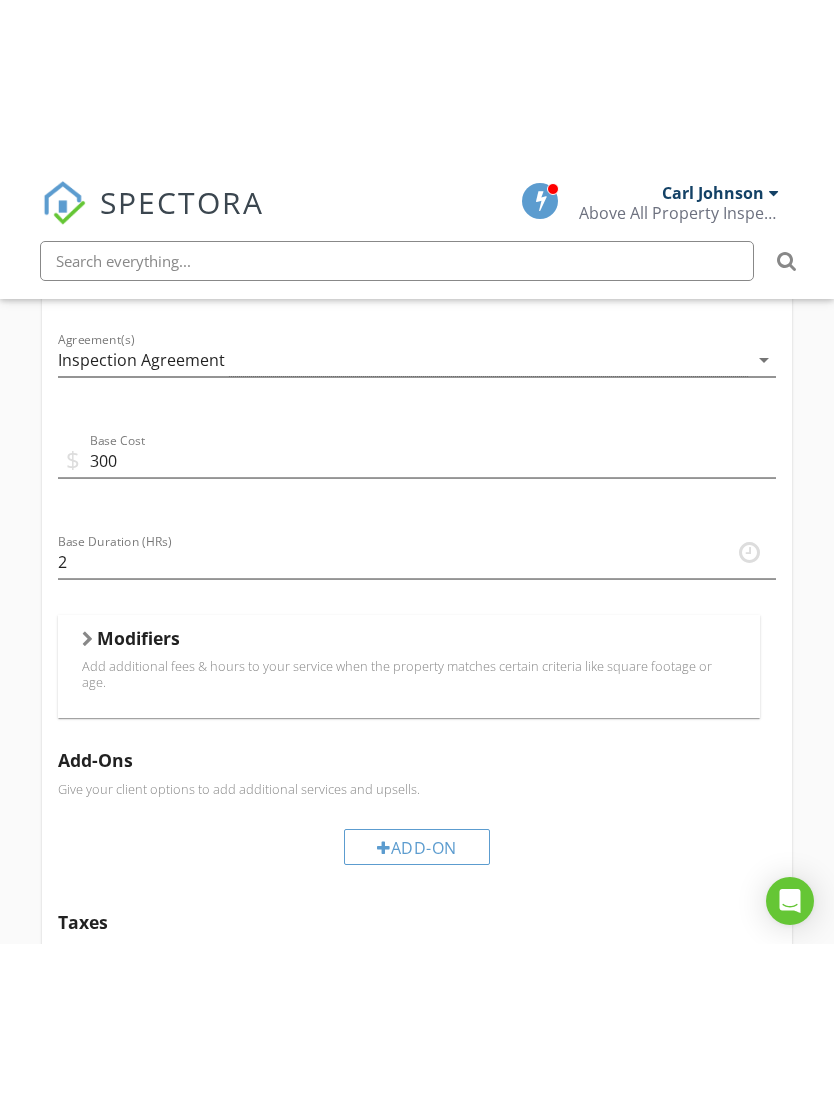 scroll, scrollTop: 913, scrollLeft: 0, axis: vertical 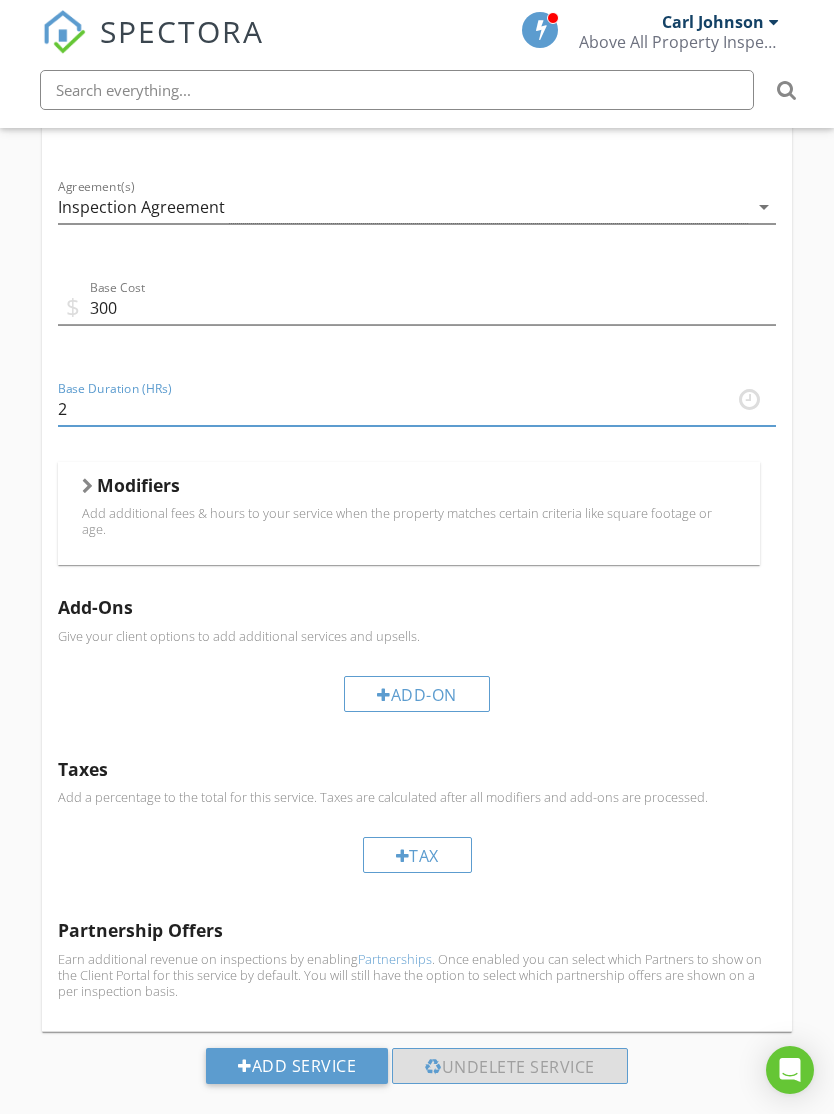 type on "2" 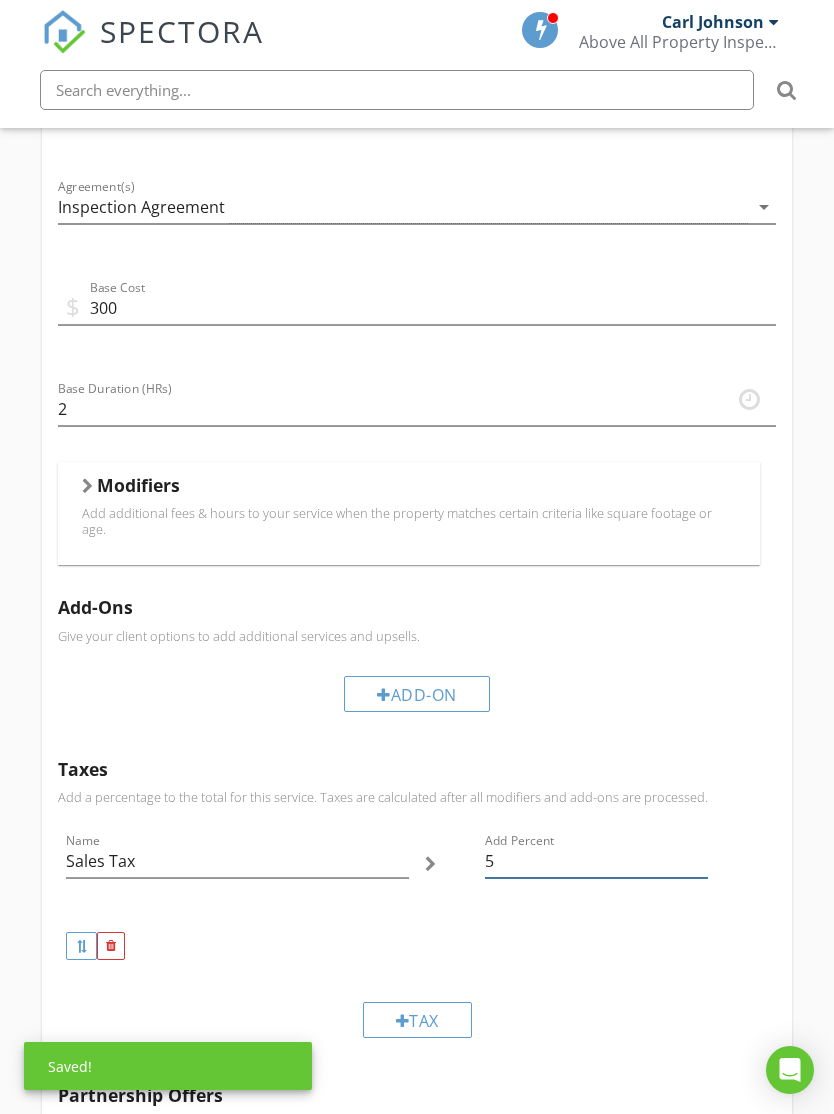 click on "5" at bounding box center [597, 861] 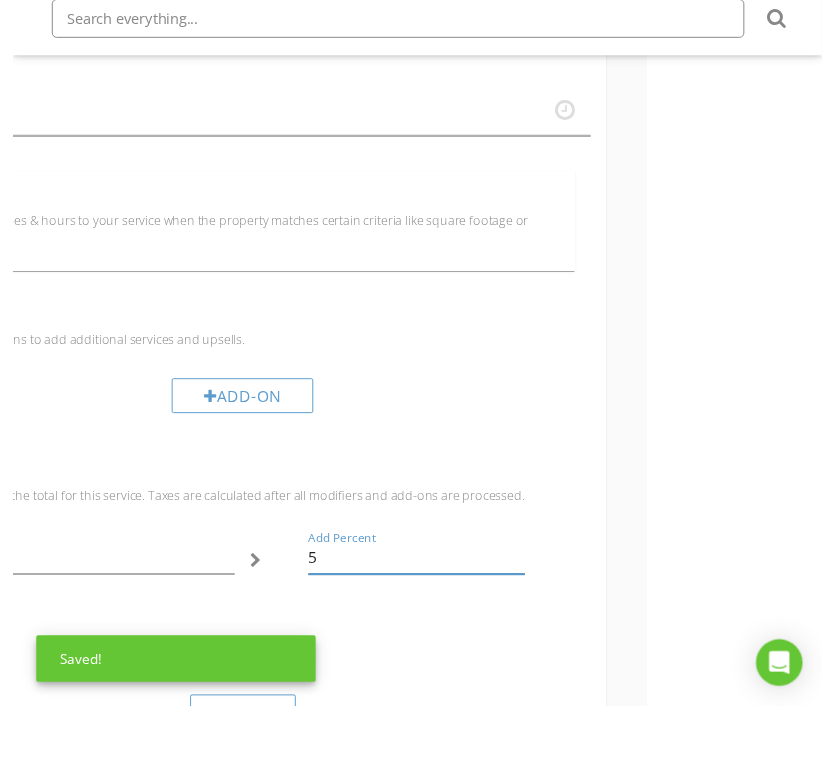 scroll, scrollTop: 1199, scrollLeft: 180, axis: both 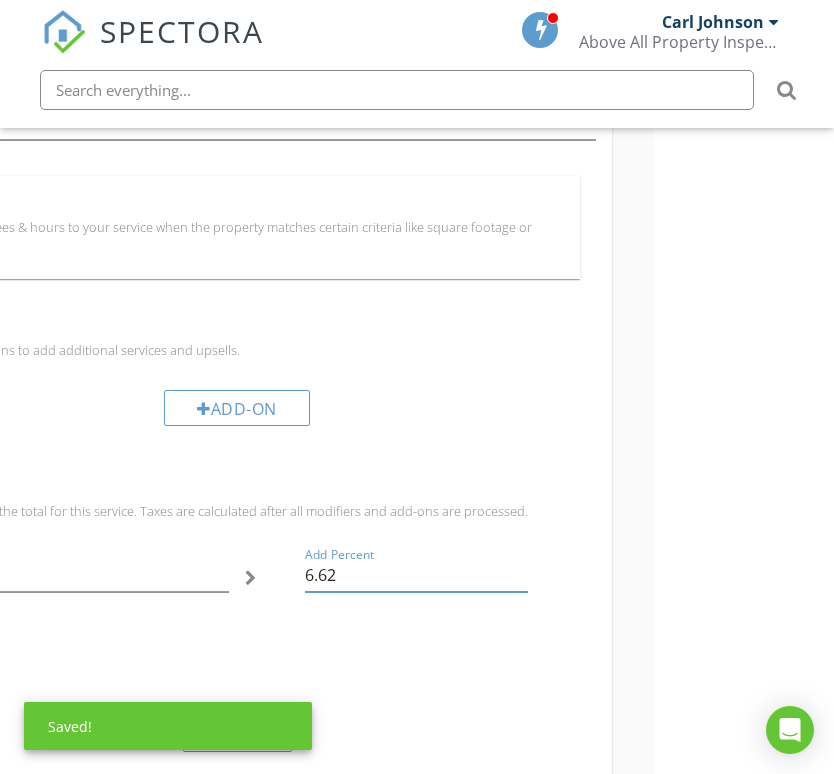 type on "[PERCENTAGE]" 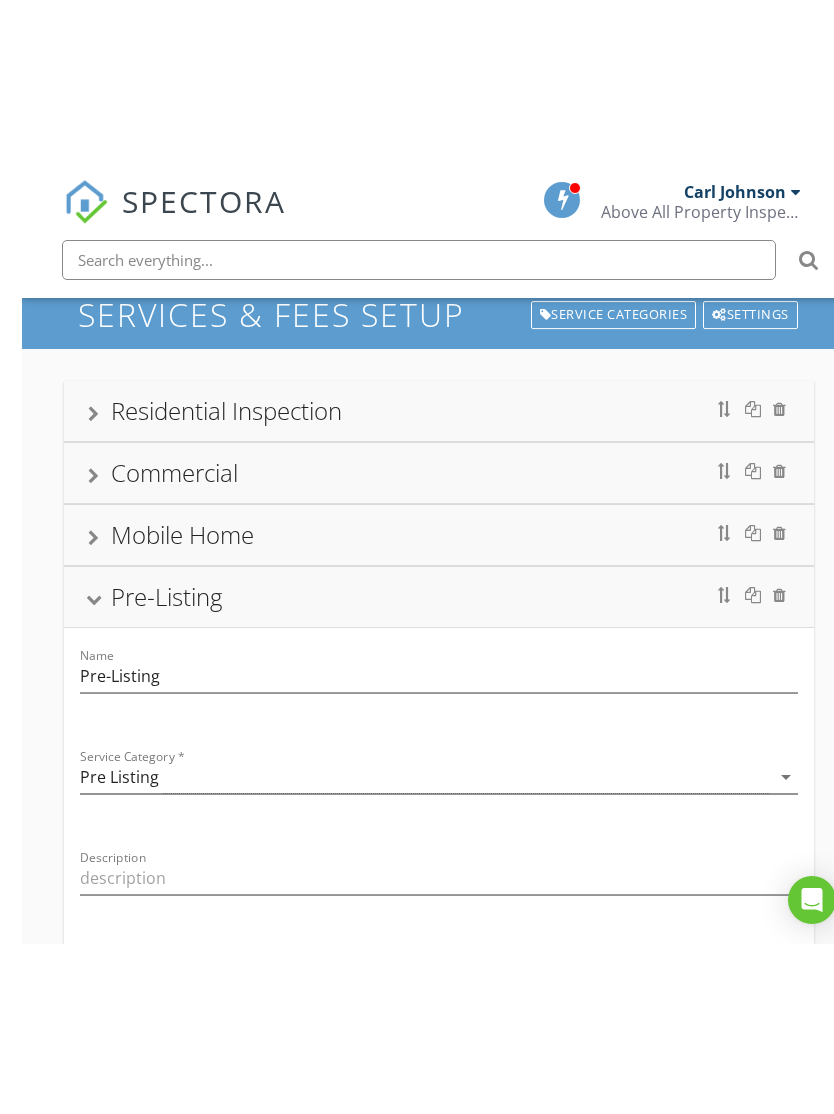 scroll, scrollTop: 0, scrollLeft: 0, axis: both 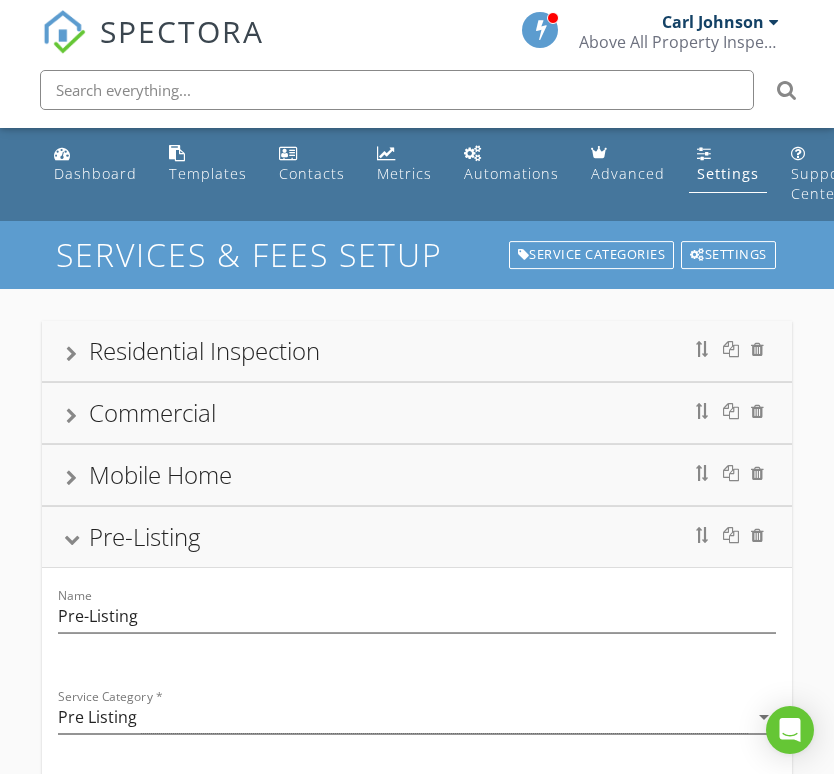 click on "Pre-Listing" at bounding box center [417, 537] 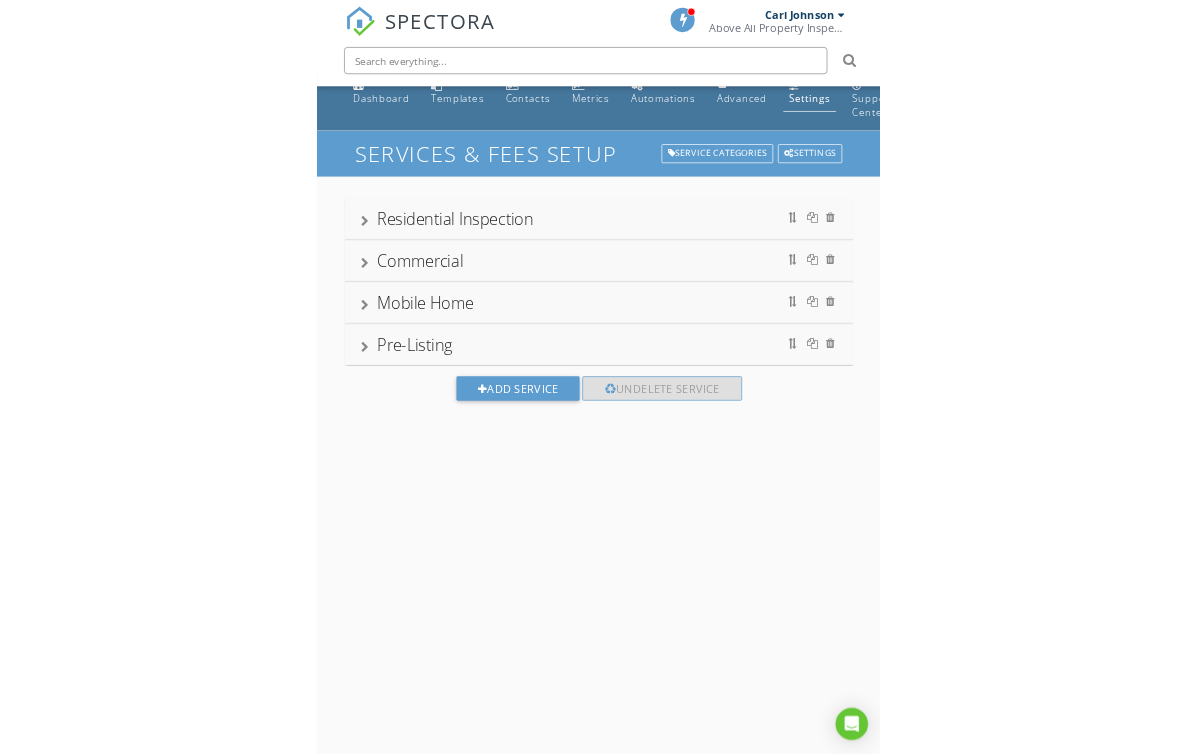 scroll, scrollTop: 0, scrollLeft: 0, axis: both 